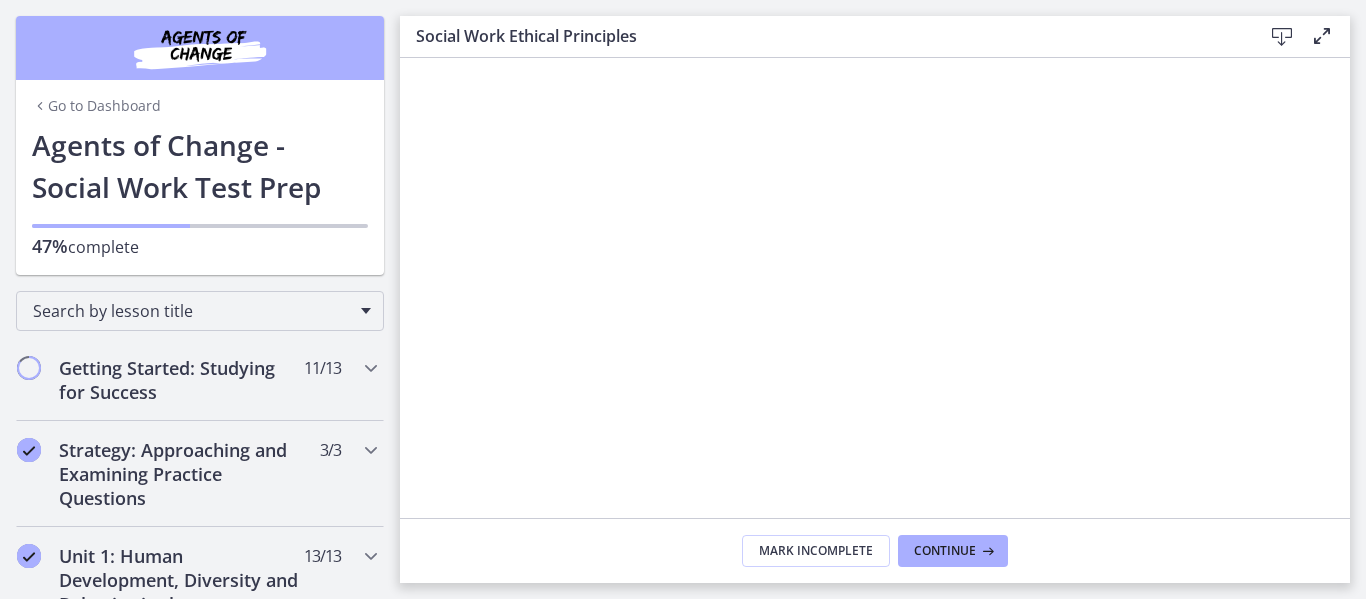 scroll, scrollTop: 0, scrollLeft: 0, axis: both 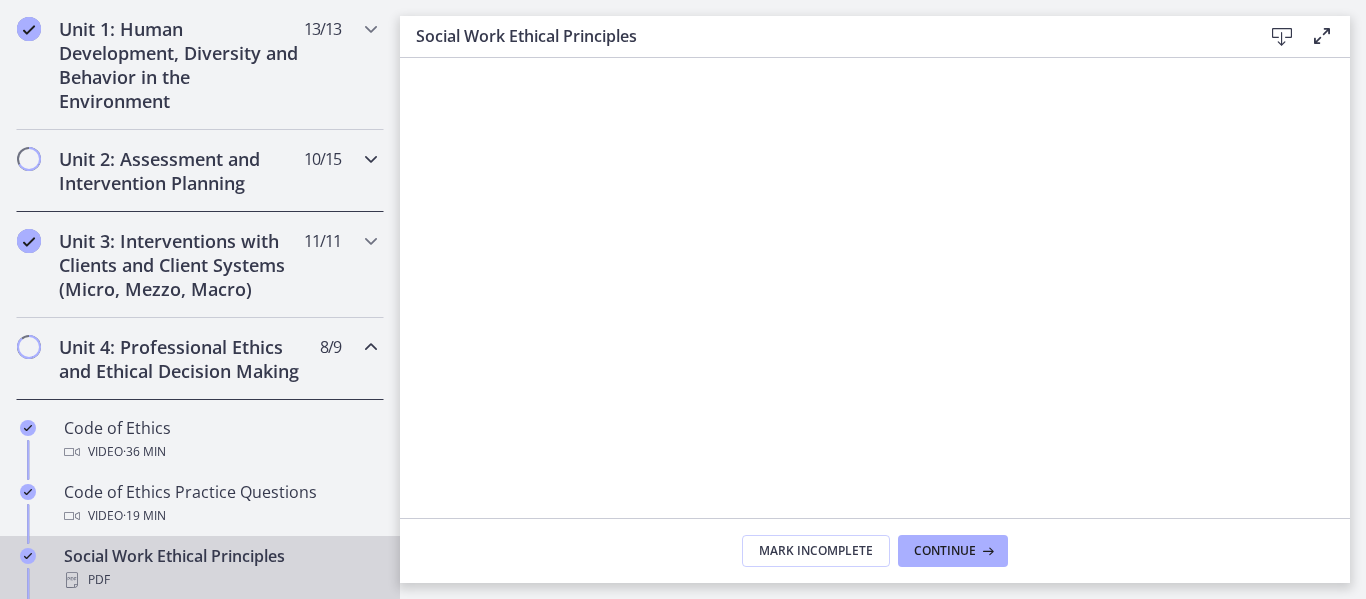 click on "Unit 2: Assessment and Intervention Planning
10  /  15
Completed" at bounding box center (200, 171) 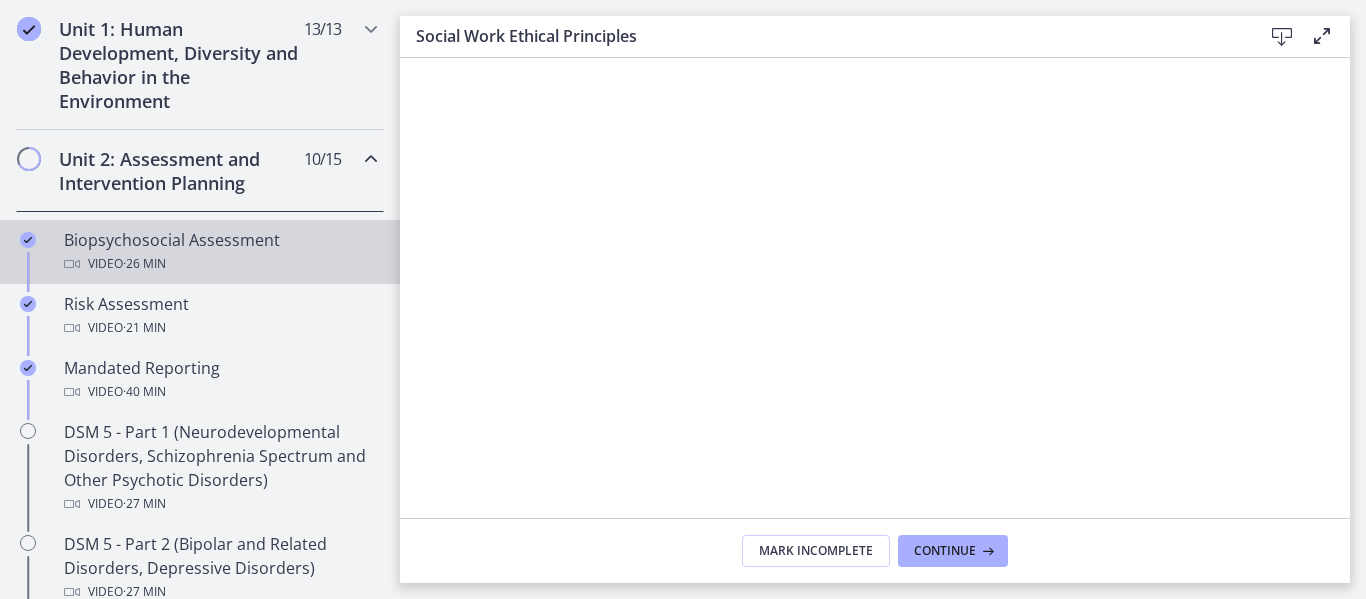 click on "Video
·  26 min" at bounding box center [220, 264] 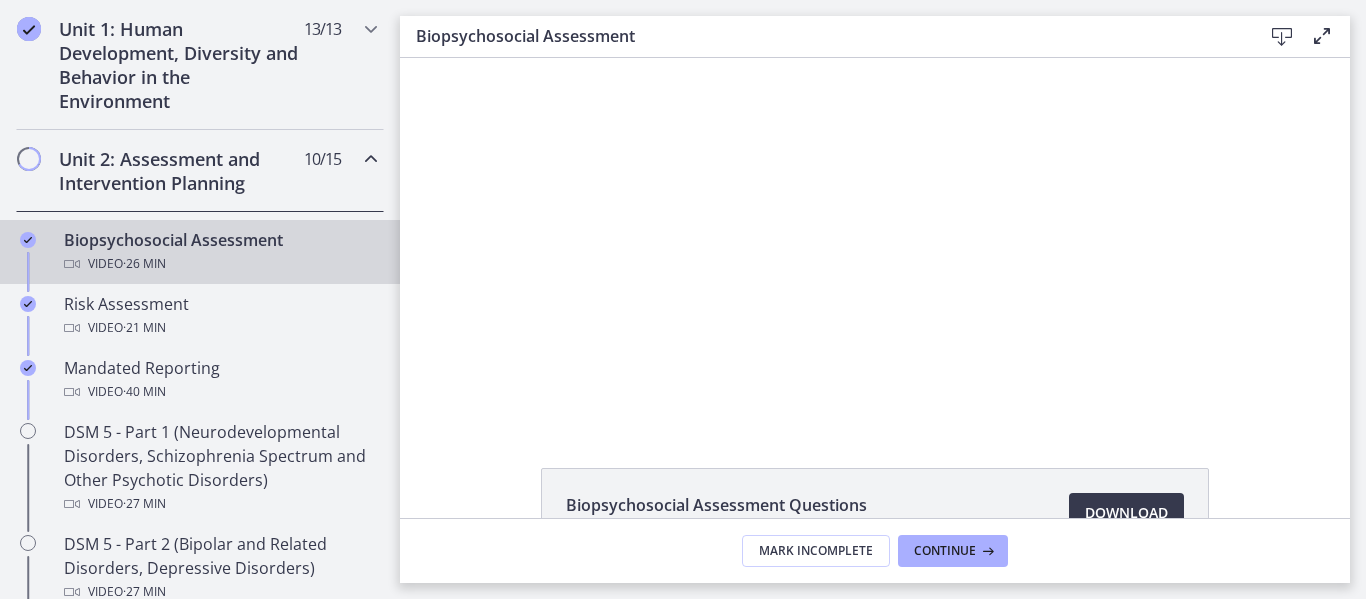 scroll, scrollTop: 0, scrollLeft: 0, axis: both 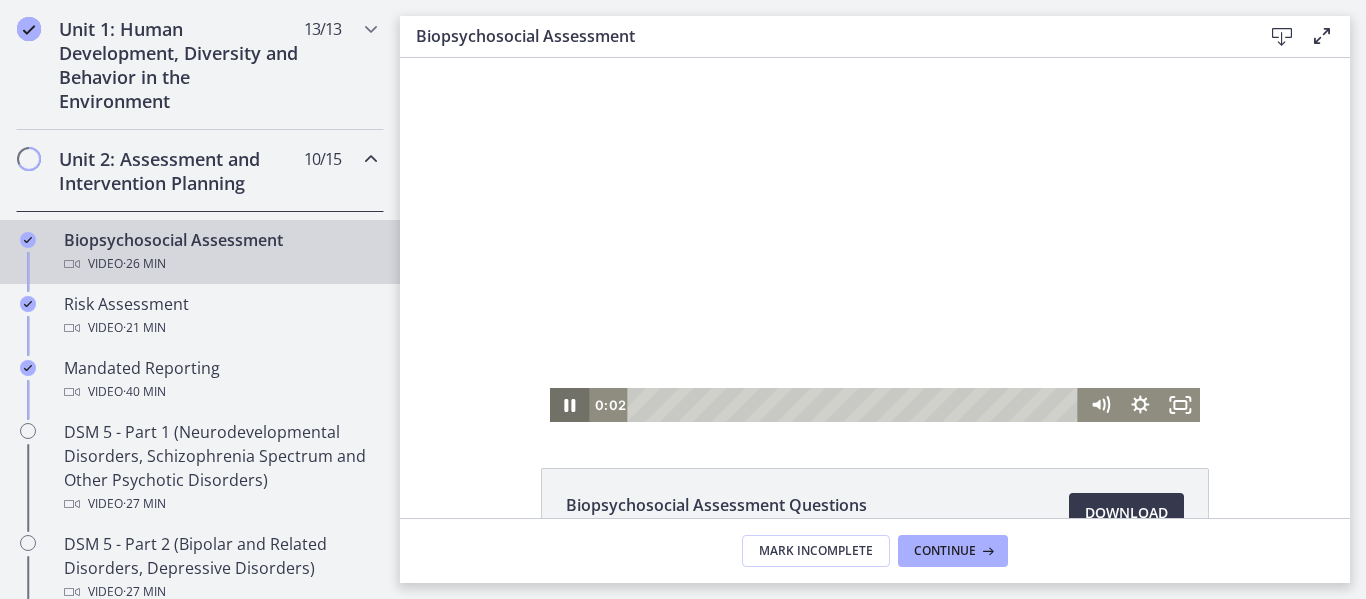 click 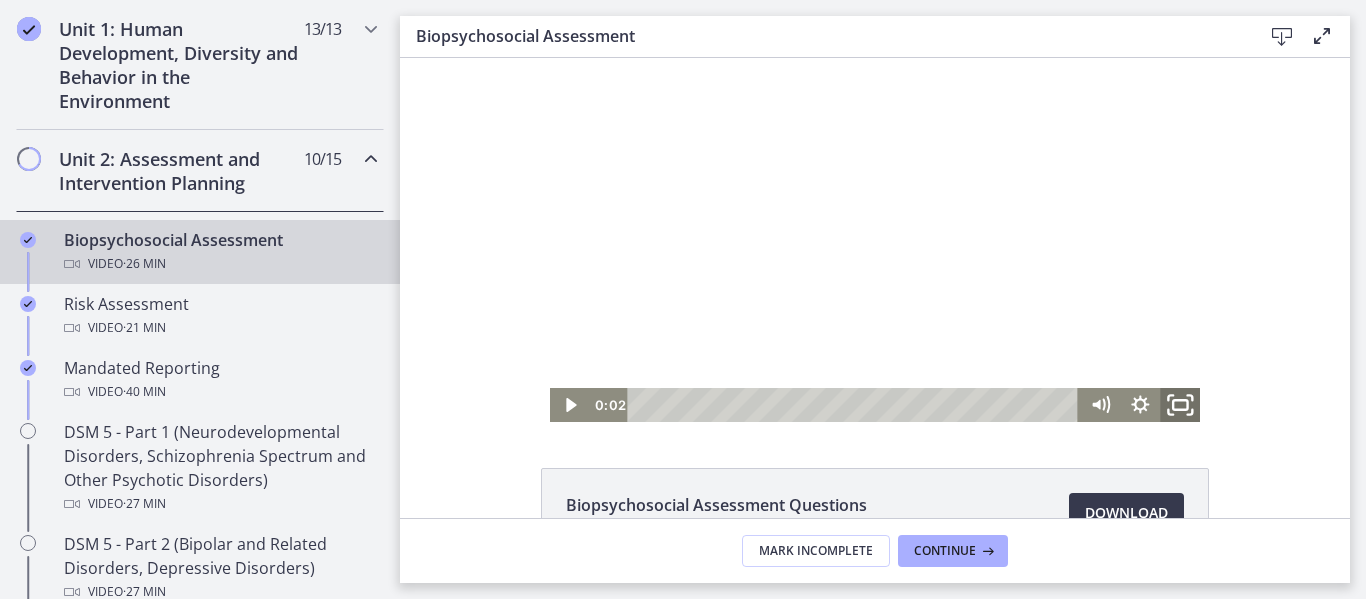 click 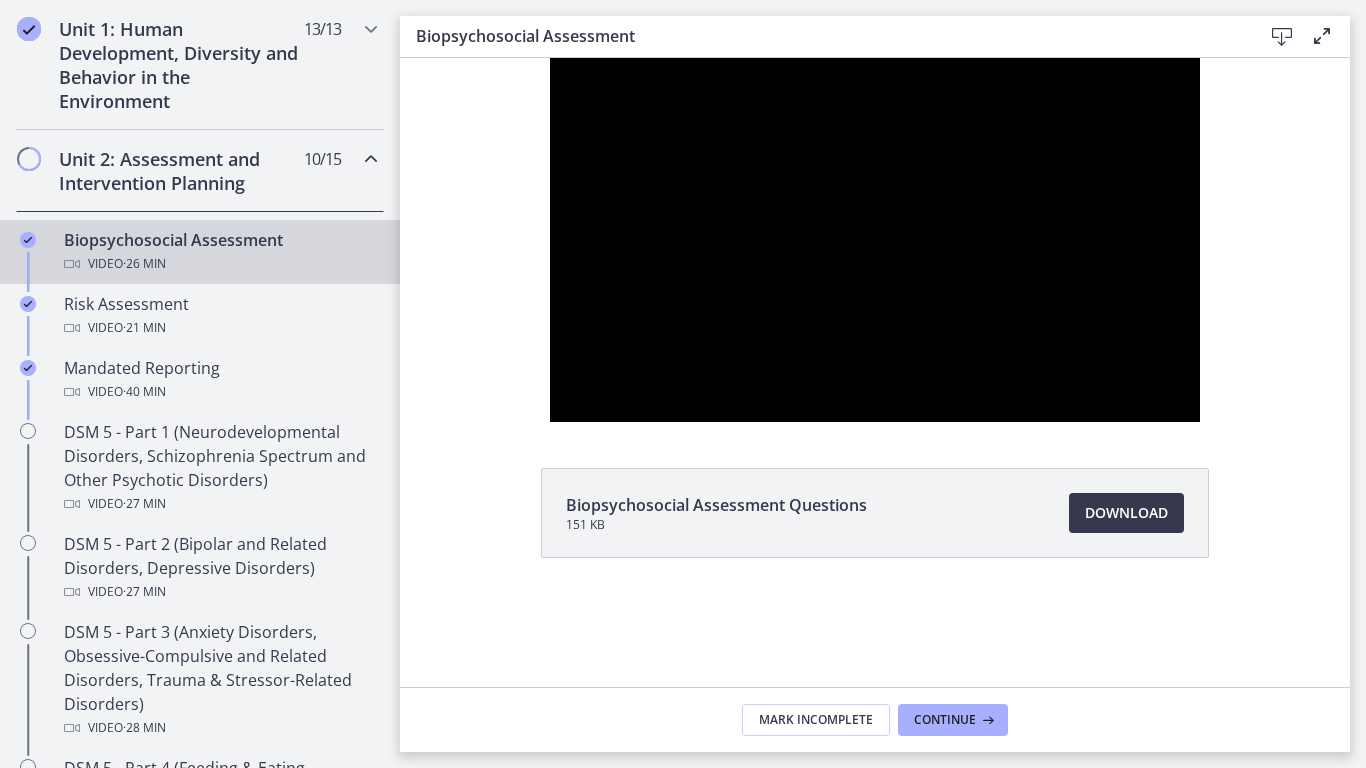 type 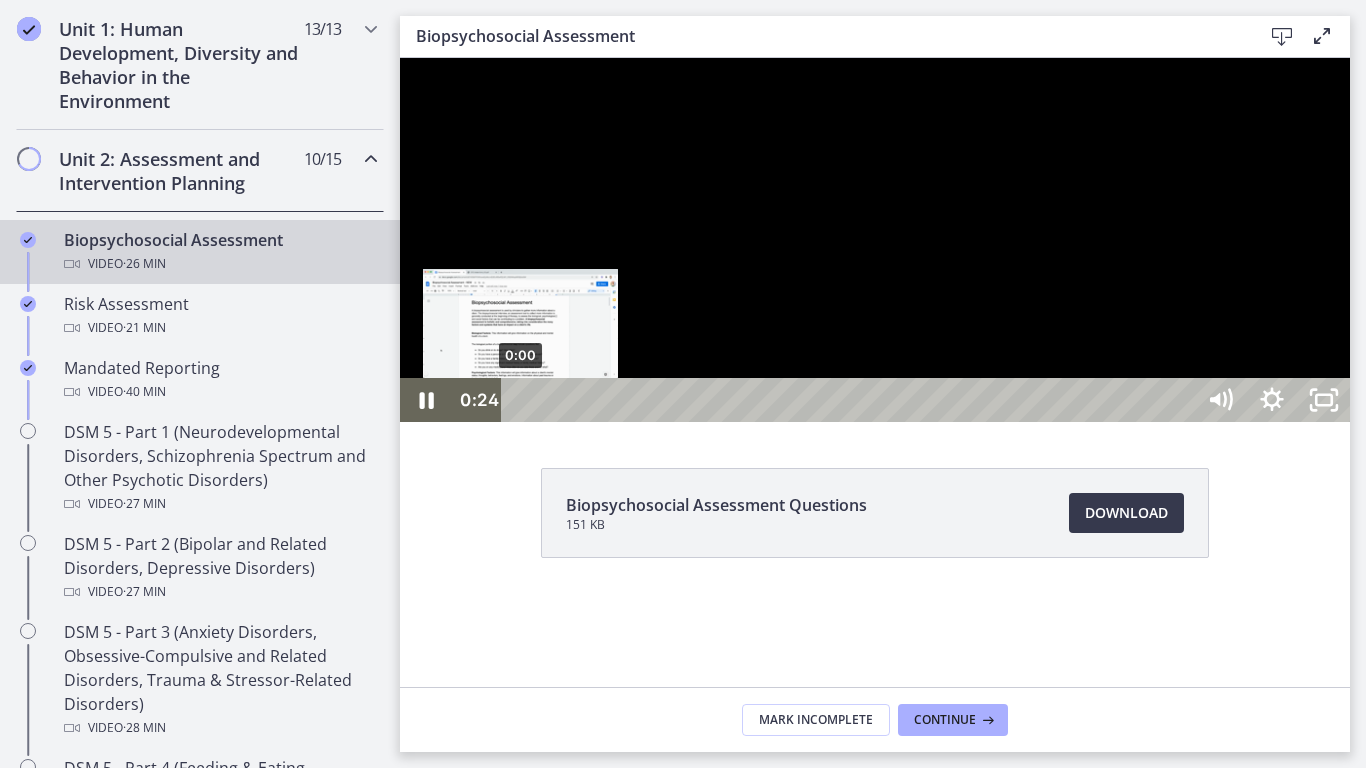 click on "0:00" at bounding box center [851, 400] 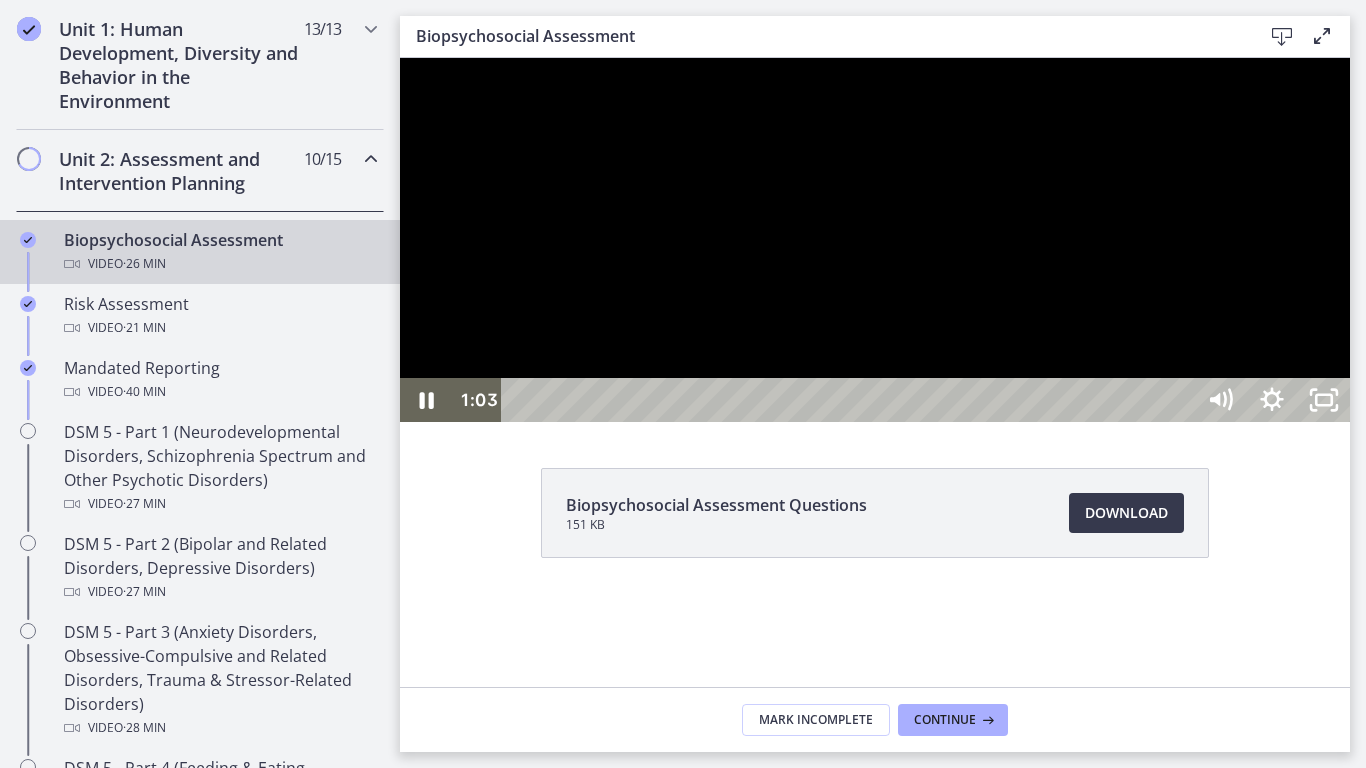 click at bounding box center (875, 240) 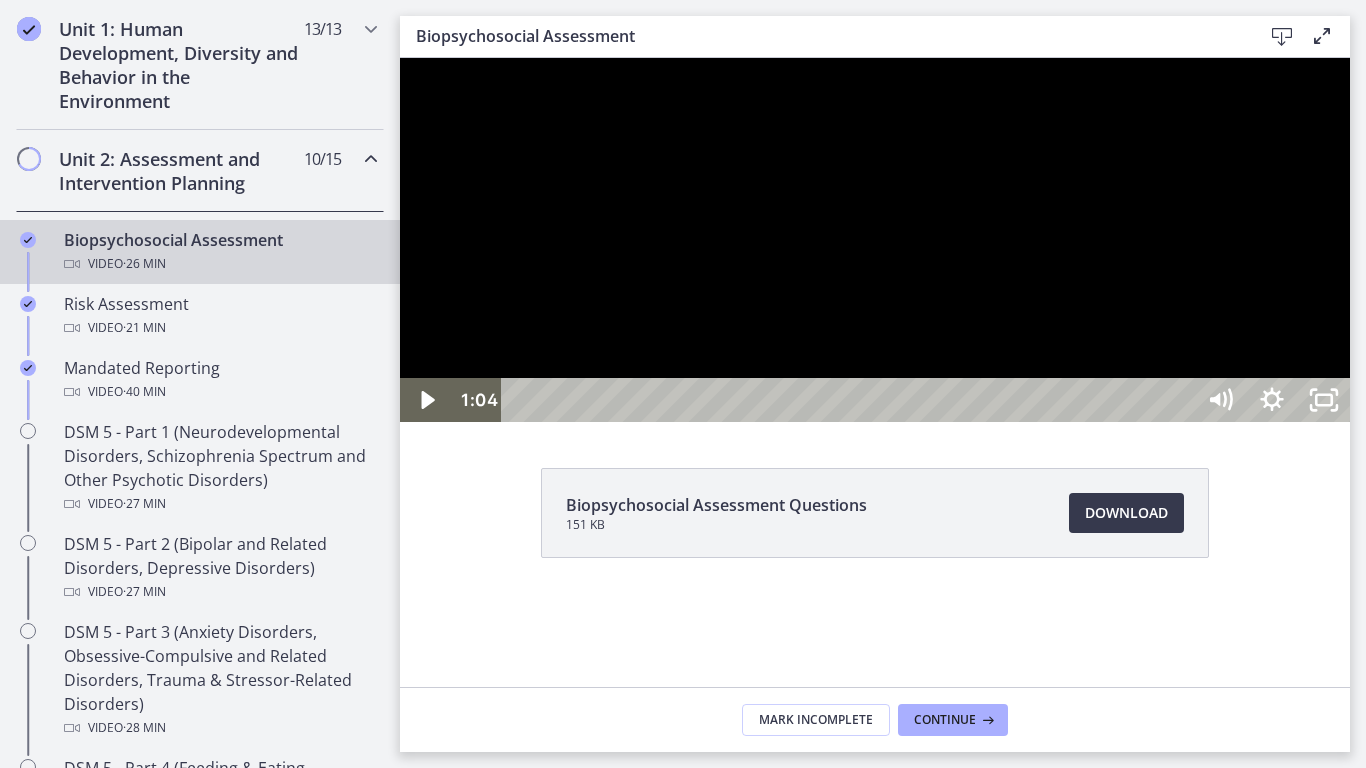 type 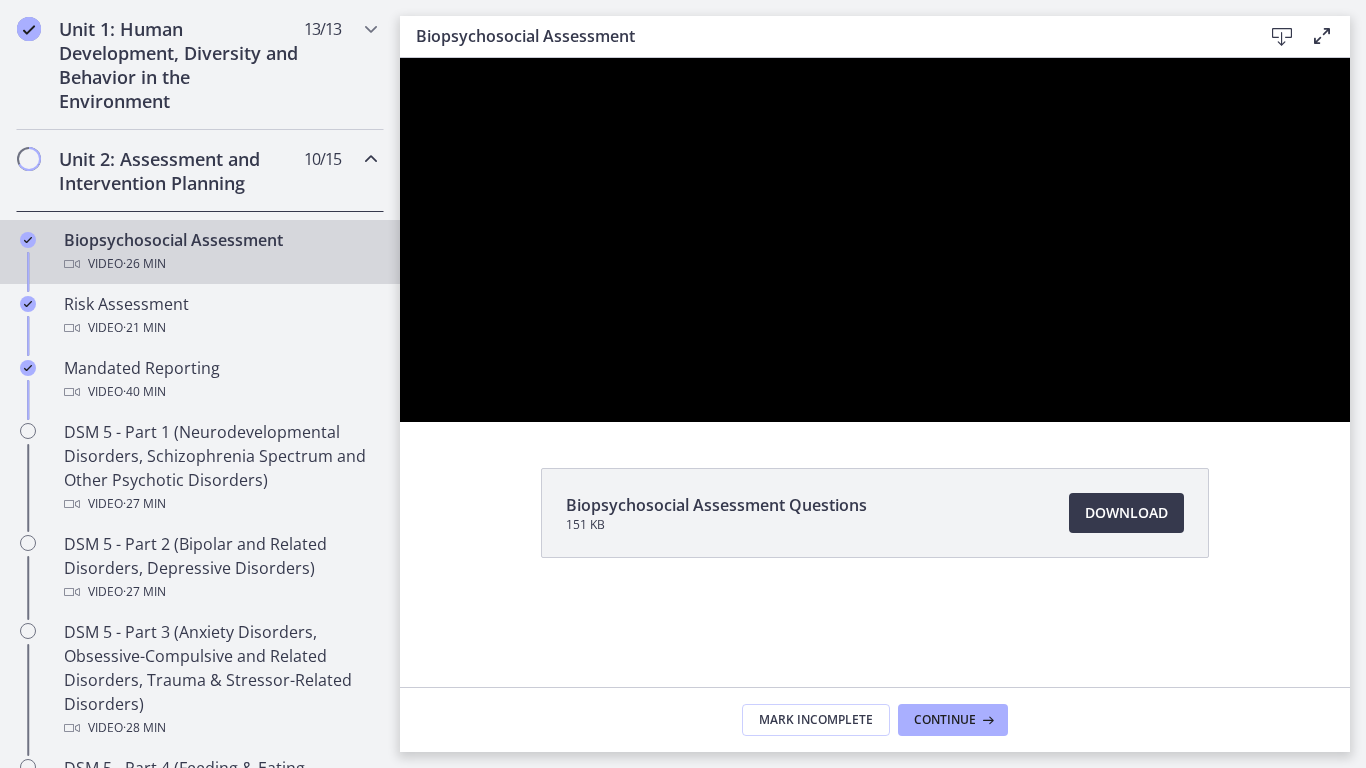 click at bounding box center (400, 58) 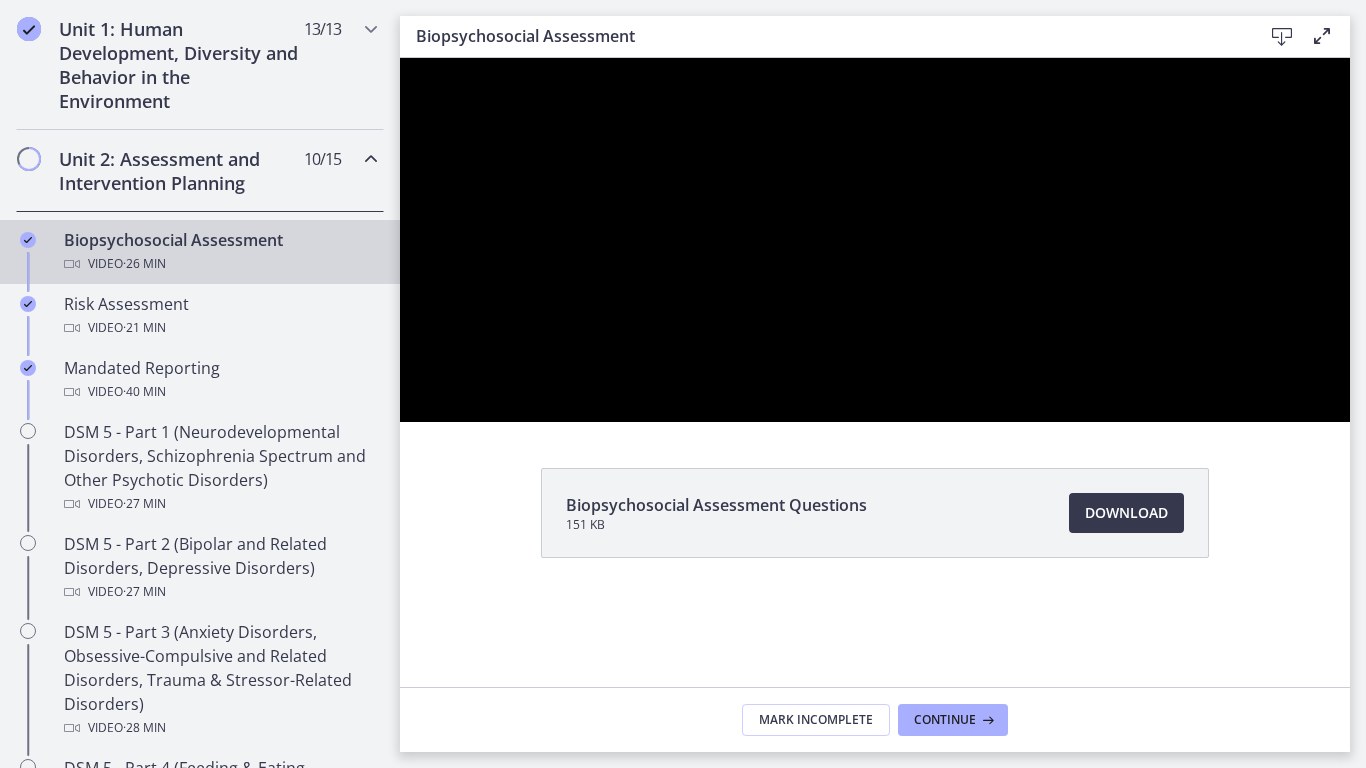 click at bounding box center (400, 58) 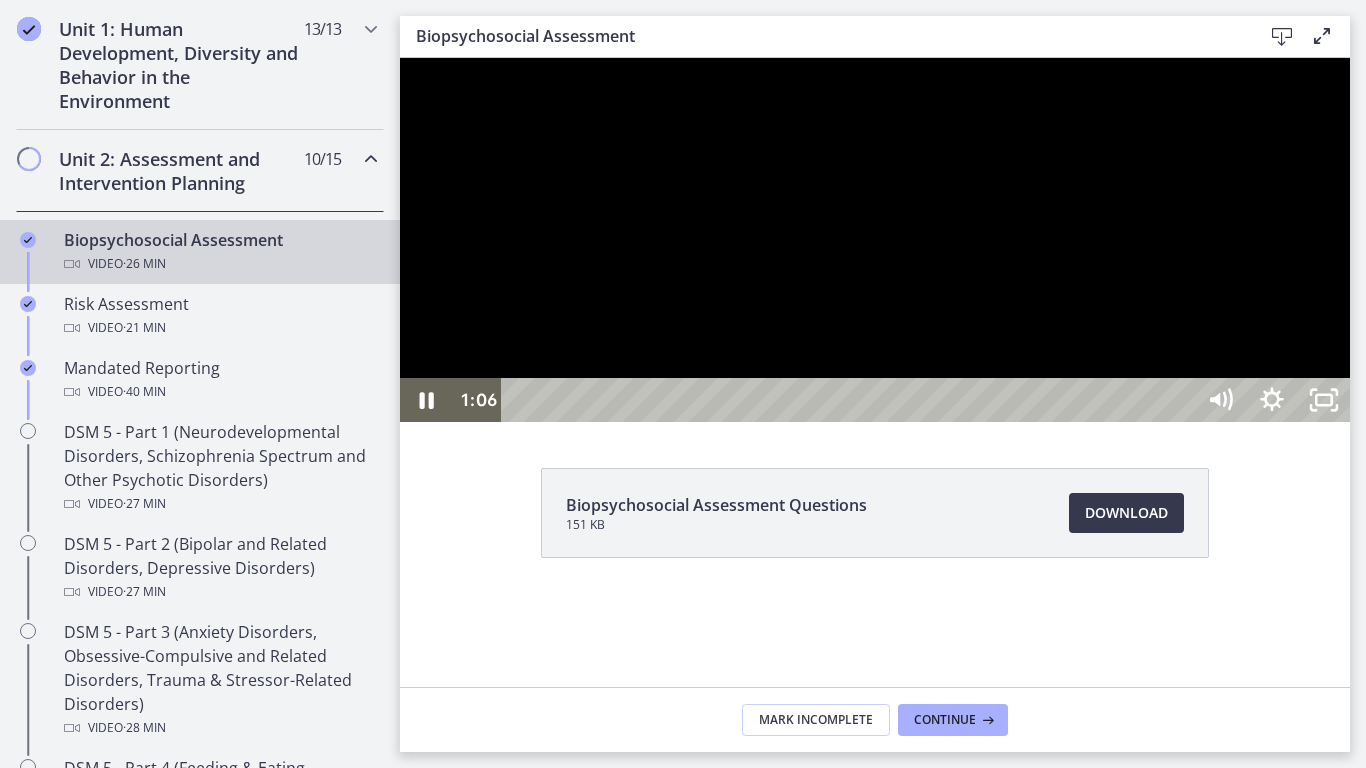 click at bounding box center (875, 240) 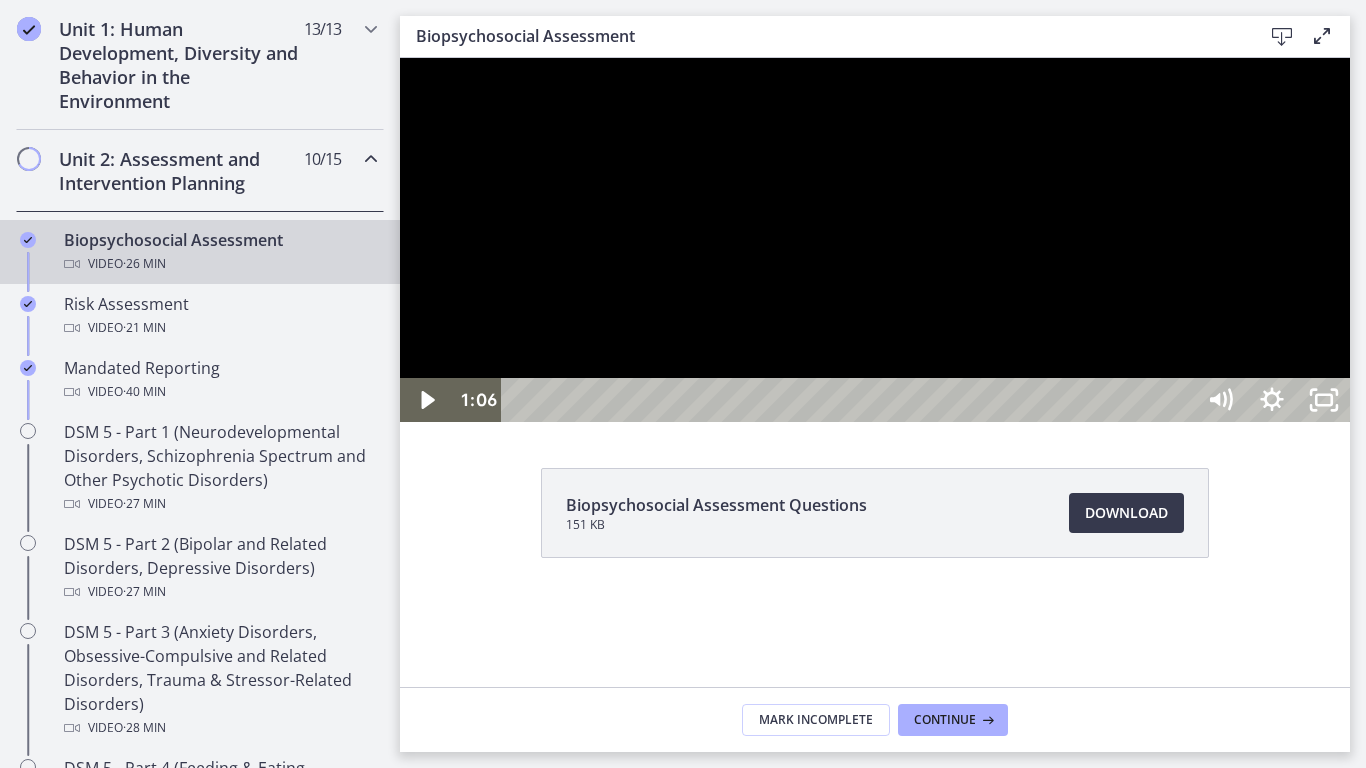 click at bounding box center [875, 240] 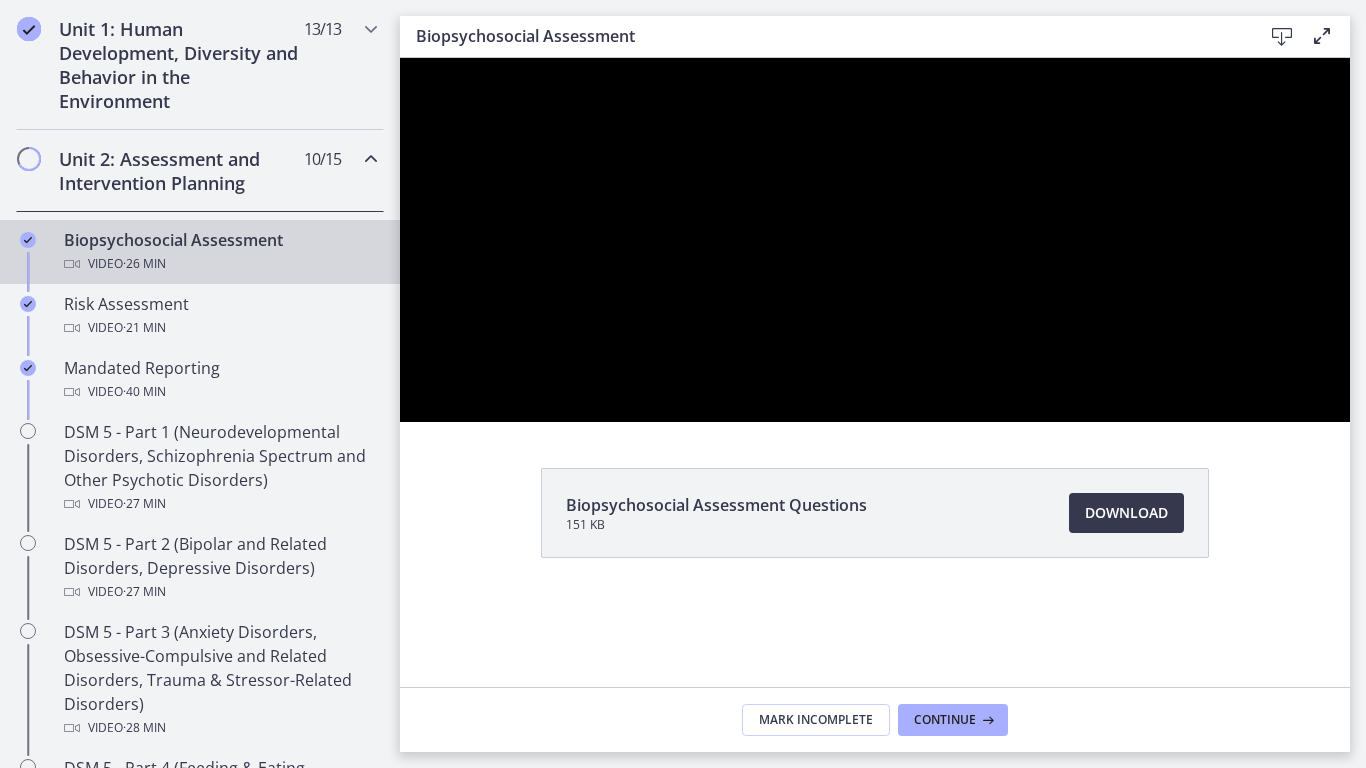 click at bounding box center [400, 58] 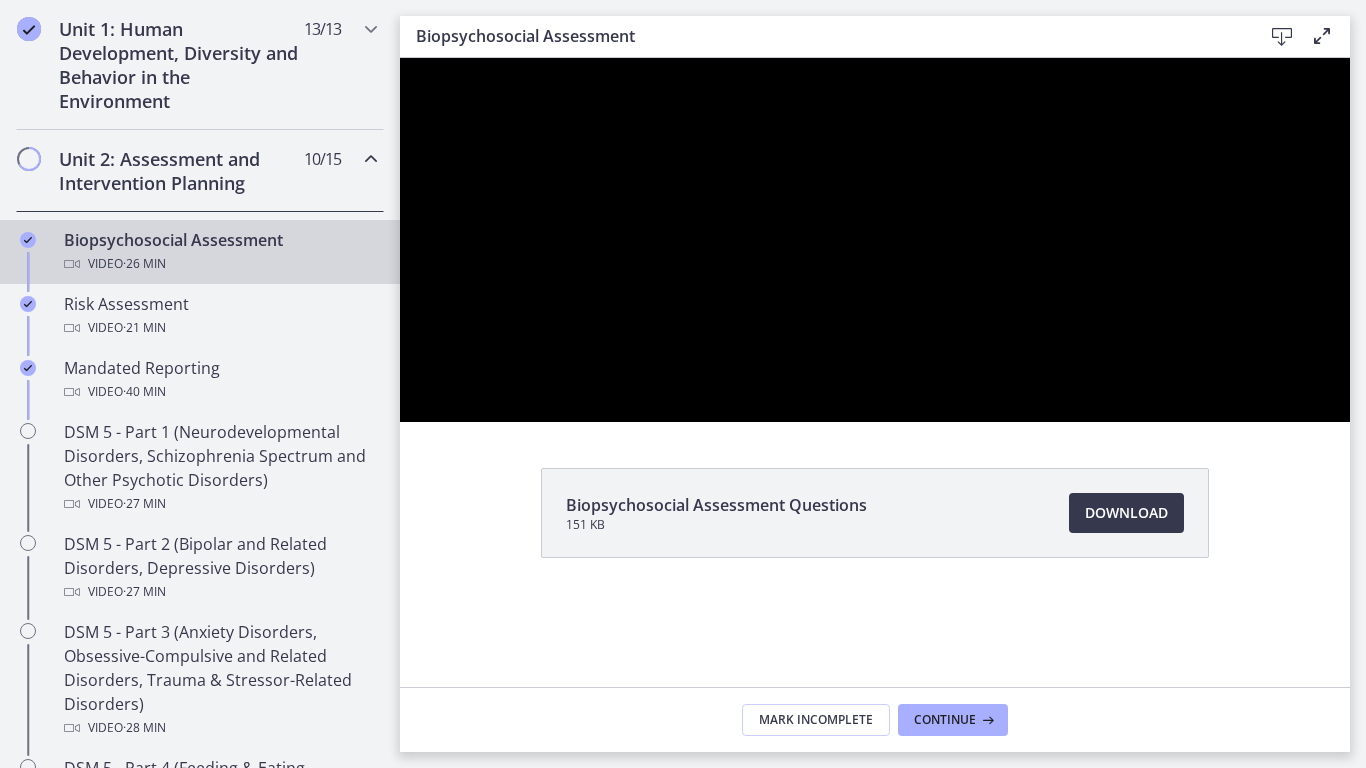 click at bounding box center [400, 58] 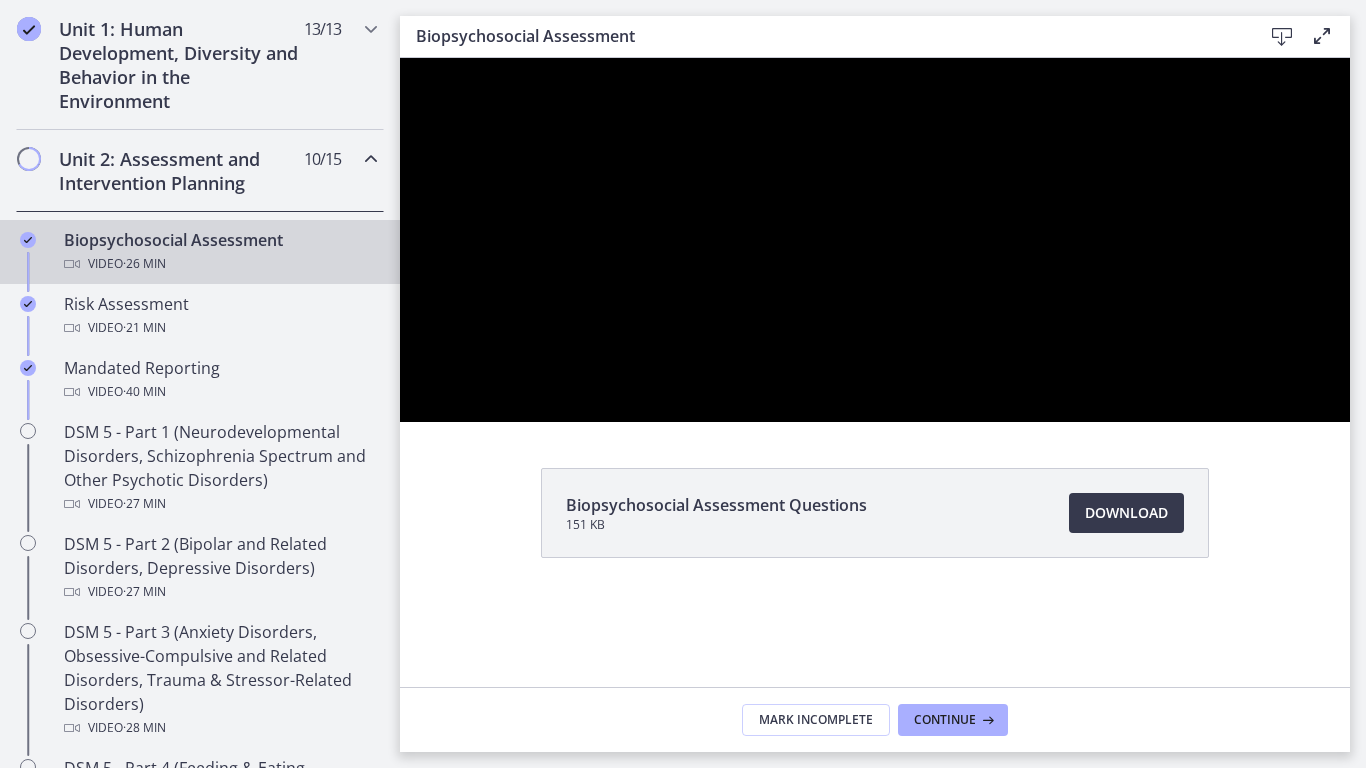 click at bounding box center (400, 58) 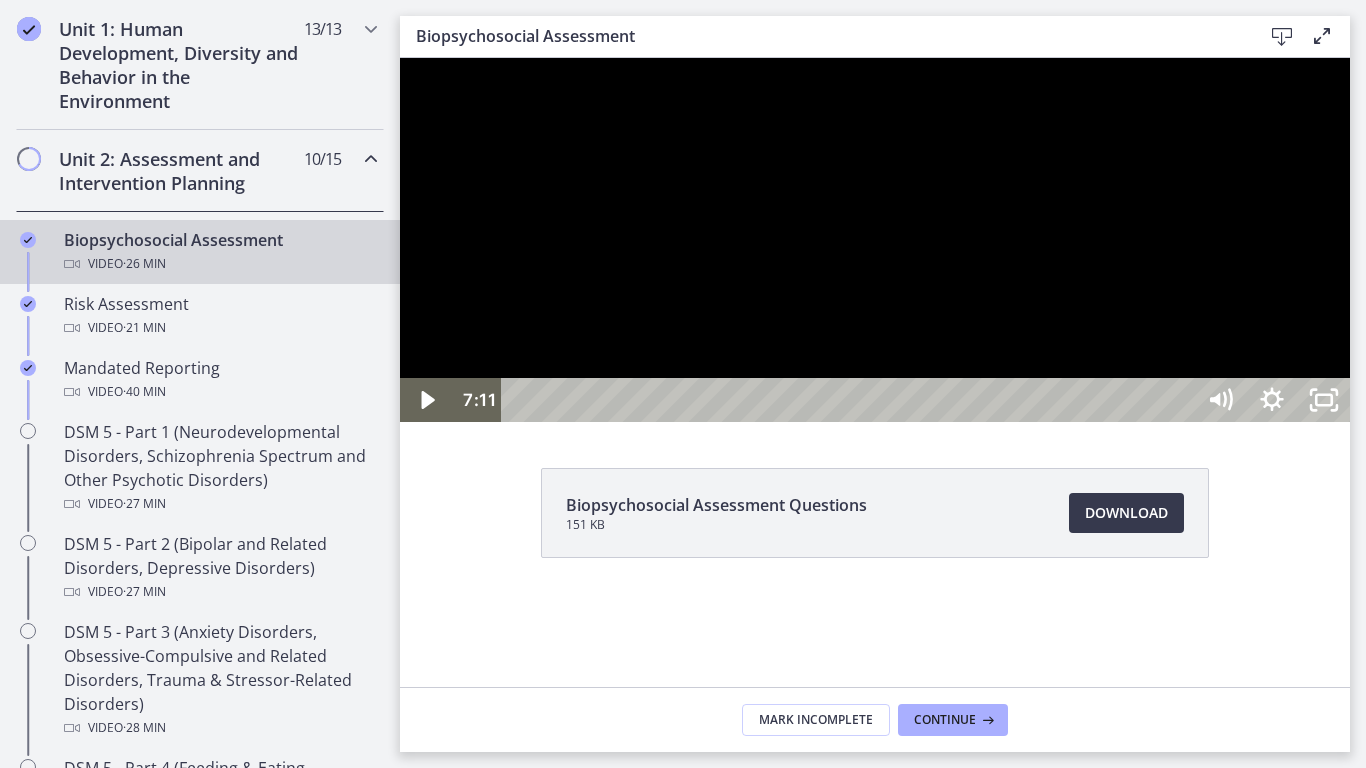 click at bounding box center [875, 240] 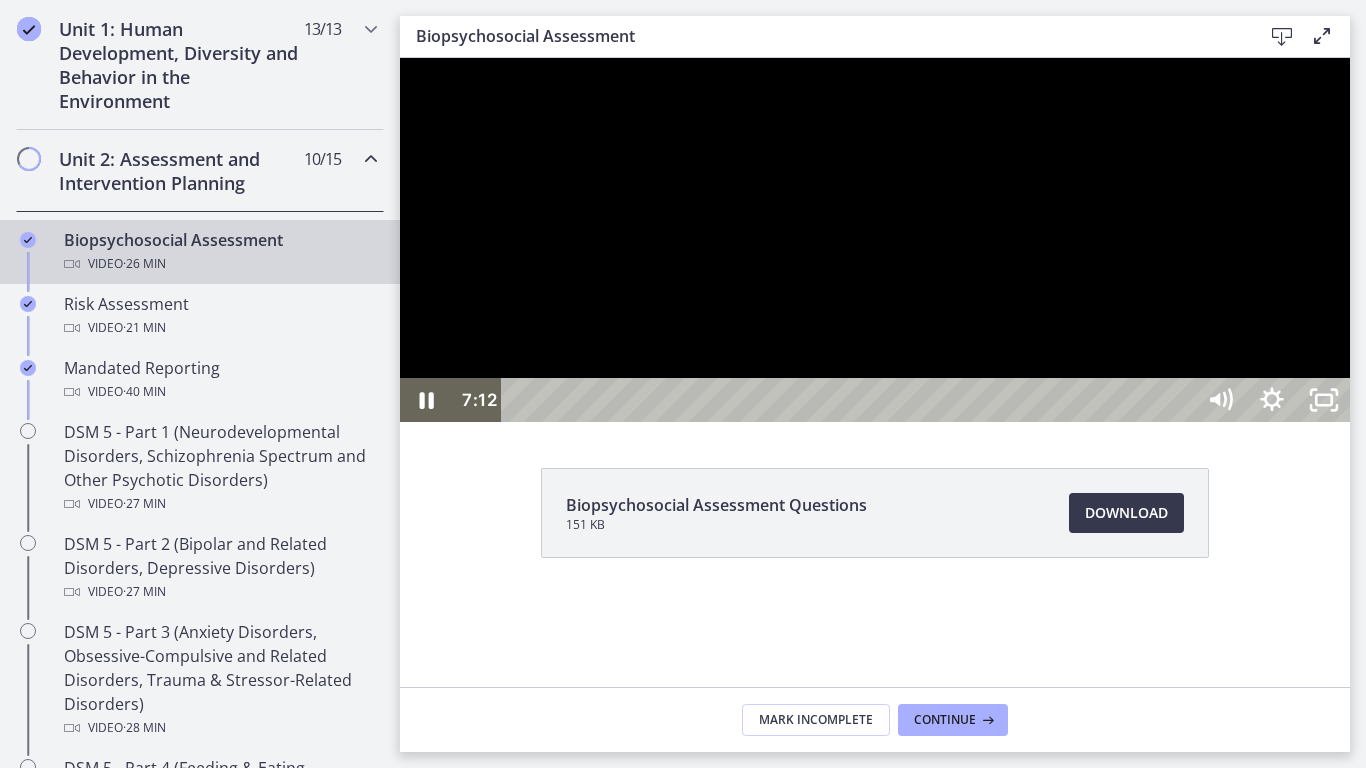 click at bounding box center (400, 58) 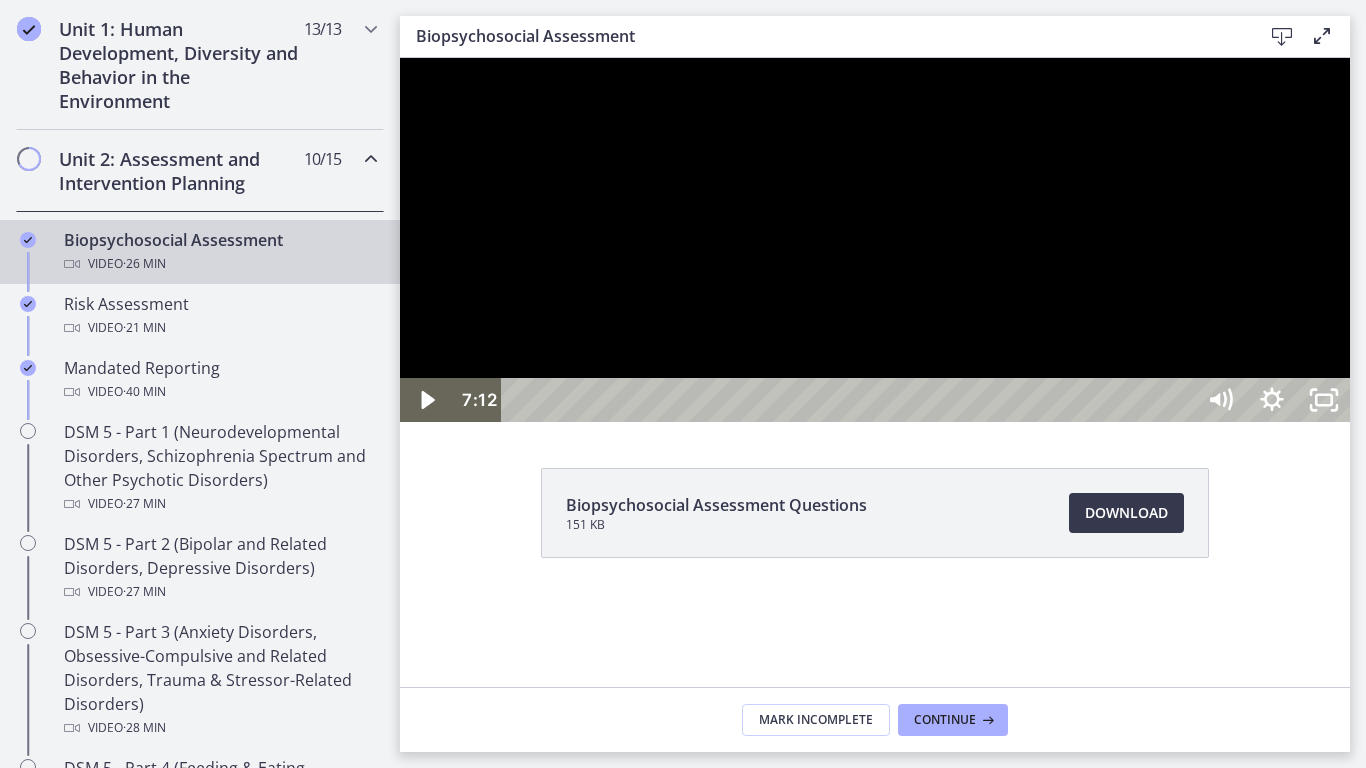 click at bounding box center [400, 58] 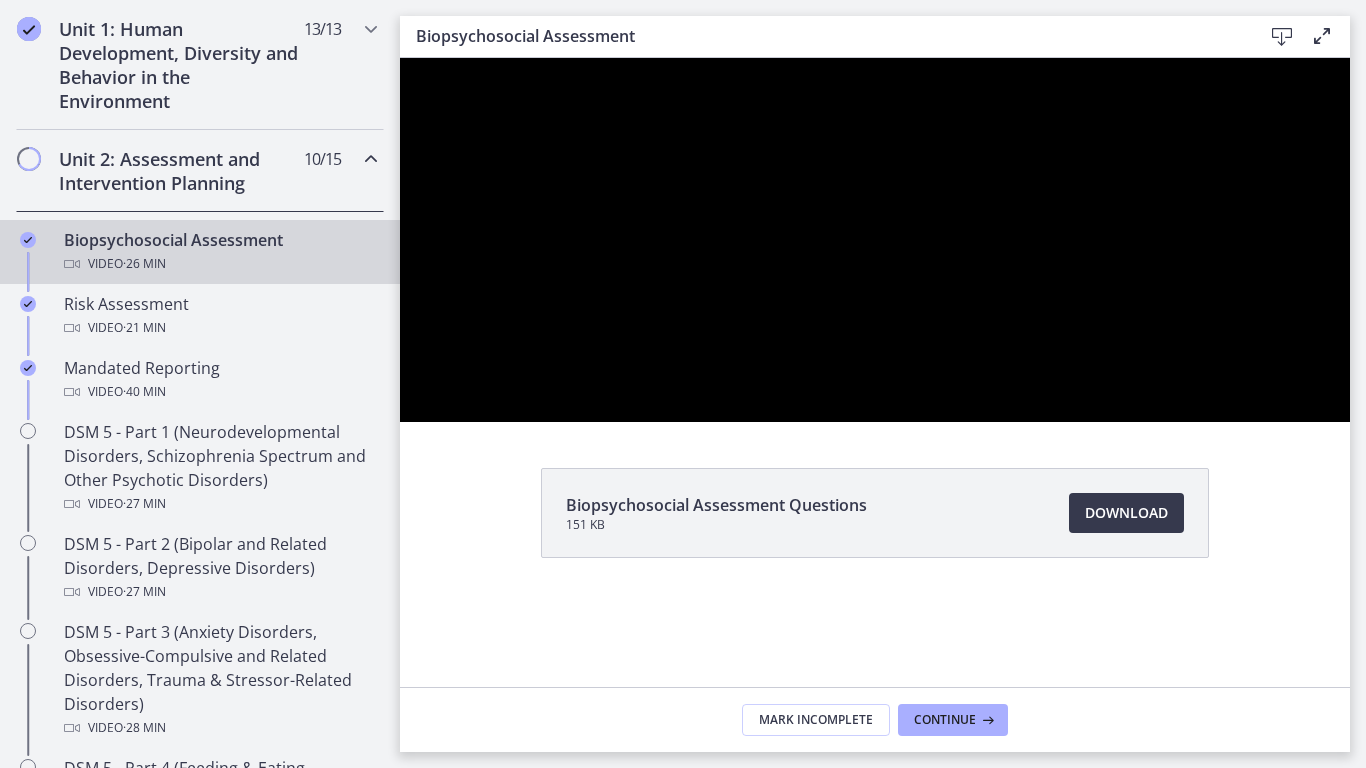 click at bounding box center [400, 58] 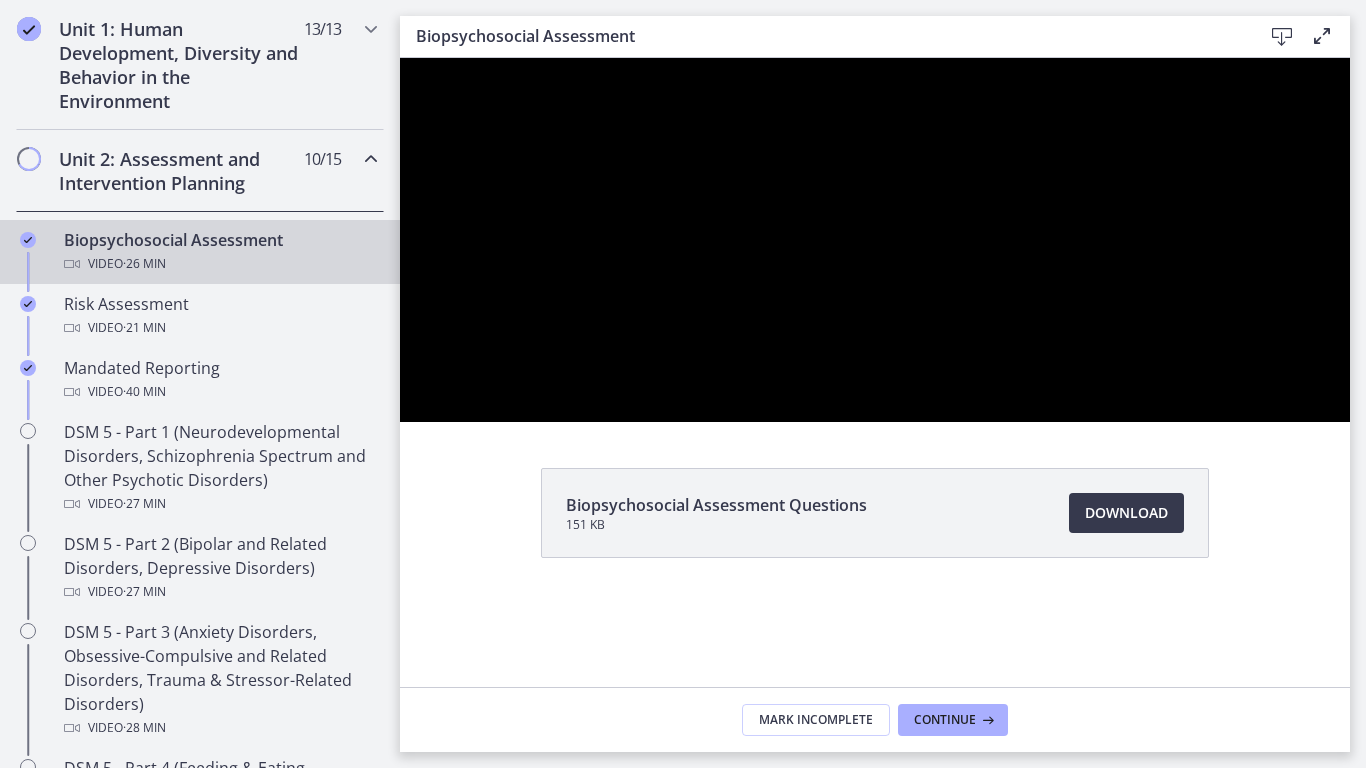 click at bounding box center [875, 240] 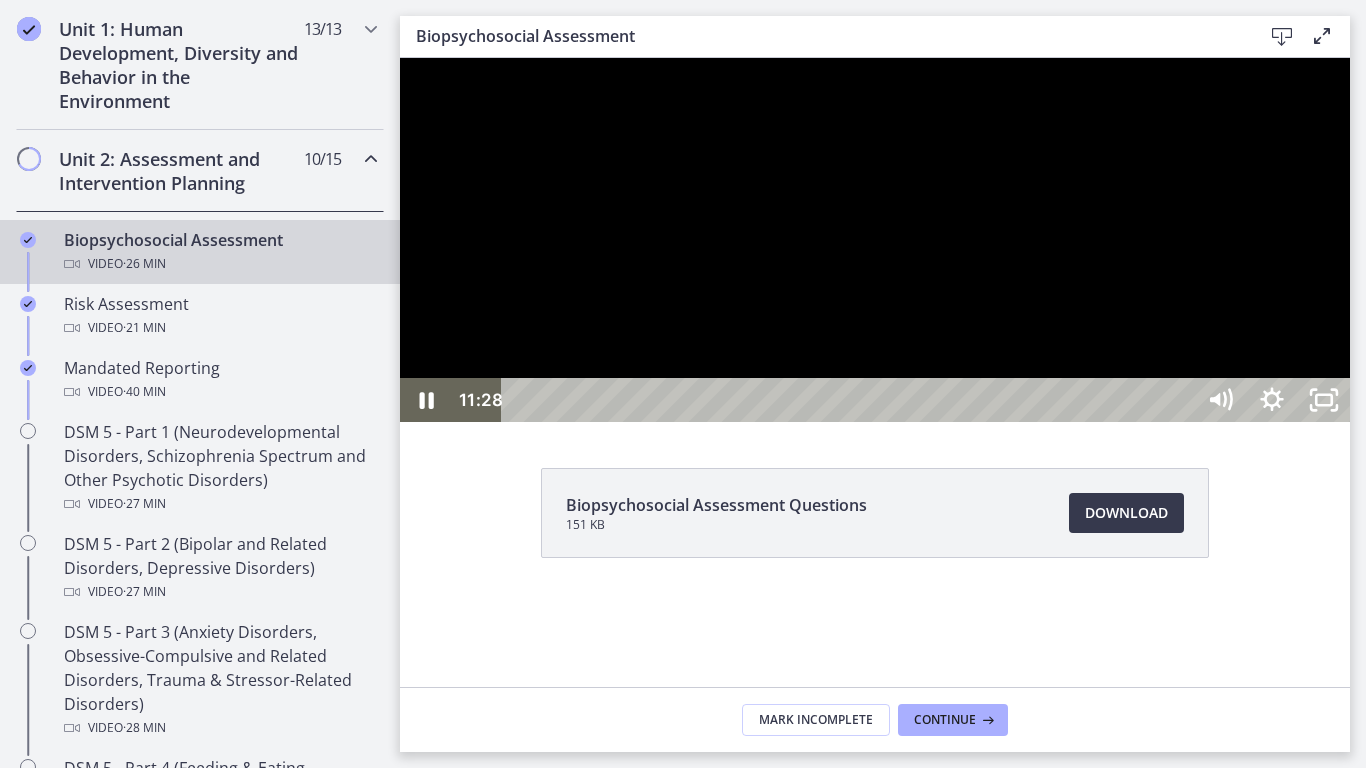 click at bounding box center [400, 58] 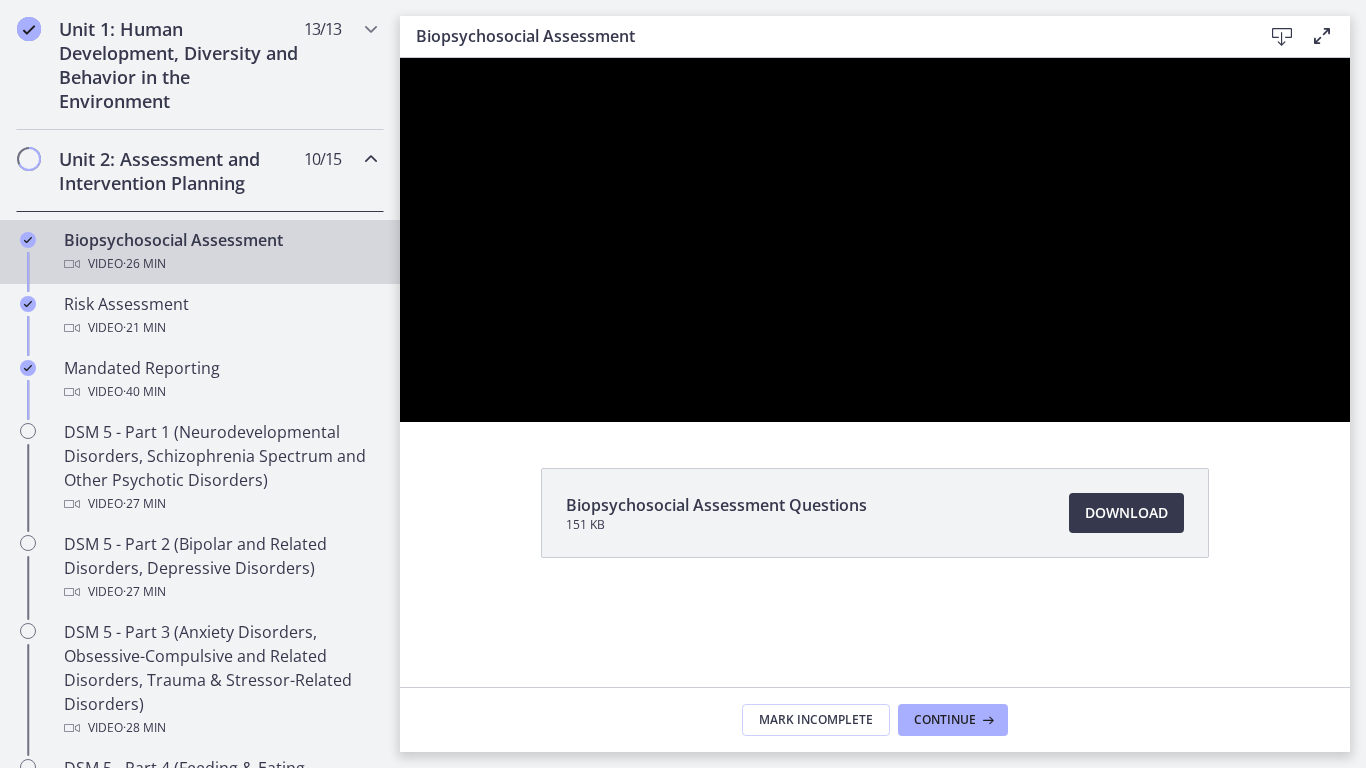 type 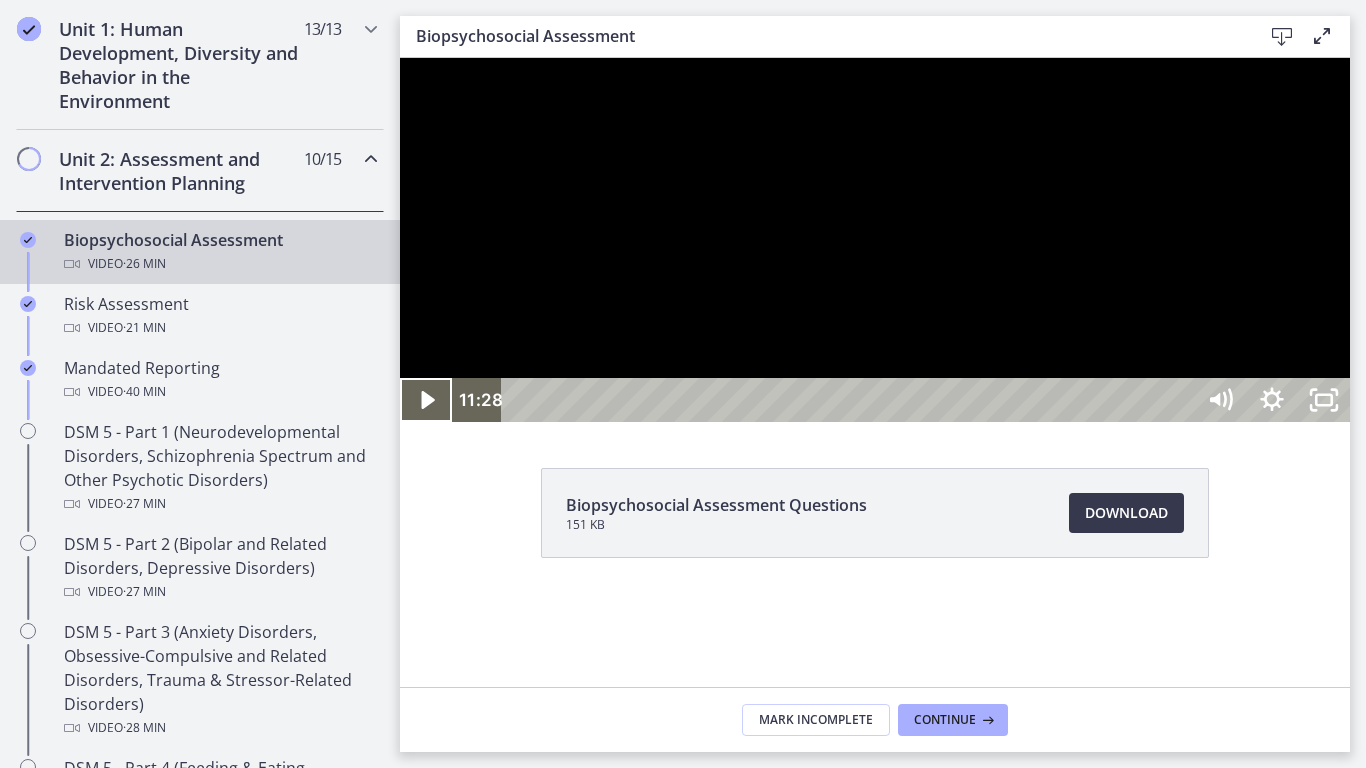 click at bounding box center (426, 400) 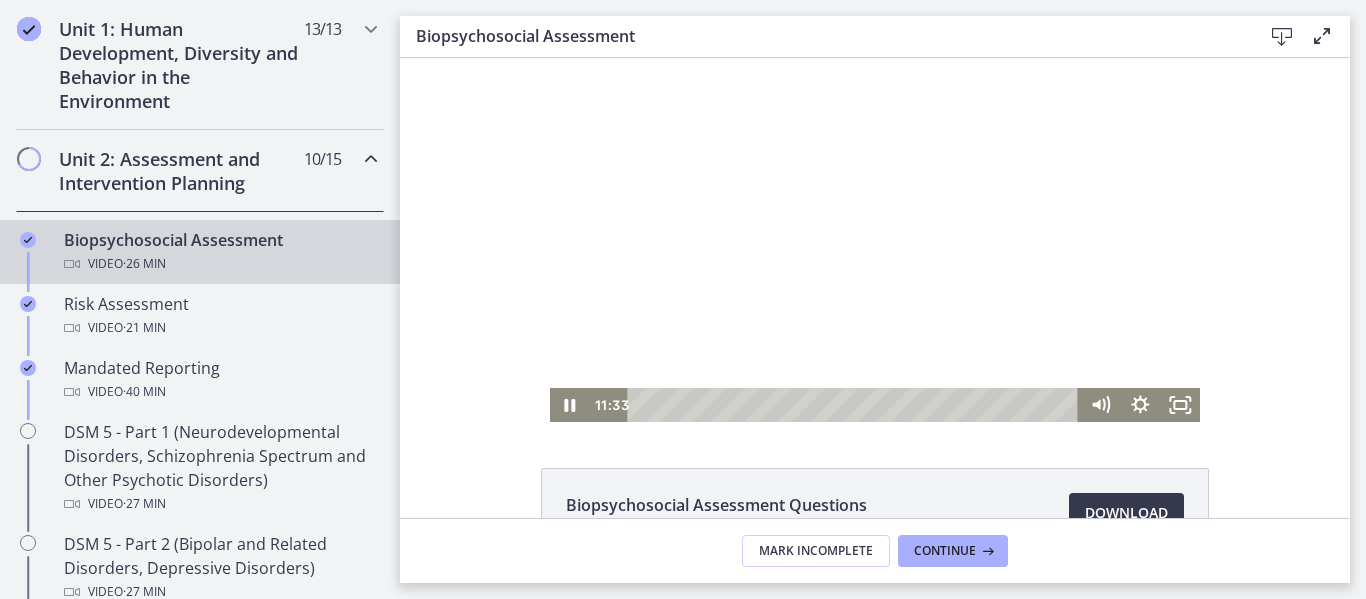 click at bounding box center [875, 240] 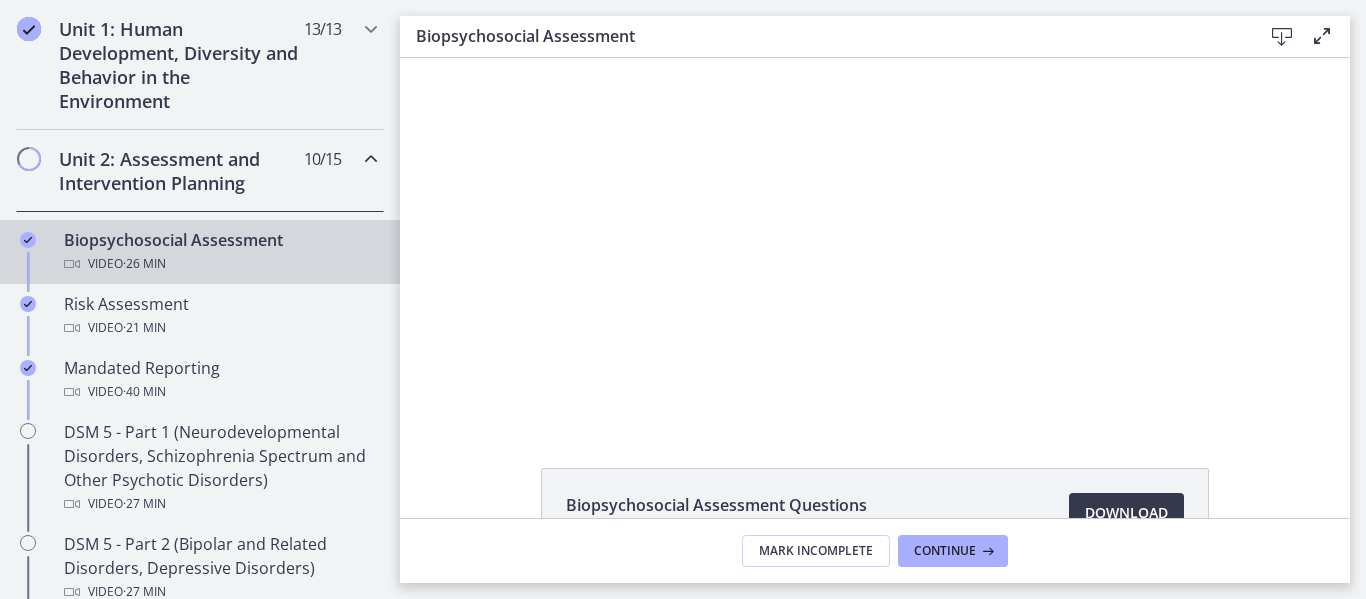 click on "Click for sound
@keyframes VOLUME_SMALL_WAVE_FLASH {
0% { opacity: 0; }
33% { opacity: 1; }
66% { opacity: 1; }
100% { opacity: 0; }
}
@keyframes VOLUME_LARGE_WAVE_FLASH {
0% { opacity: 0; }
33% { opacity: 1; }
66% { opacity: 1; }
100% { opacity: 0; }
}
.volume__small-wave {
animation: VOLUME_SMALL_WAVE_FLASH 2s infinite;
opacity: 0;
}
.volume__large-wave {
animation: VOLUME_LARGE_WAVE_FLASH 2s infinite .3s;
opacity: 0;
}
[TIME] [TIME]" at bounding box center [875, 240] 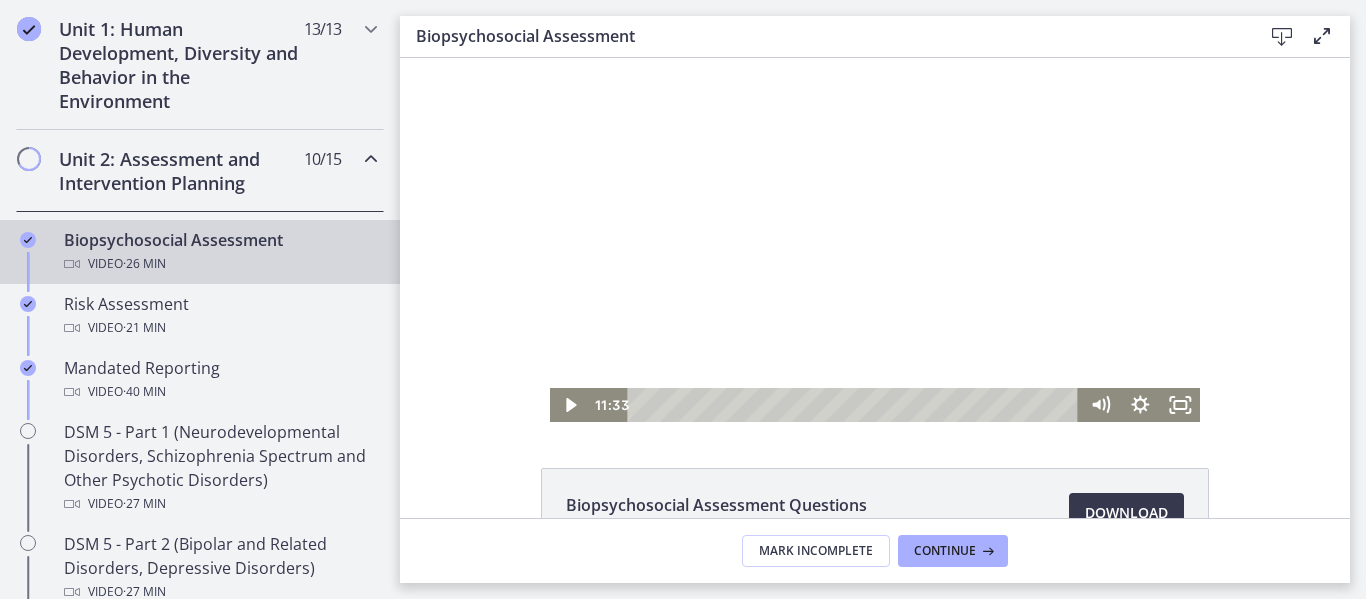 click on "Click for sound
@keyframes VOLUME_SMALL_WAVE_FLASH {
0% { opacity: 0; }
33% { opacity: 1; }
66% { opacity: 1; }
100% { opacity: 0; }
}
@keyframes VOLUME_LARGE_WAVE_FLASH {
0% { opacity: 0; }
33% { opacity: 1; }
66% { opacity: 1; }
100% { opacity: 0; }
}
.volume__small-wave {
animation: VOLUME_SMALL_WAVE_FLASH 2s infinite;
opacity: 0;
}
.volume__large-wave {
animation: VOLUME_LARGE_WAVE_FLASH 2s infinite .3s;
opacity: 0;
}
[TIME] [TIME]" at bounding box center [875, 240] 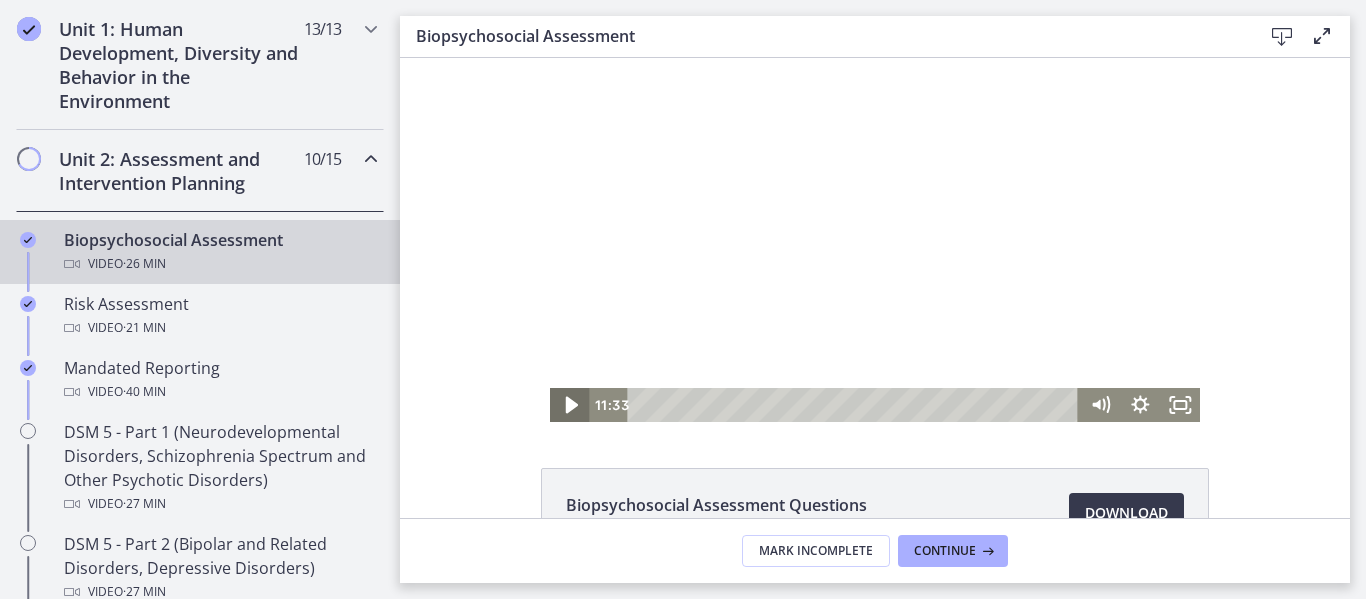 click 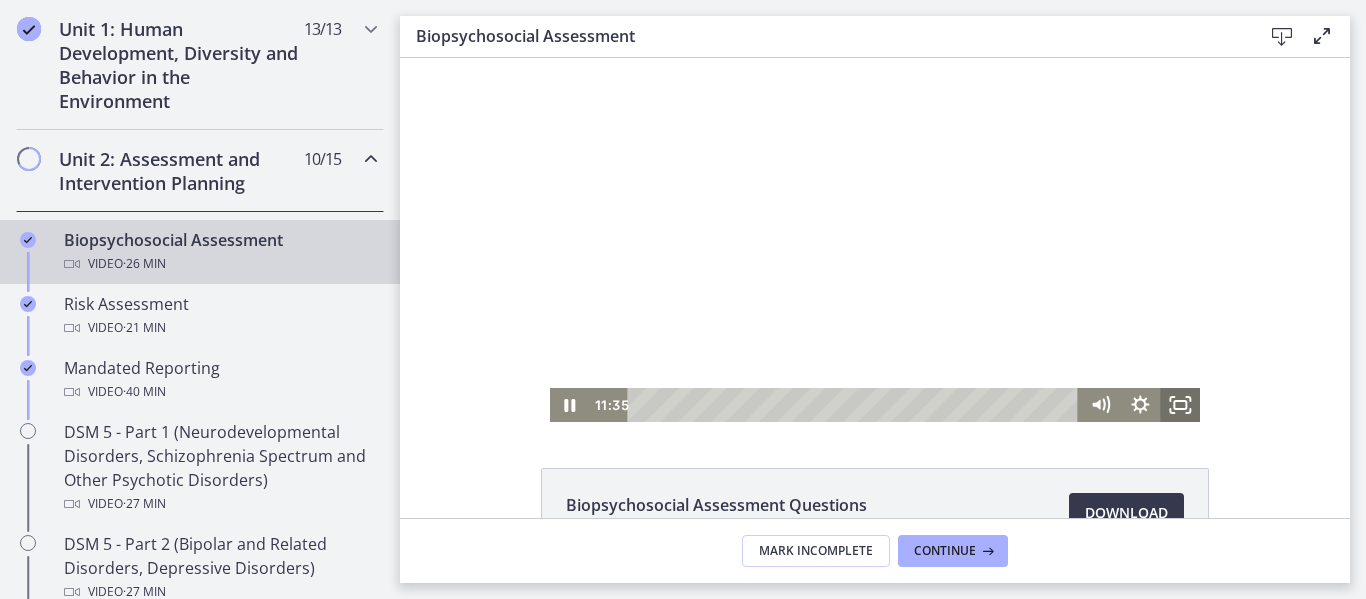click 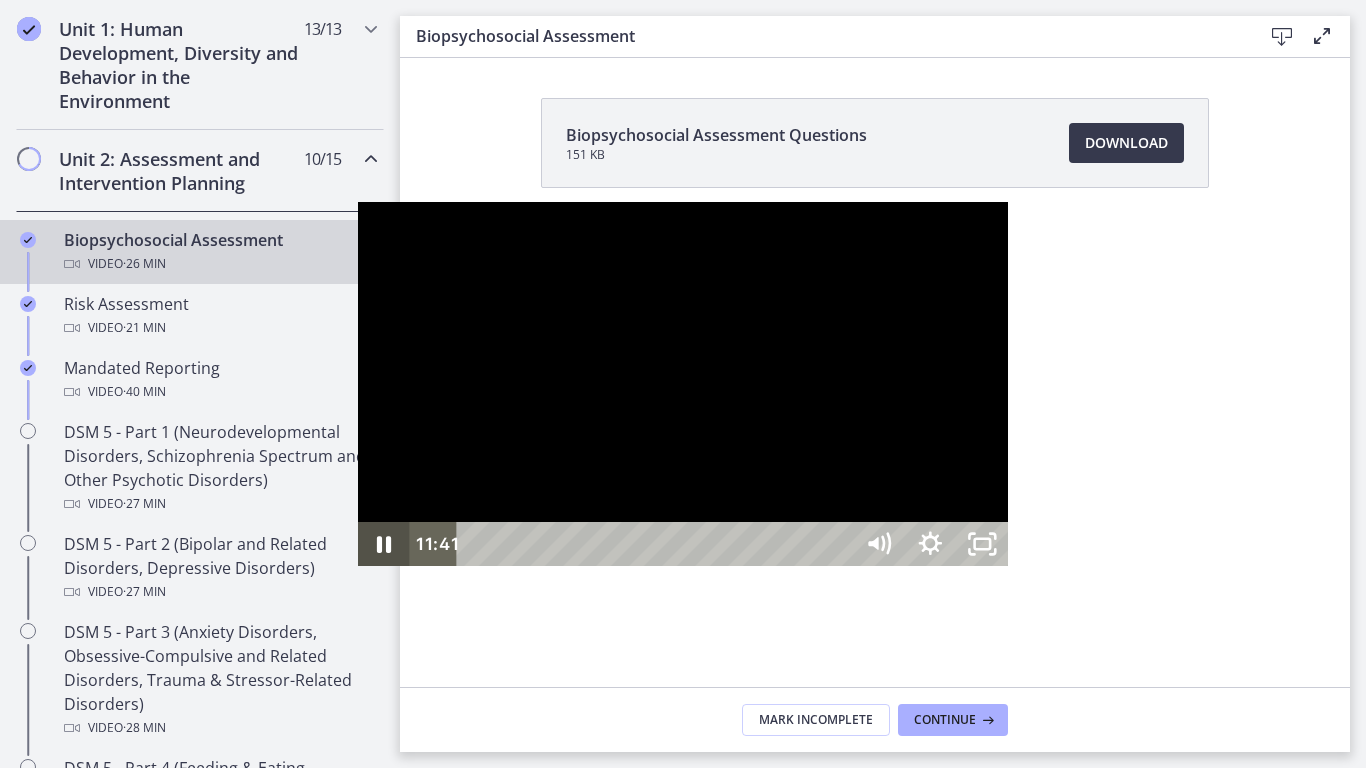 click 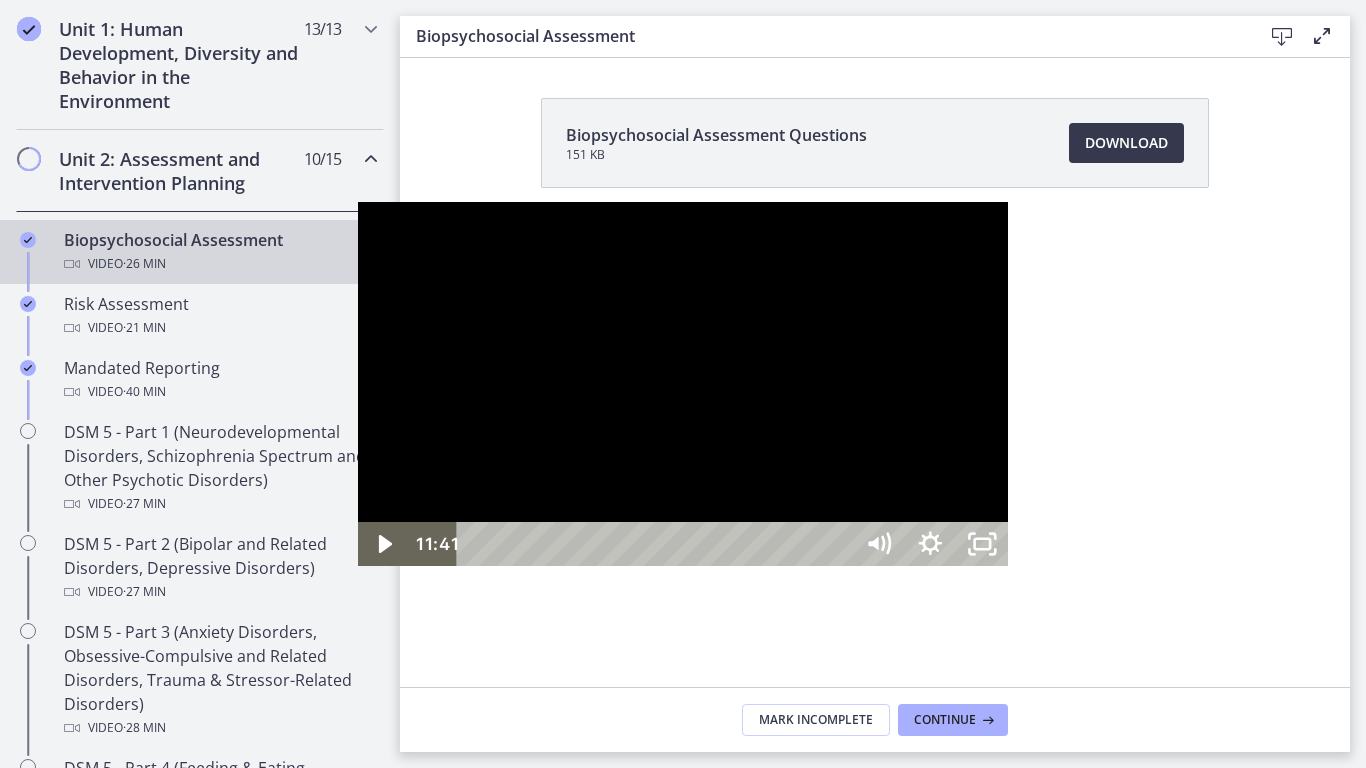 click 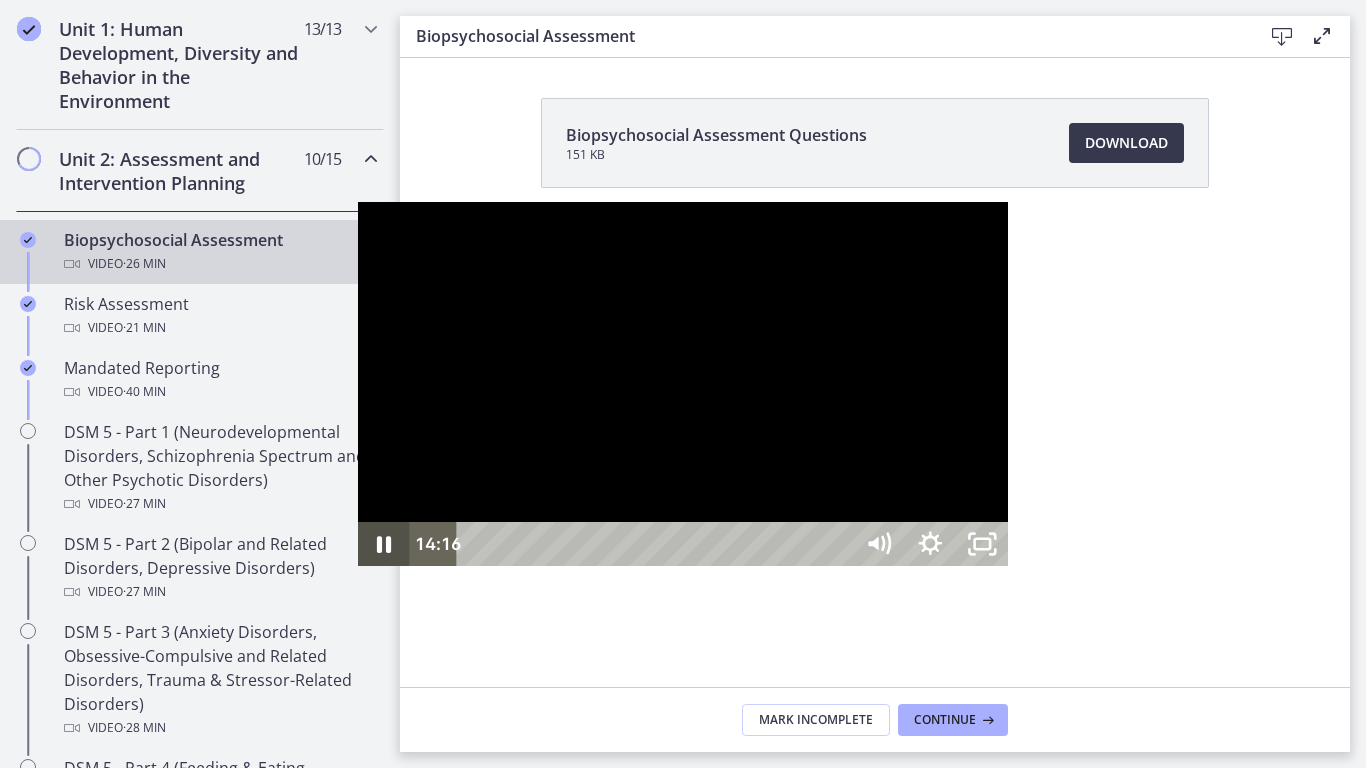 click at bounding box center [384, 544] 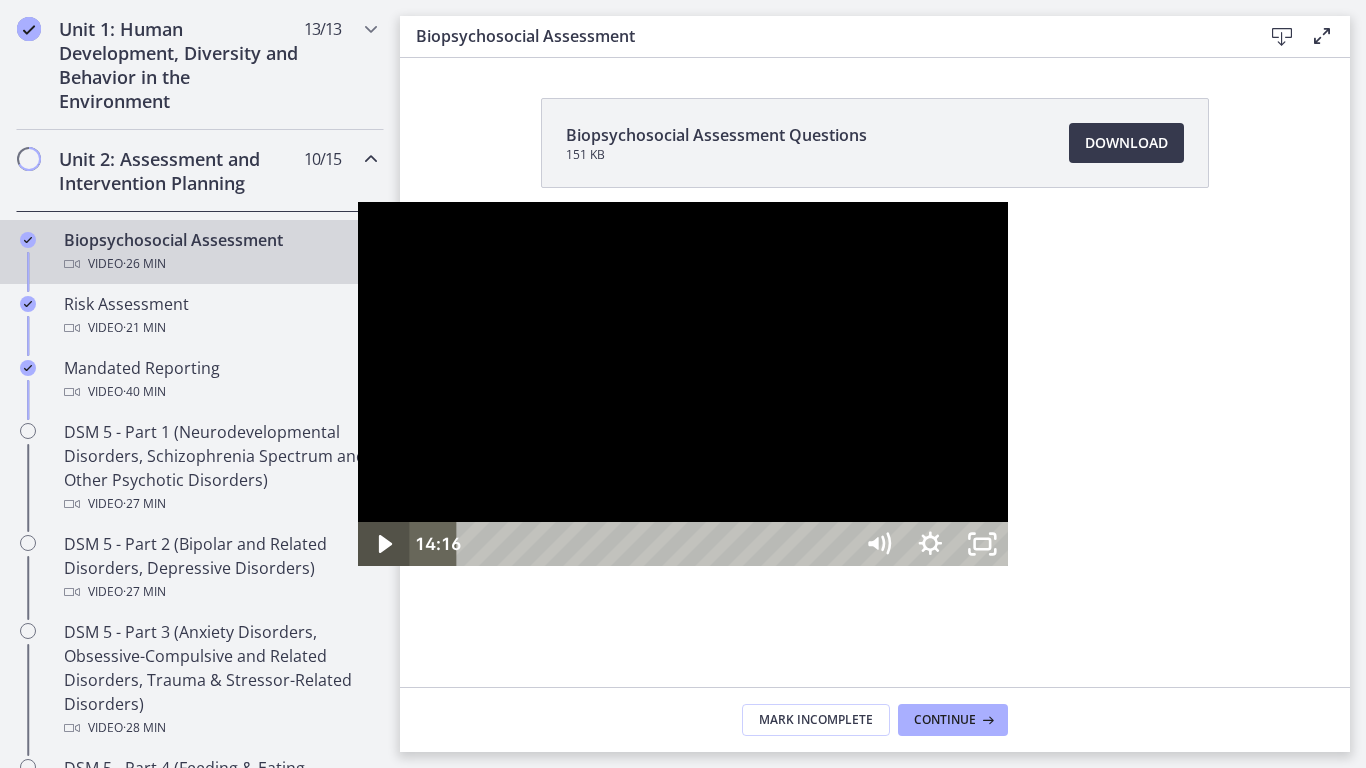 click at bounding box center [384, 544] 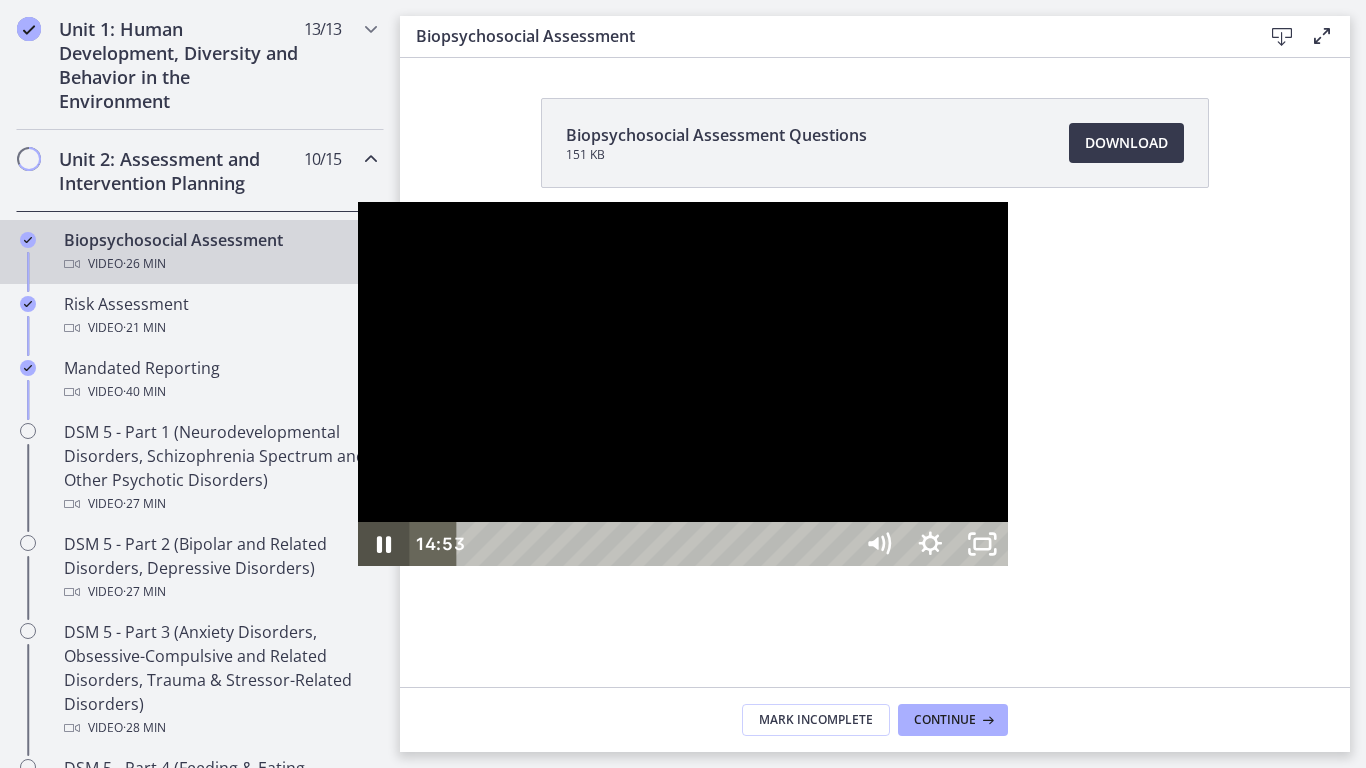 click at bounding box center (384, 544) 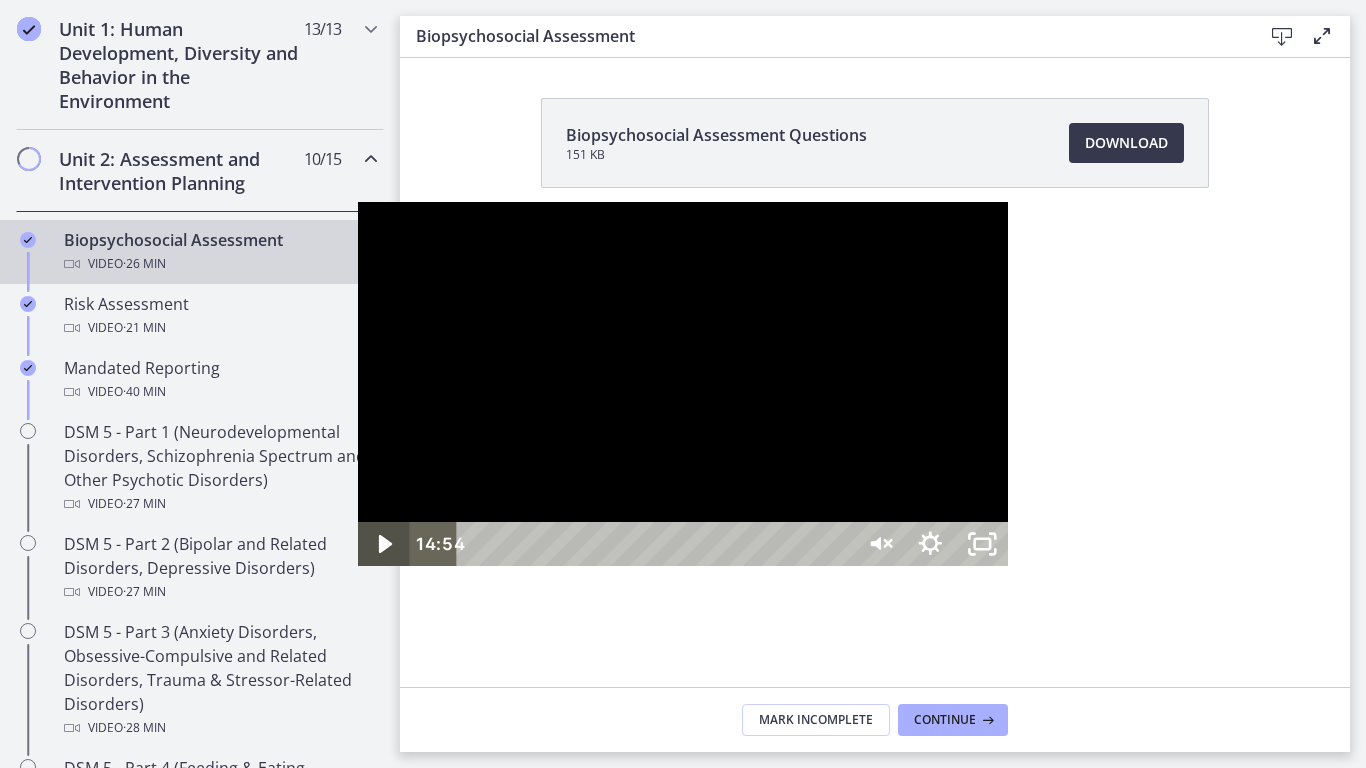 click at bounding box center (384, 544) 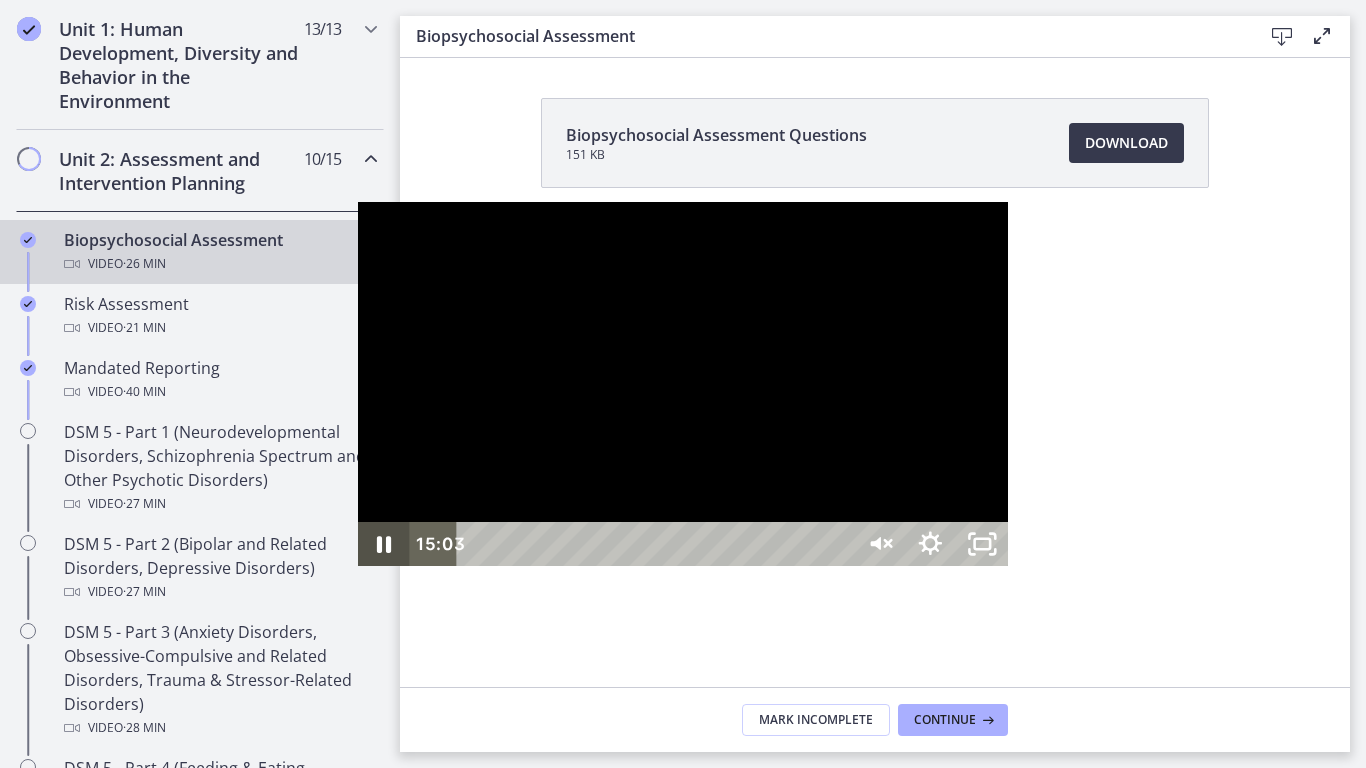 click at bounding box center (384, 544) 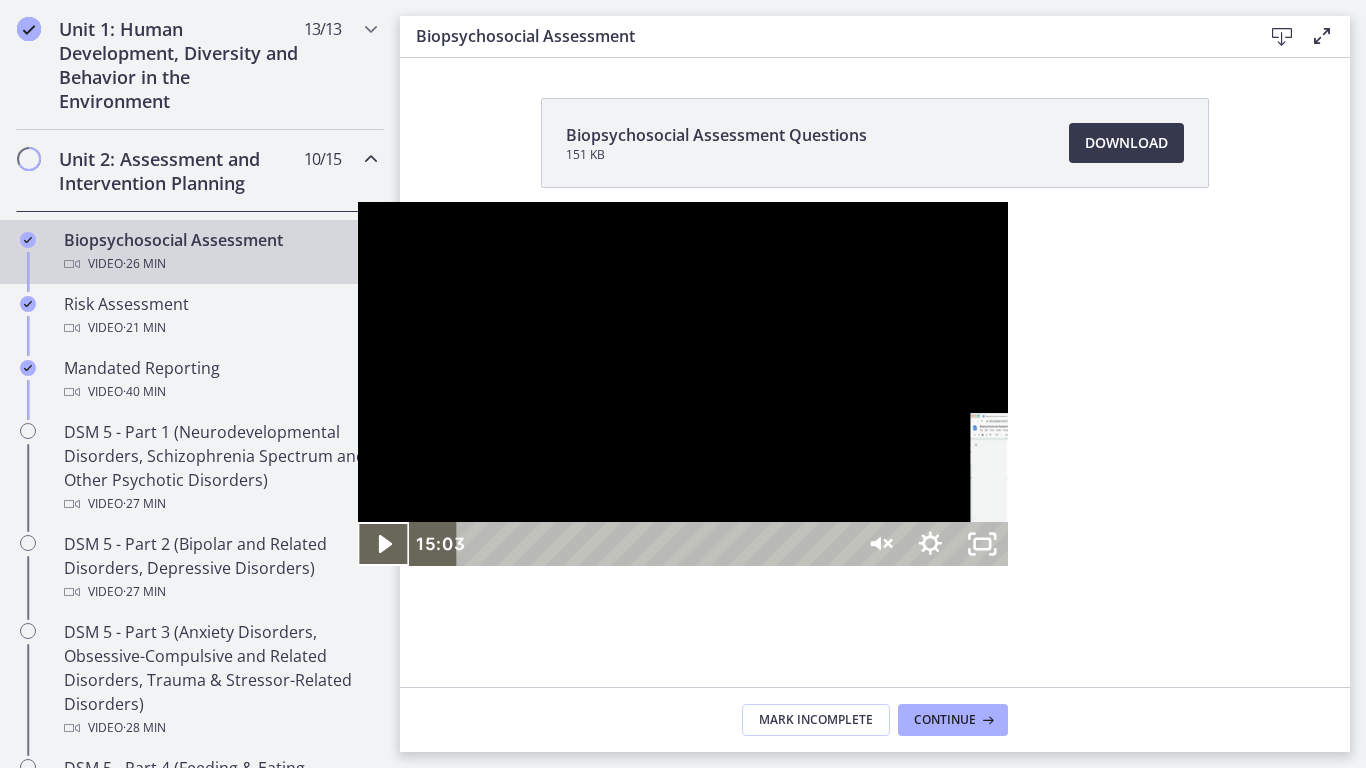 click on "14:23" at bounding box center [657, 544] 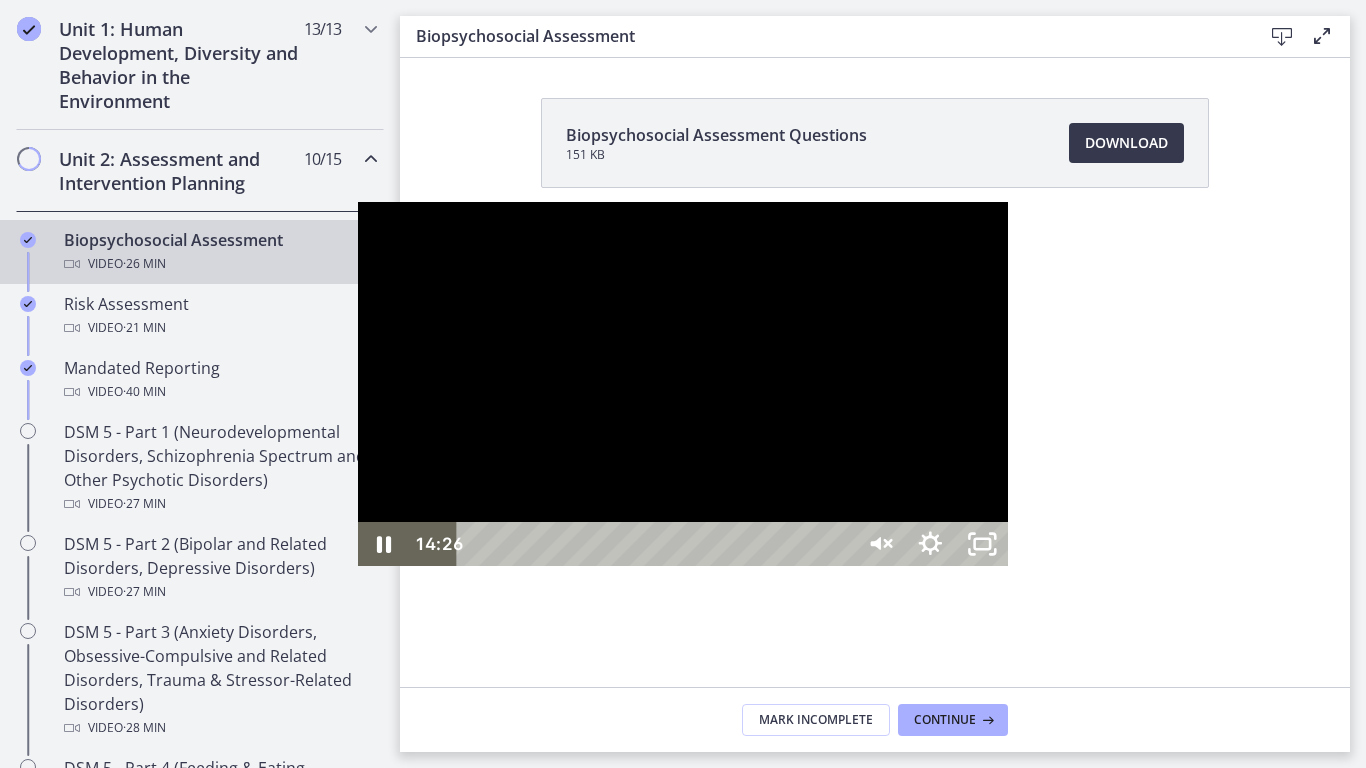 click at bounding box center (683, 384) 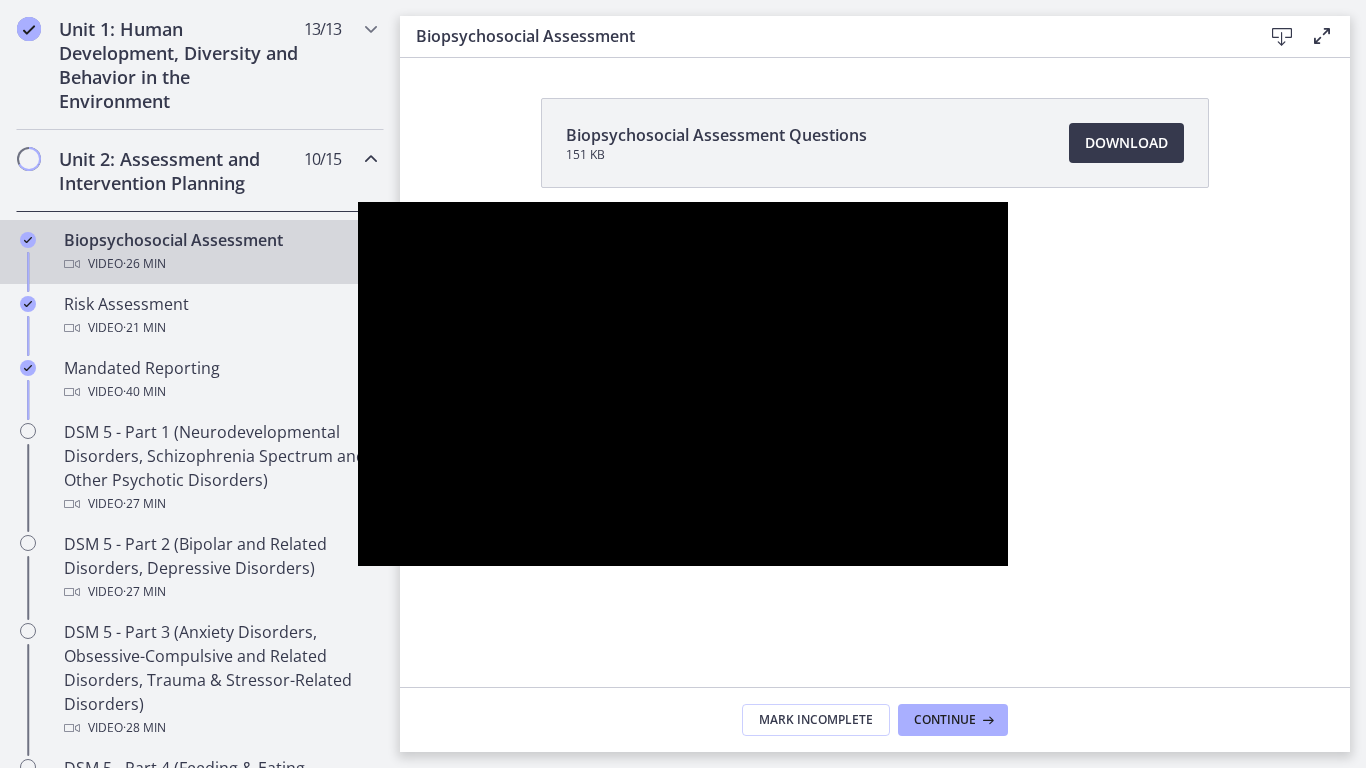 click at bounding box center [358, 202] 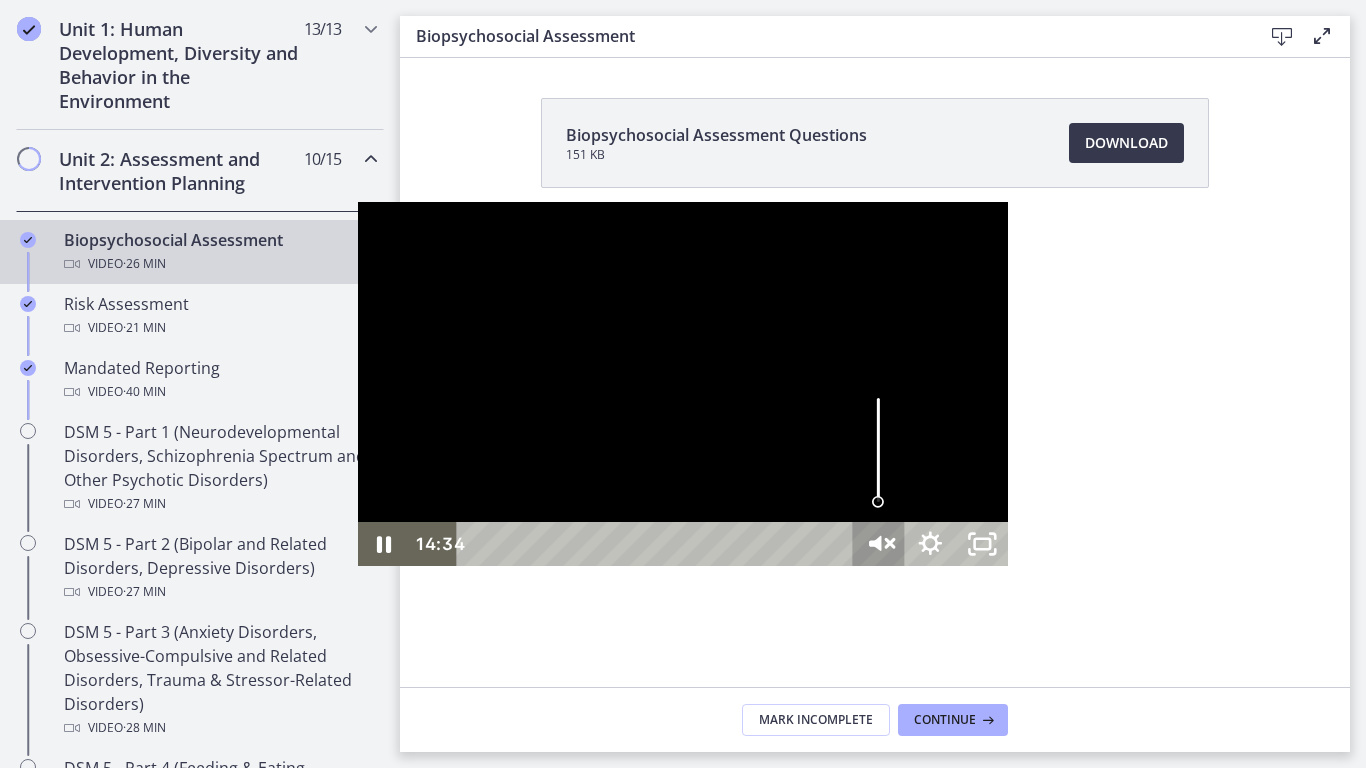 click 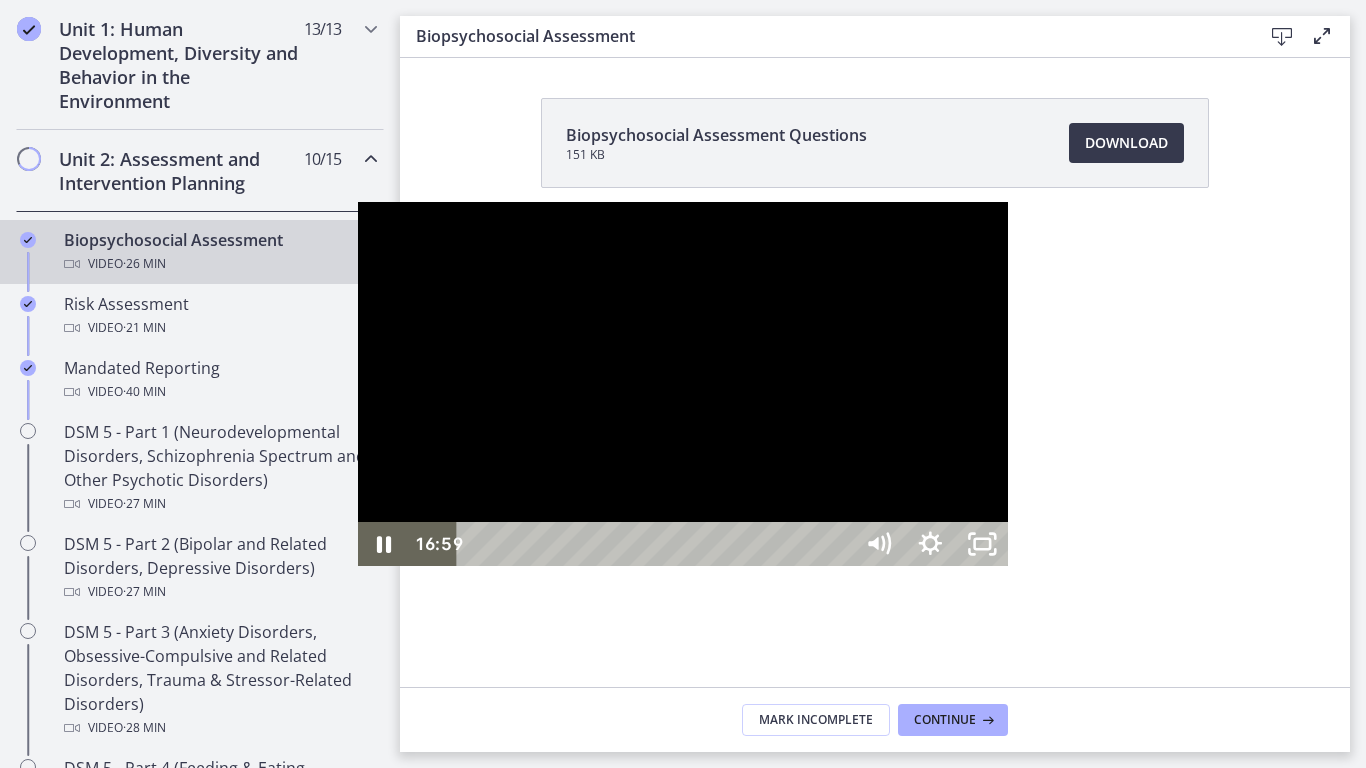 click on "15:33" at bounding box center (657, 544) 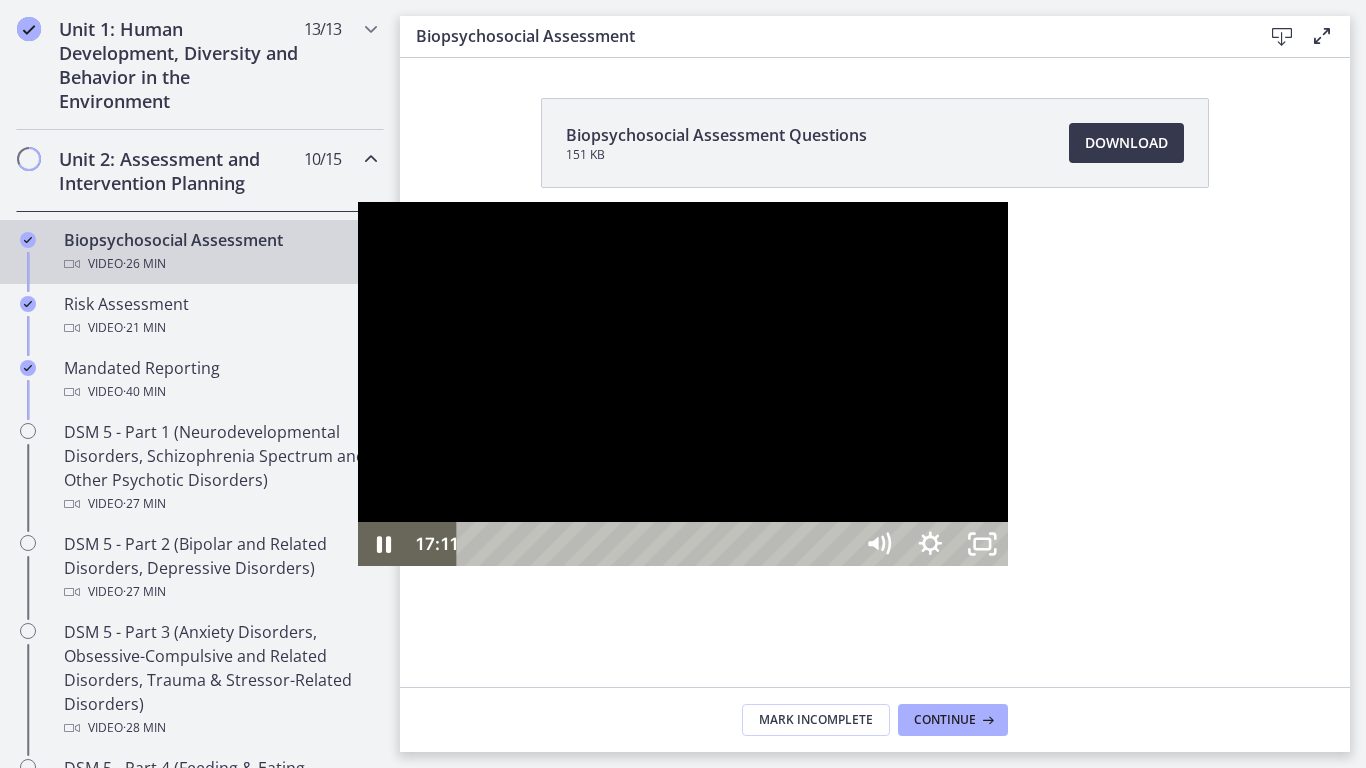 click at bounding box center (683, 384) 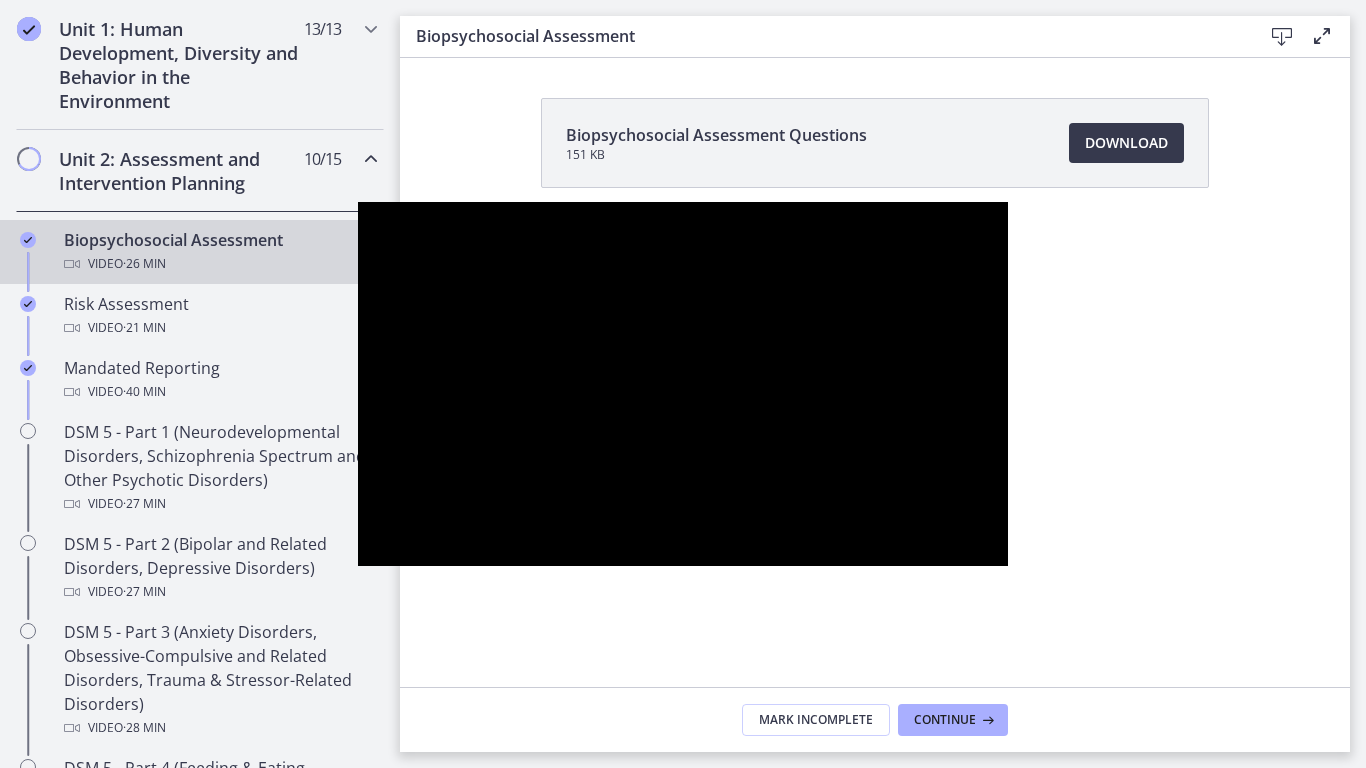 click at bounding box center [358, 202] 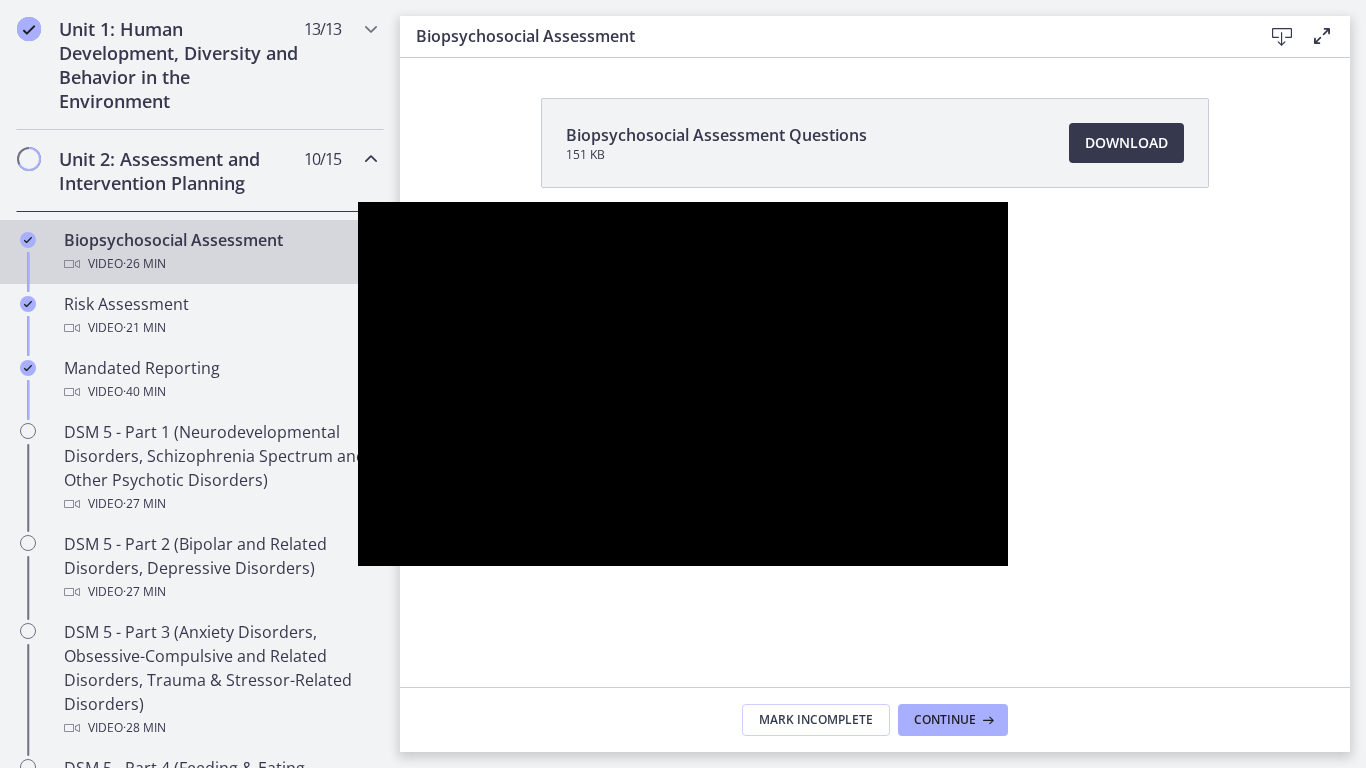 click at bounding box center [358, 202] 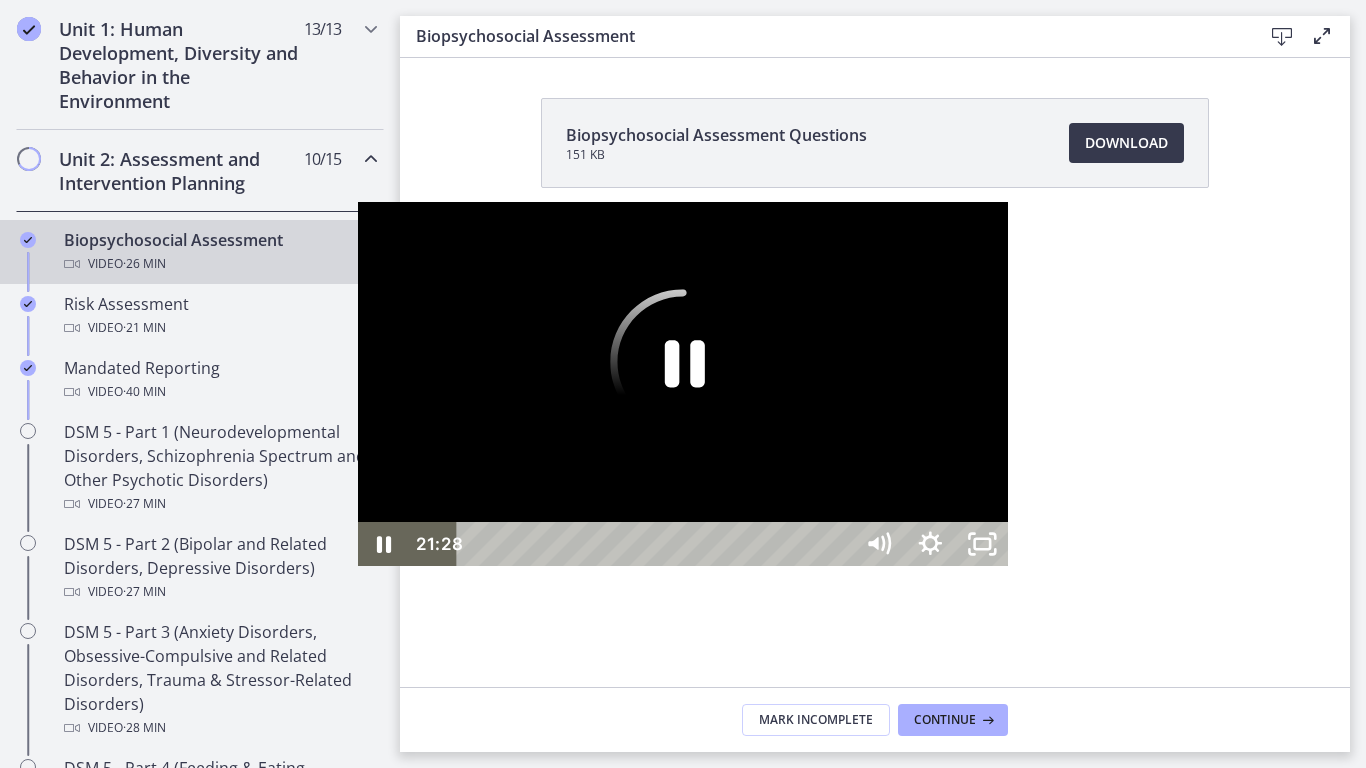 click 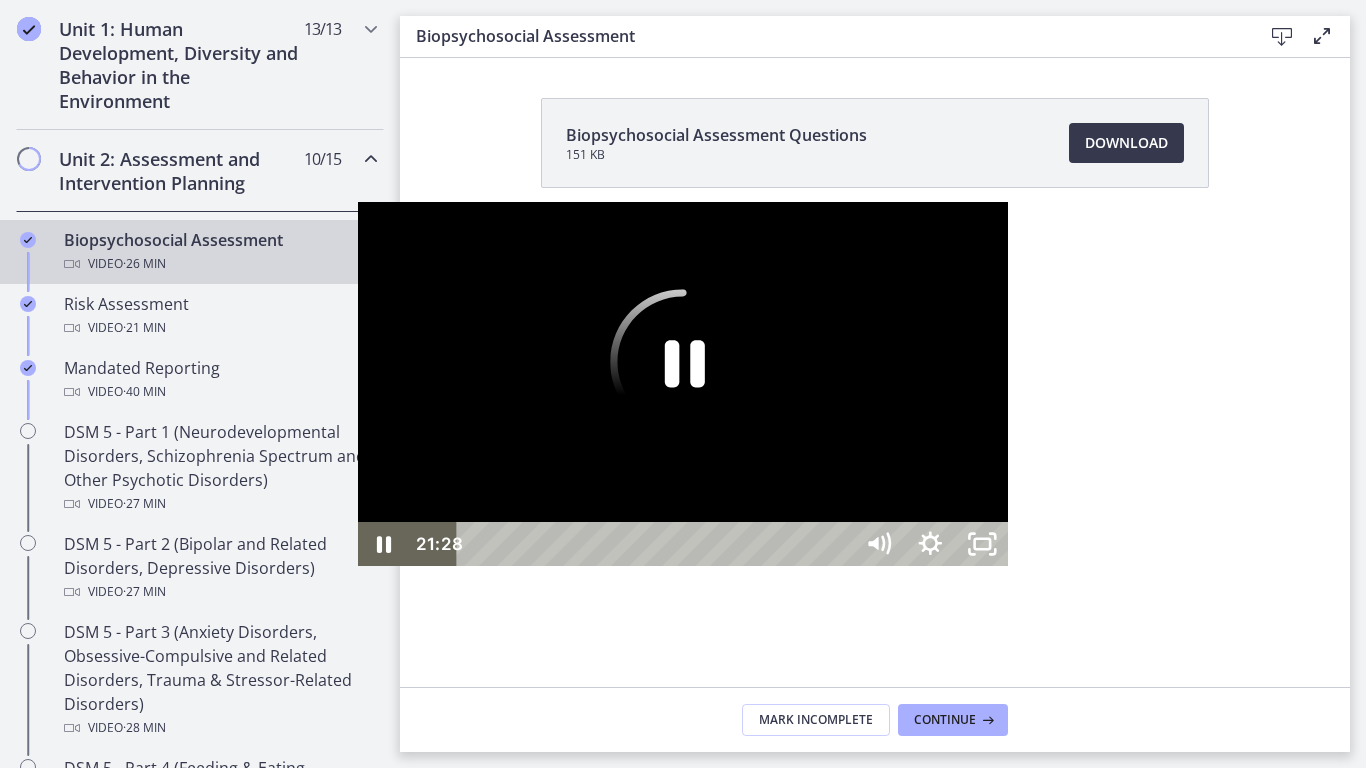 click at bounding box center [683, 384] 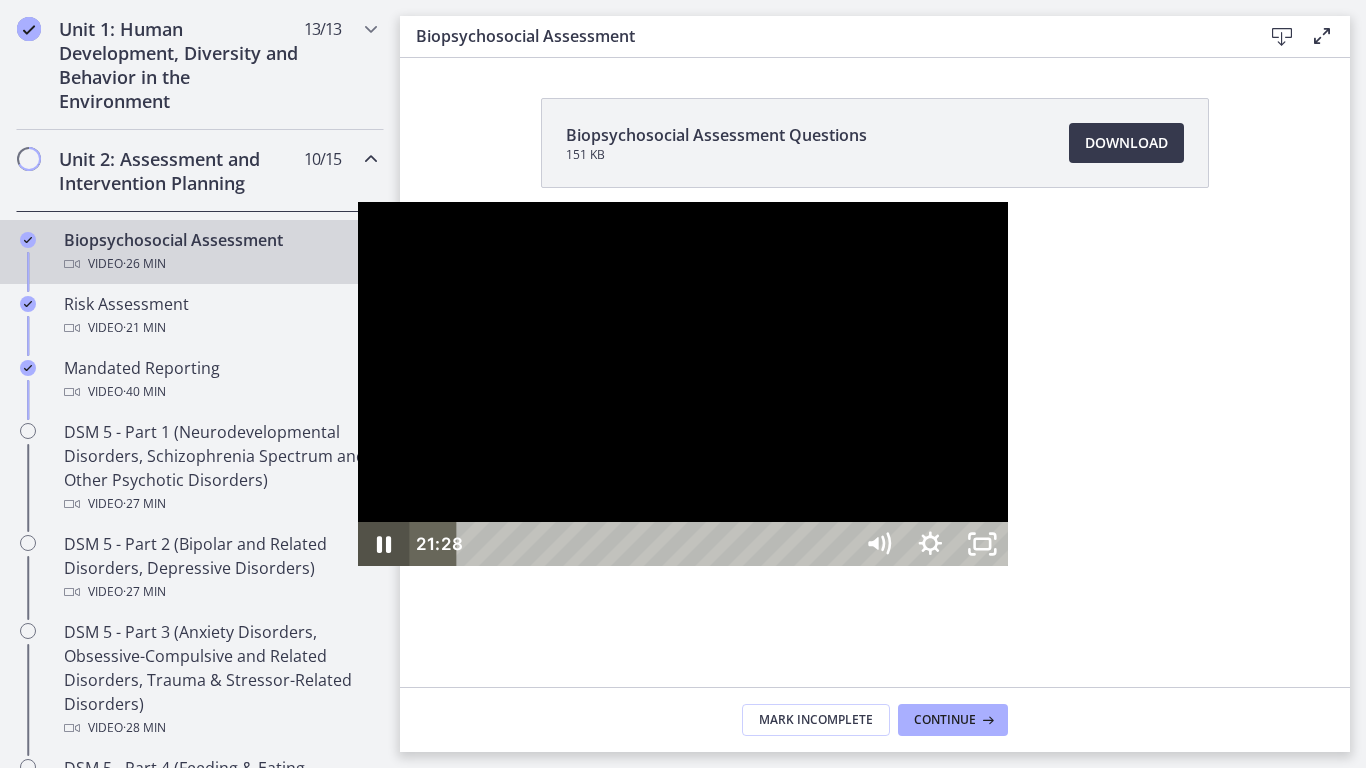 click 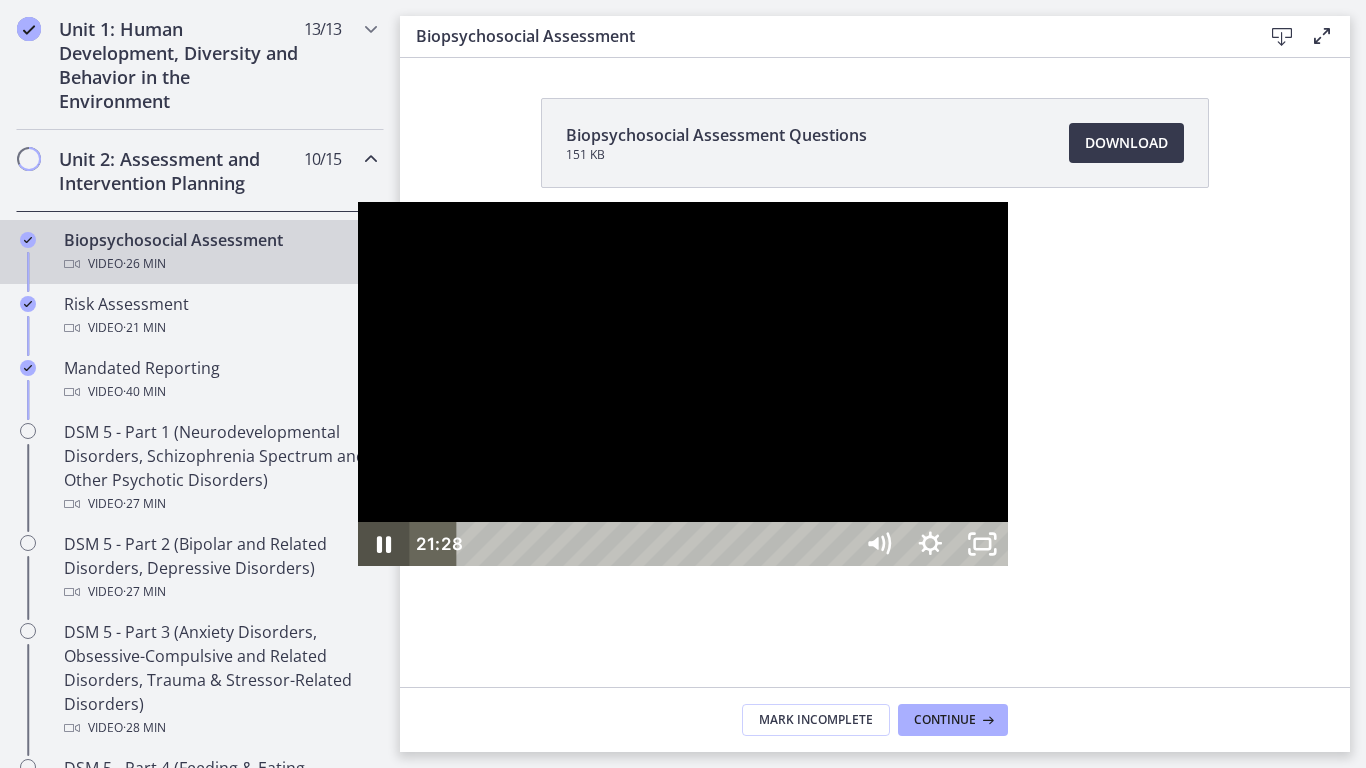 click at bounding box center (683, 384) 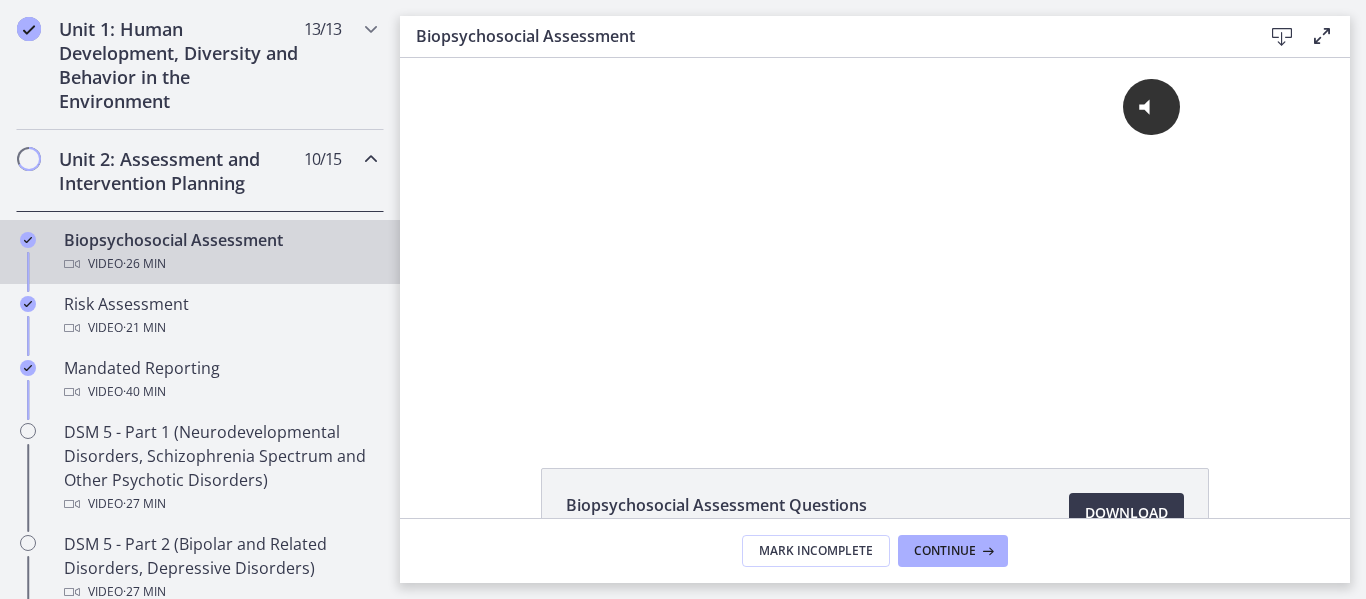 click on "Click for sound
@keyframes VOLUME_SMALL_WAVE_FLASH {
0% { opacity: 0; }
33% { opacity: 1; }
66% { opacity: 1; }
100% { opacity: 0; }
}
@keyframes VOLUME_LARGE_WAVE_FLASH {
0% { opacity: 0; }
33% { opacity: 1; }
66% { opacity: 1; }
100% { opacity: 0; }
}
.volume__small-wave {
animation: VOLUME_SMALL_WAVE_FLASH 2s infinite;
opacity: 0;
}
.volume__large-wave {
animation: VOLUME_LARGE_WAVE_FLASH 2s infinite .3s;
opacity: 0;
}" at bounding box center (875, 223) 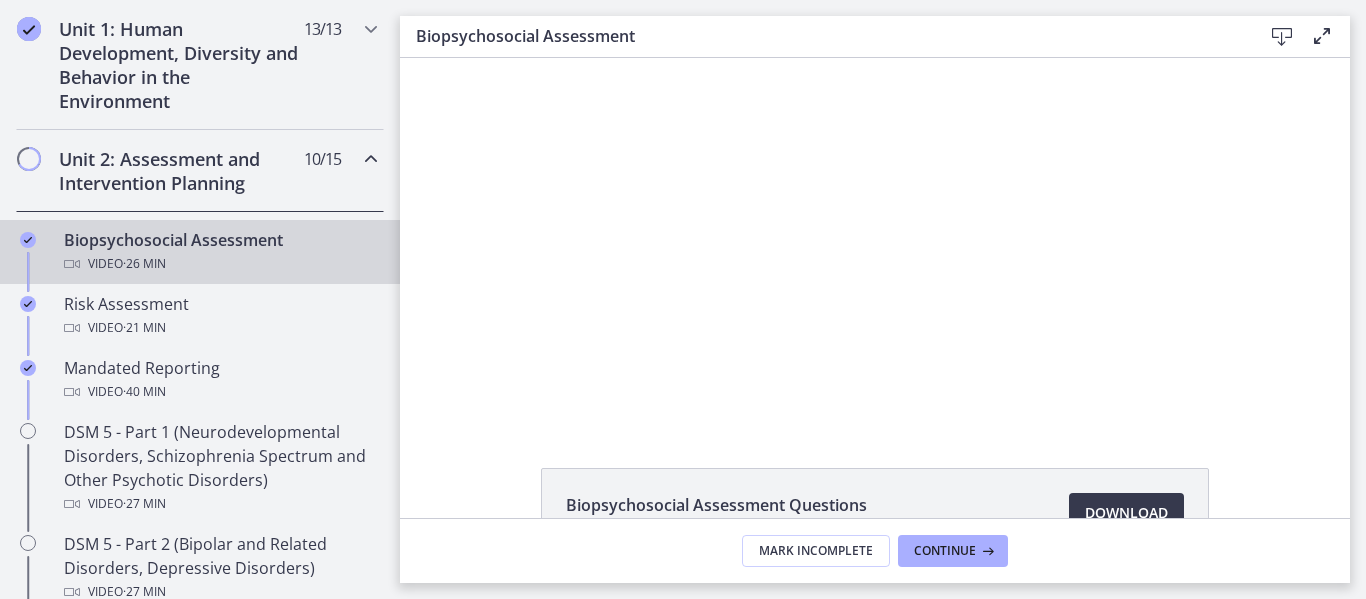 click at bounding box center (875, 240) 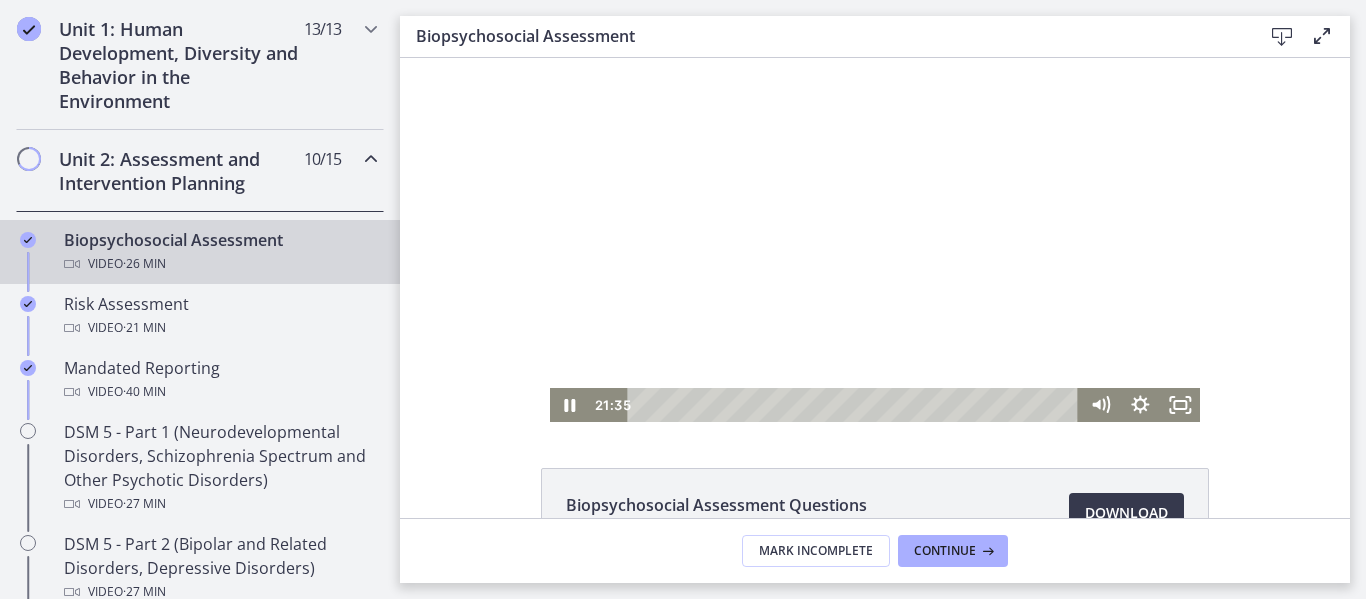click at bounding box center (875, 240) 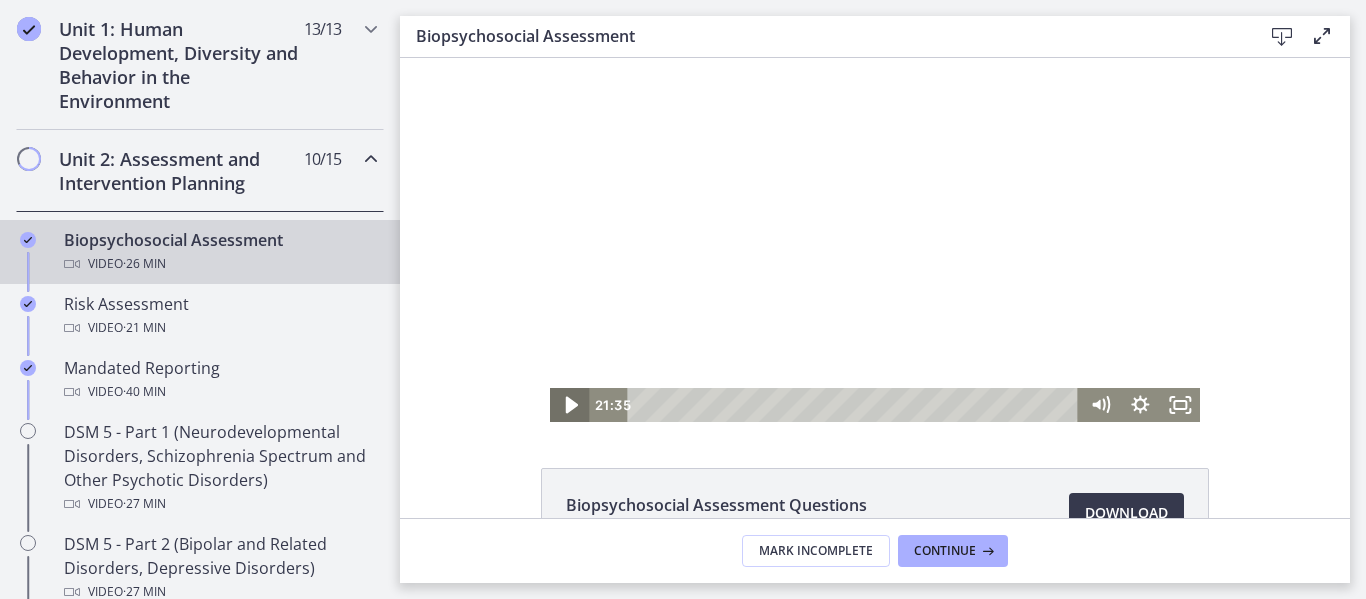 click 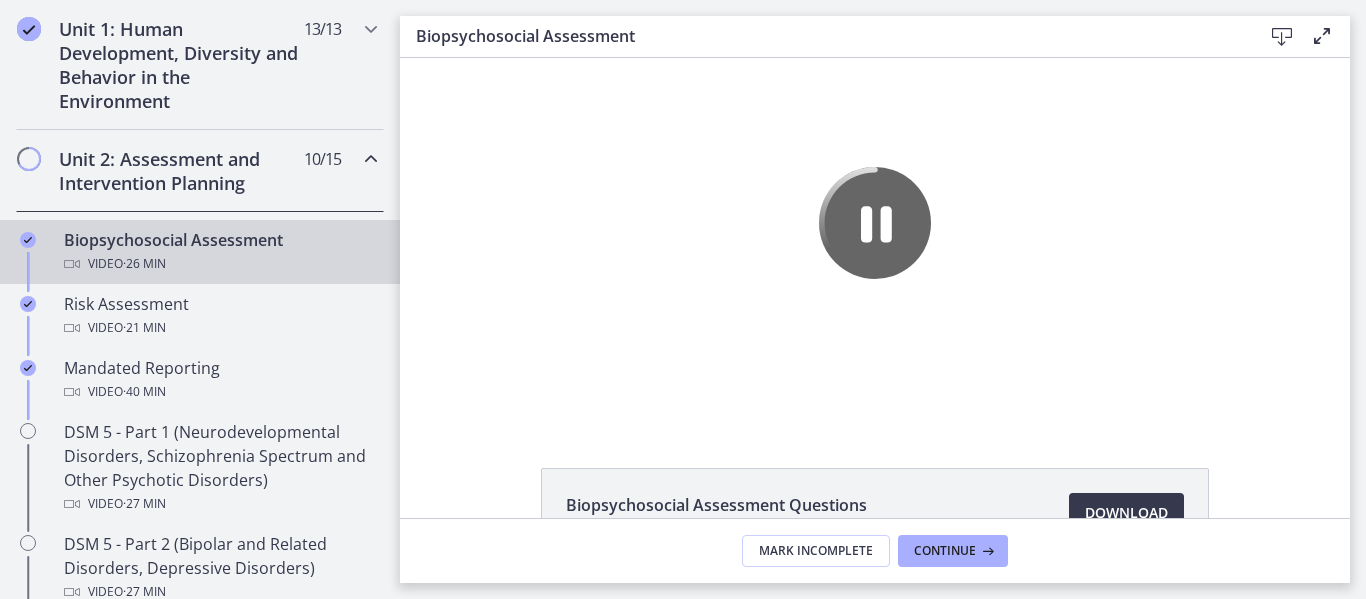 click on "**********" at bounding box center (875, 240) 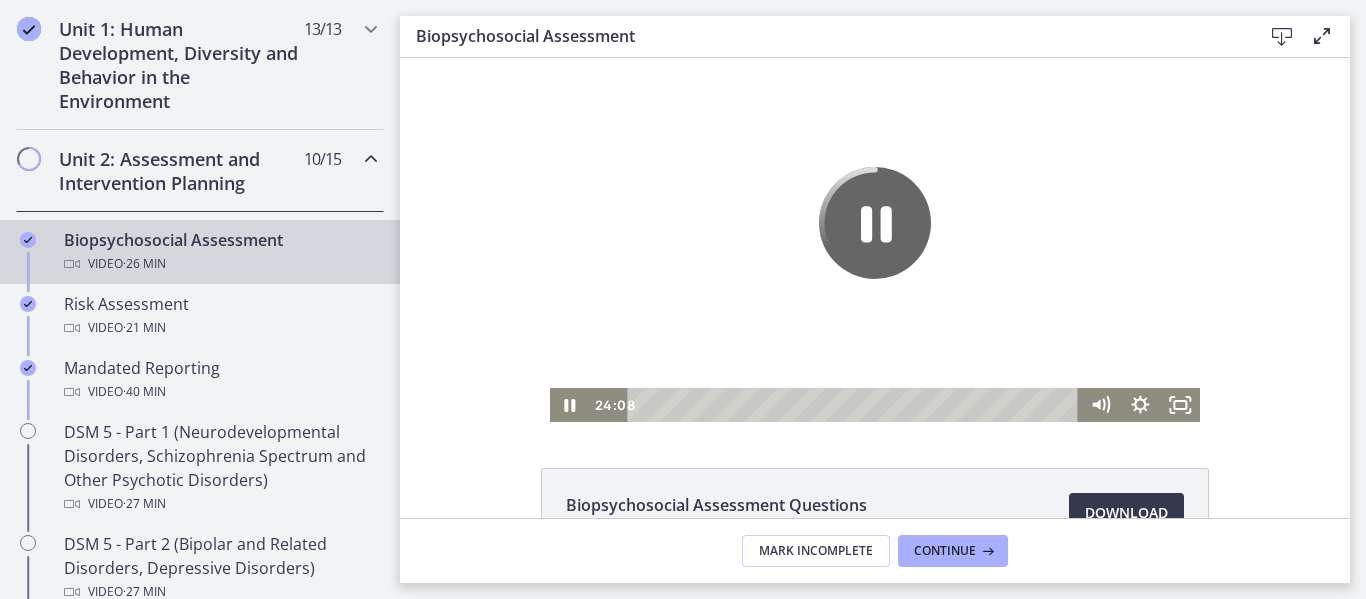 click 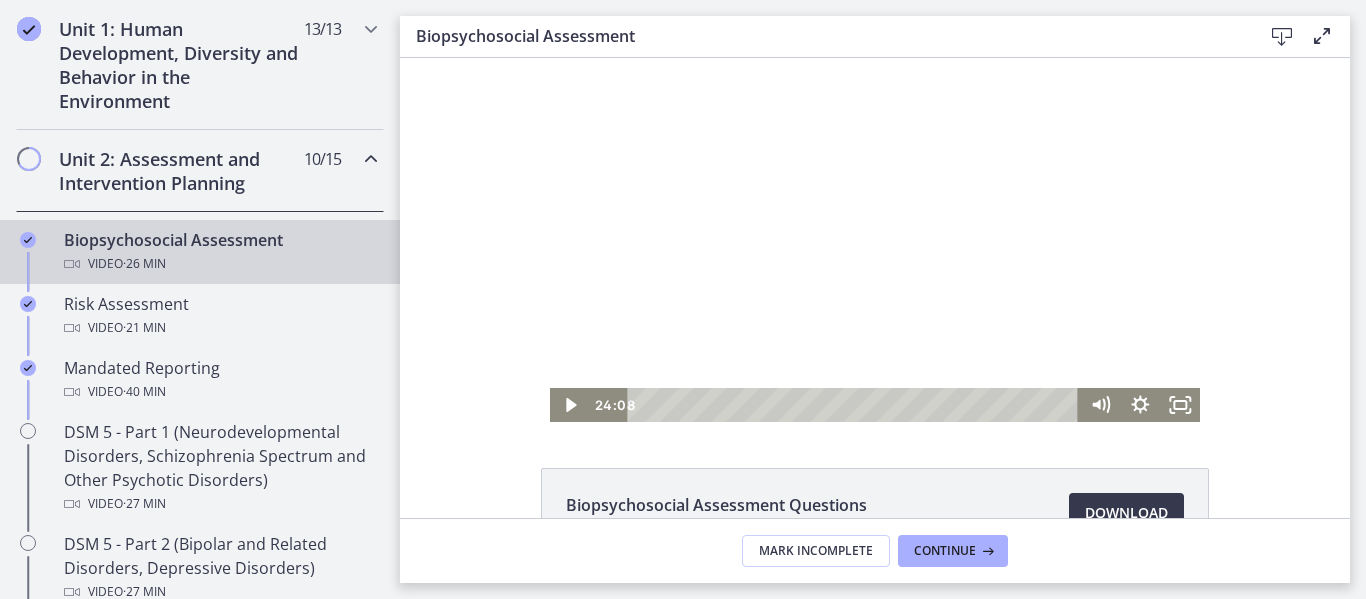 click at bounding box center (875, 240) 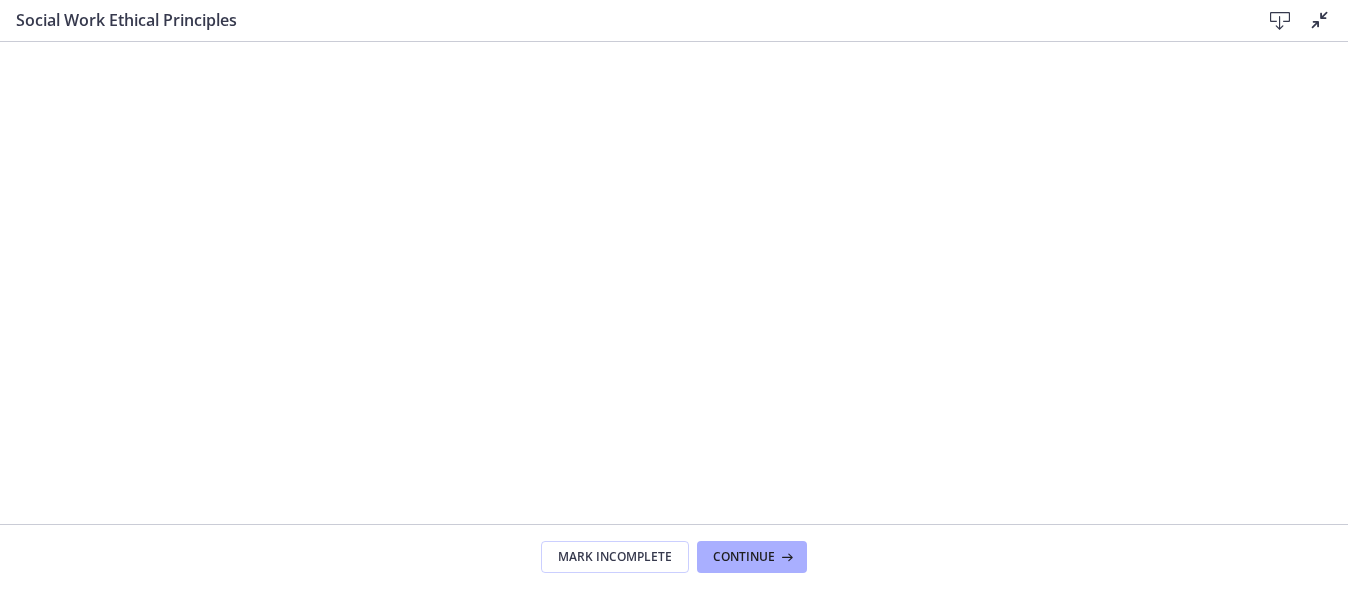 scroll, scrollTop: 0, scrollLeft: 0, axis: both 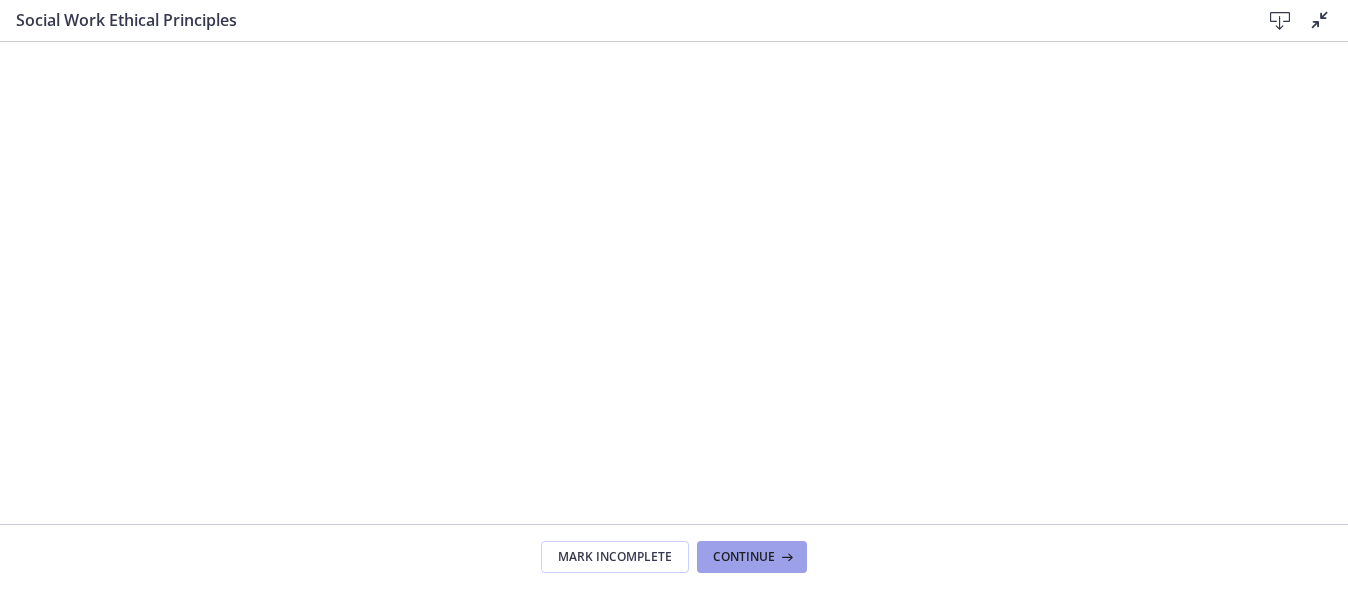 click on "Continue" at bounding box center [744, 557] 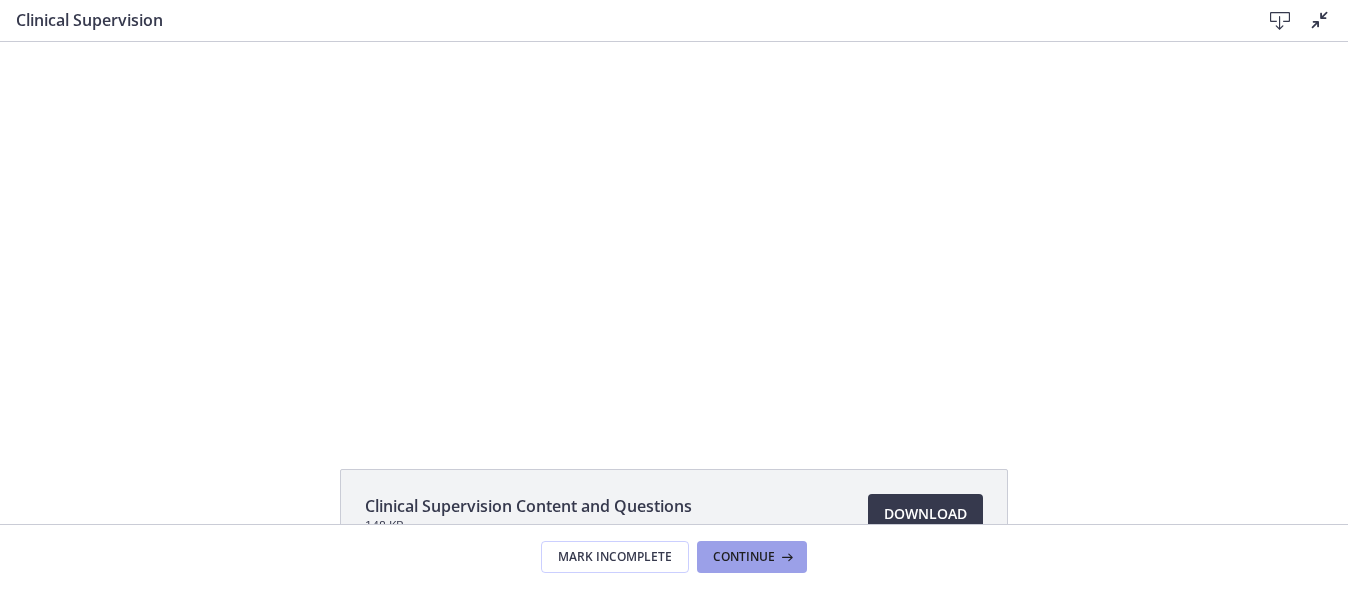 click on "Continue" at bounding box center (744, 557) 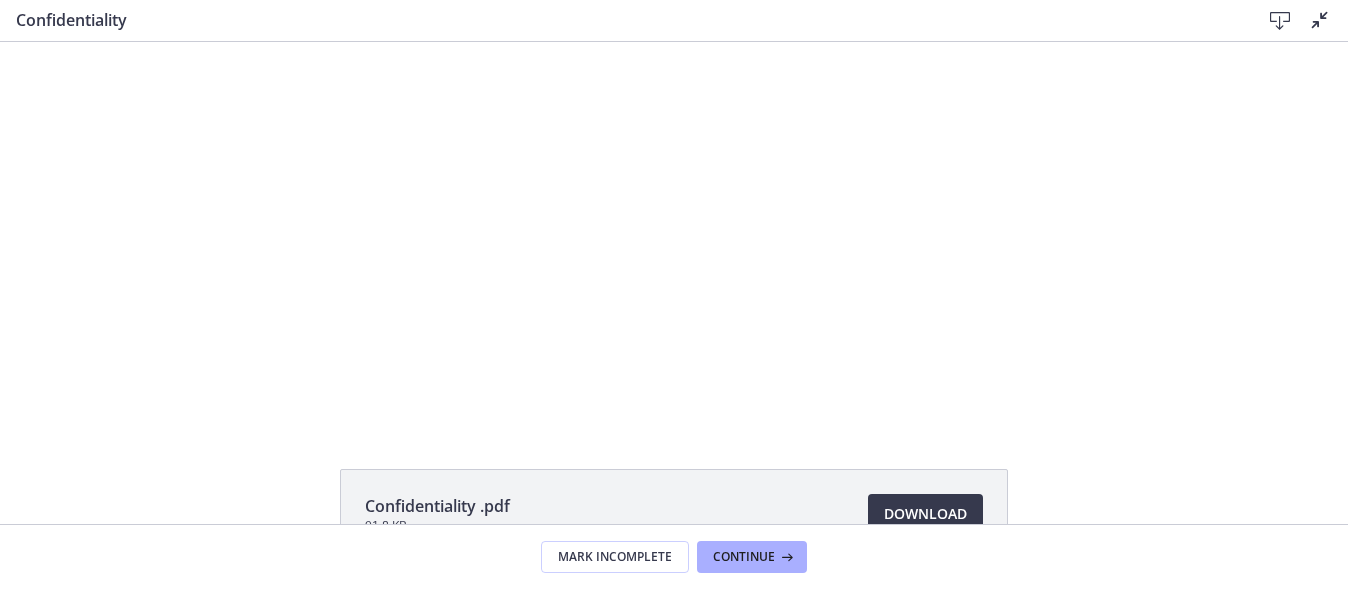 scroll, scrollTop: 0, scrollLeft: 0, axis: both 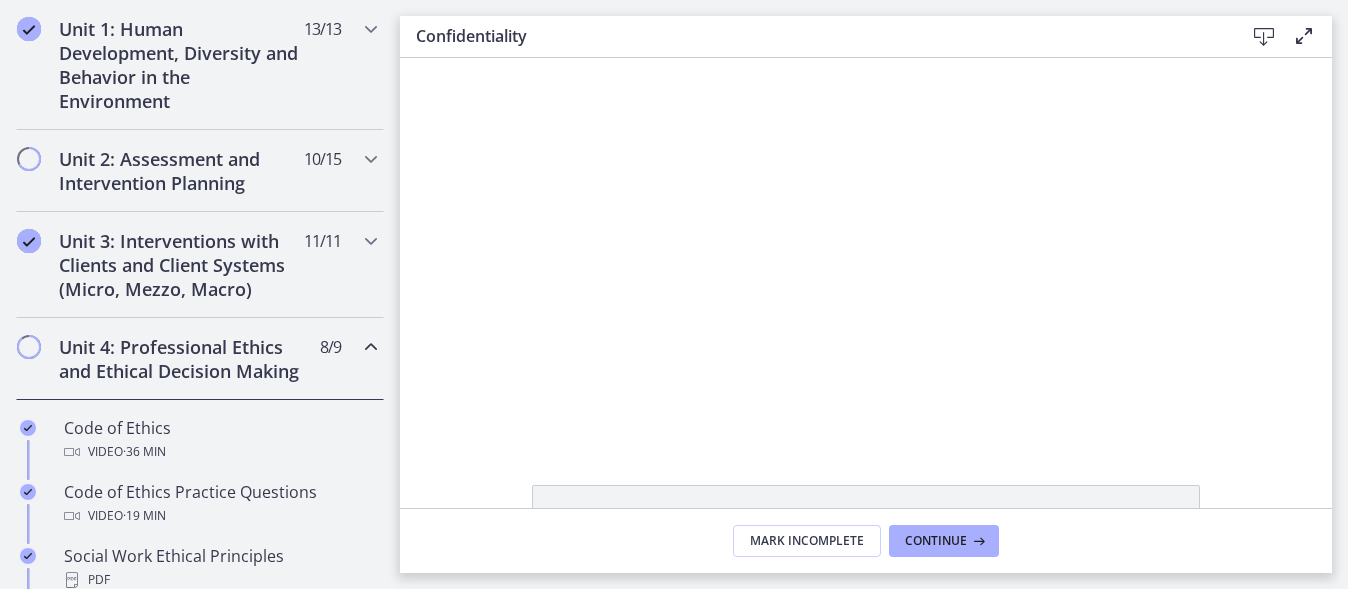 click on "Unit 4: Professional Ethics and Ethical Decision Making" at bounding box center [181, 359] 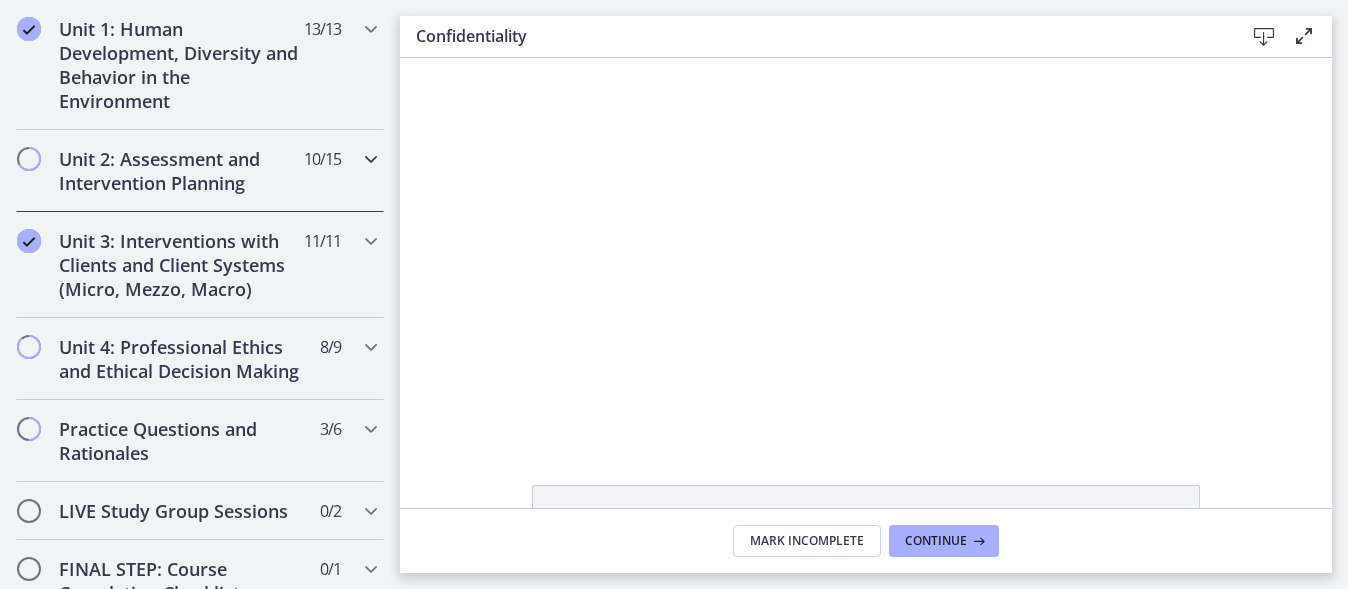 click on "Unit 2: Assessment and Intervention Planning" at bounding box center [181, 171] 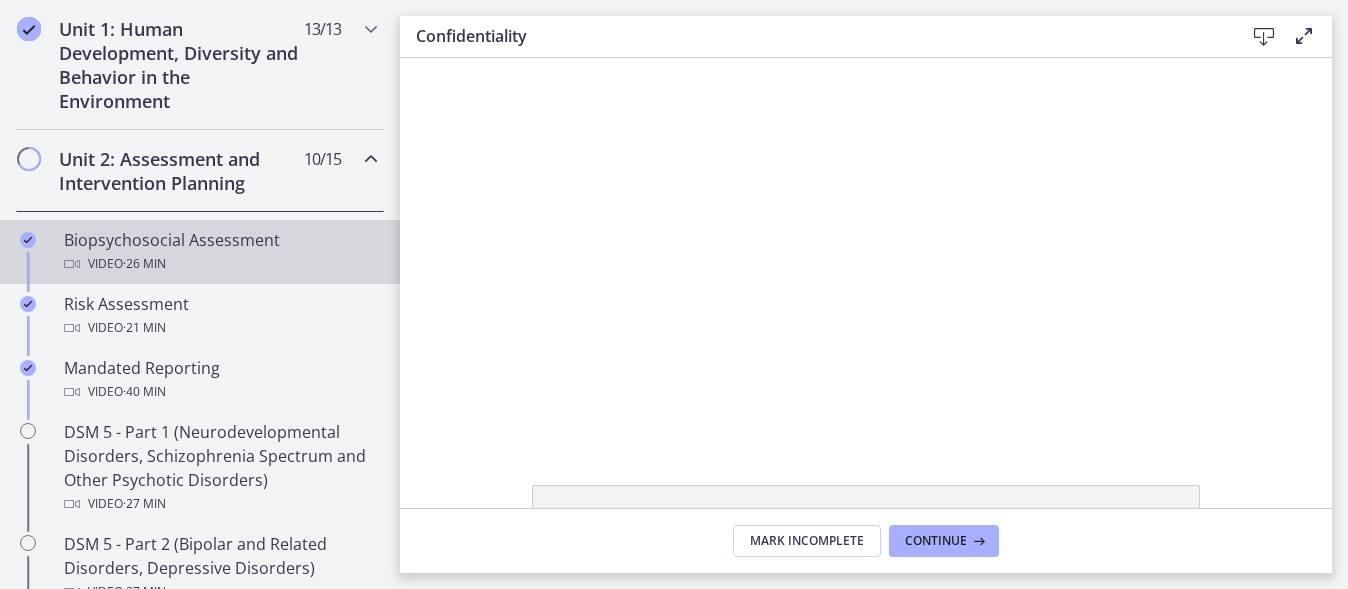 click on "Biopsychosocial Assessment
Video
·  26 min" at bounding box center (220, 252) 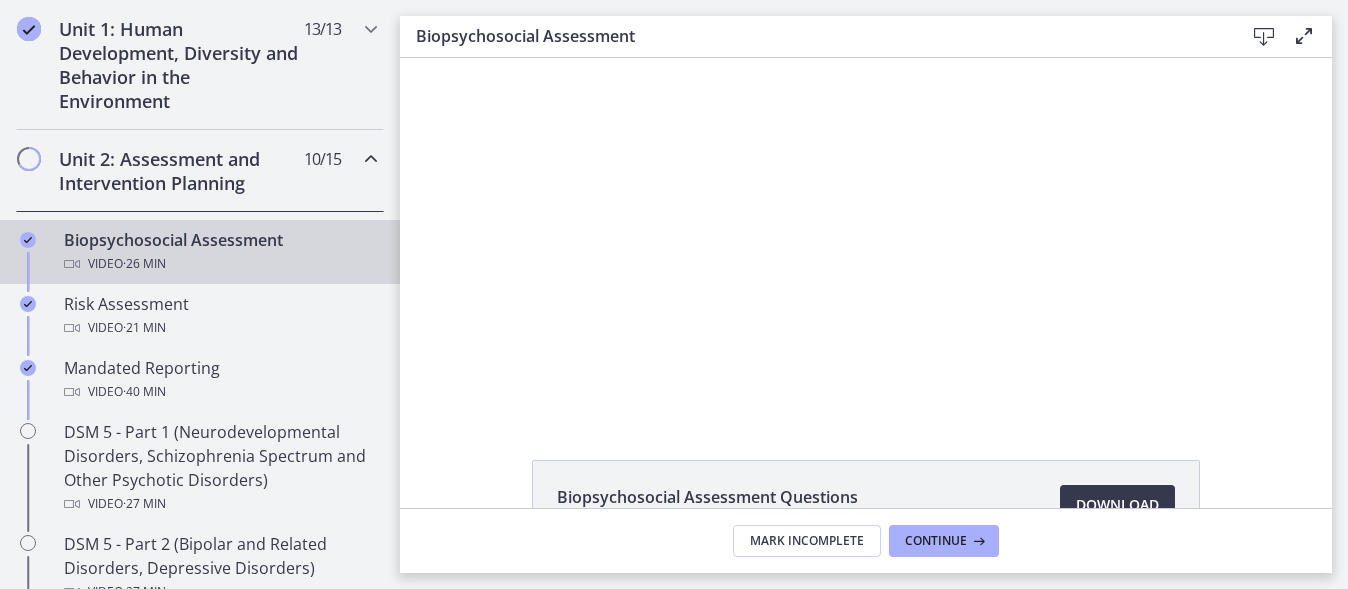 scroll, scrollTop: 0, scrollLeft: 0, axis: both 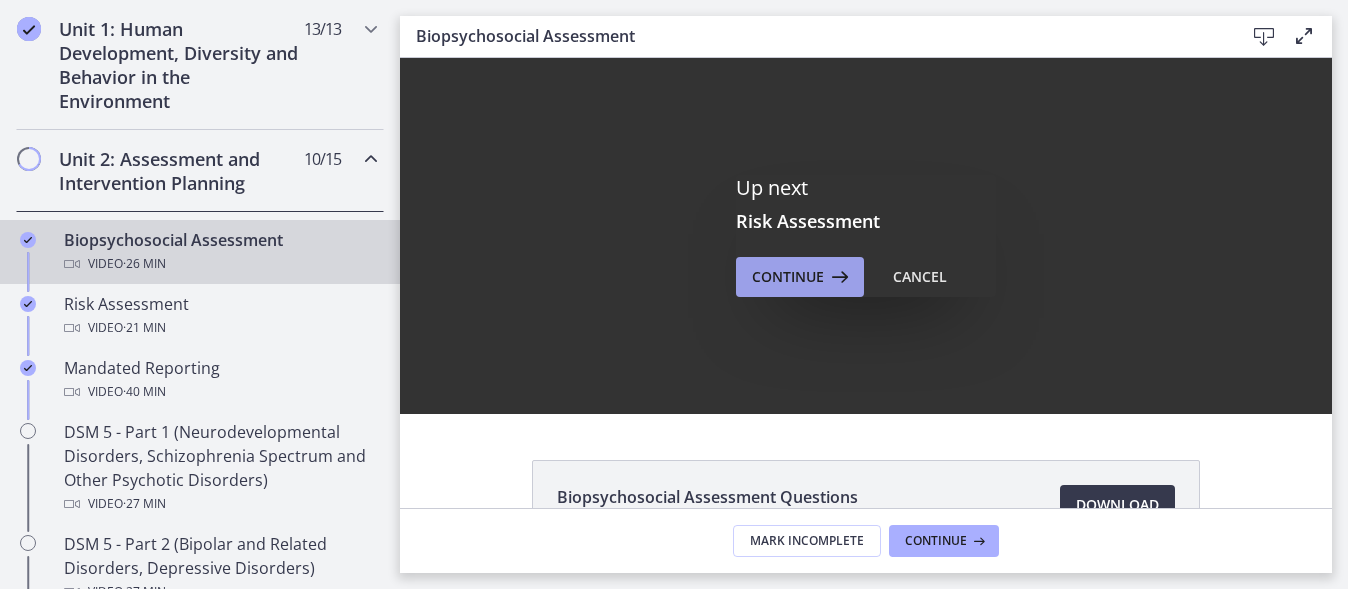 click on "Continue" at bounding box center [788, 277] 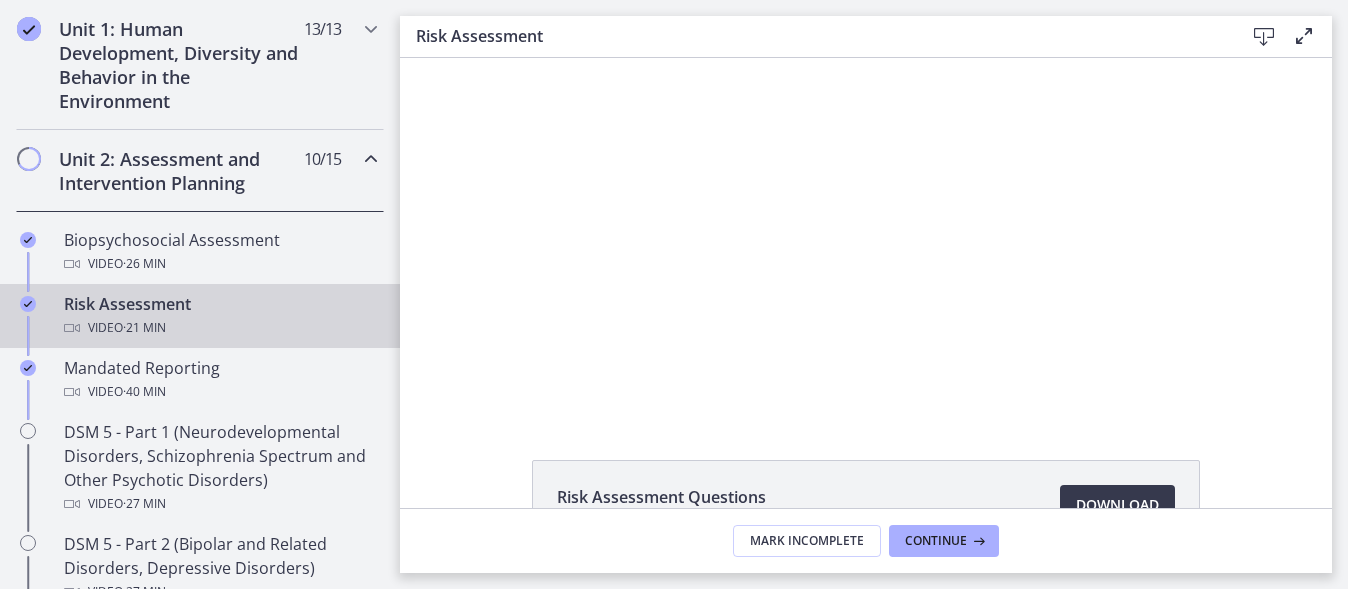 scroll, scrollTop: 0, scrollLeft: 0, axis: both 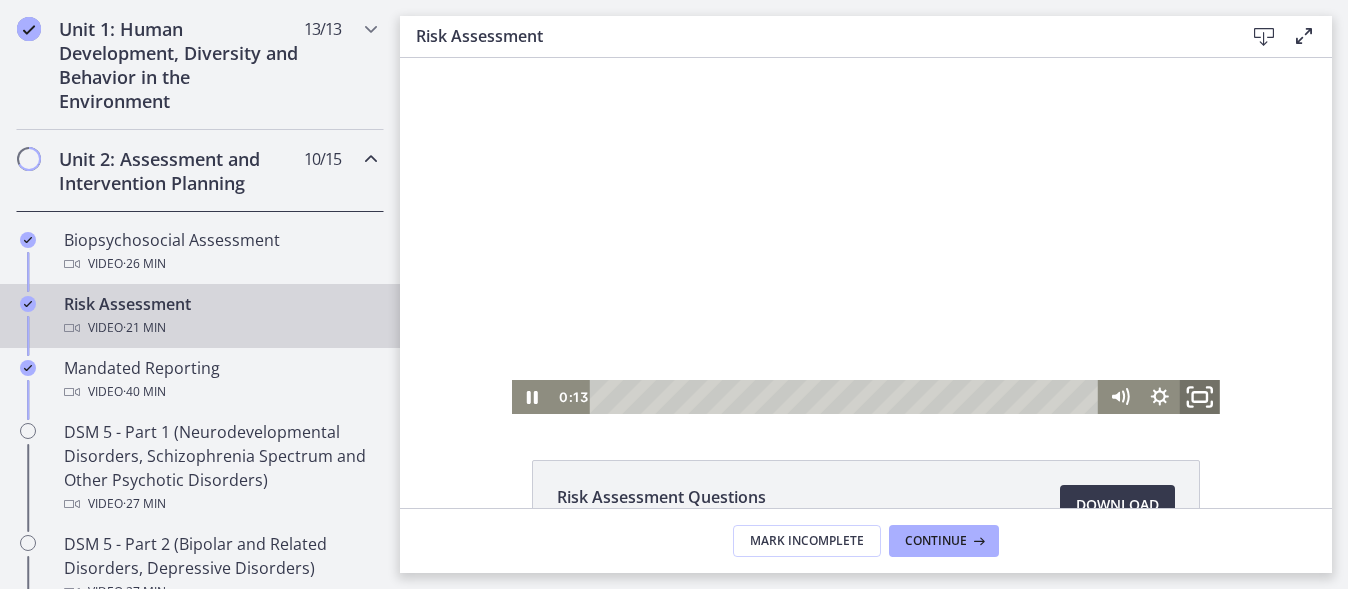 click 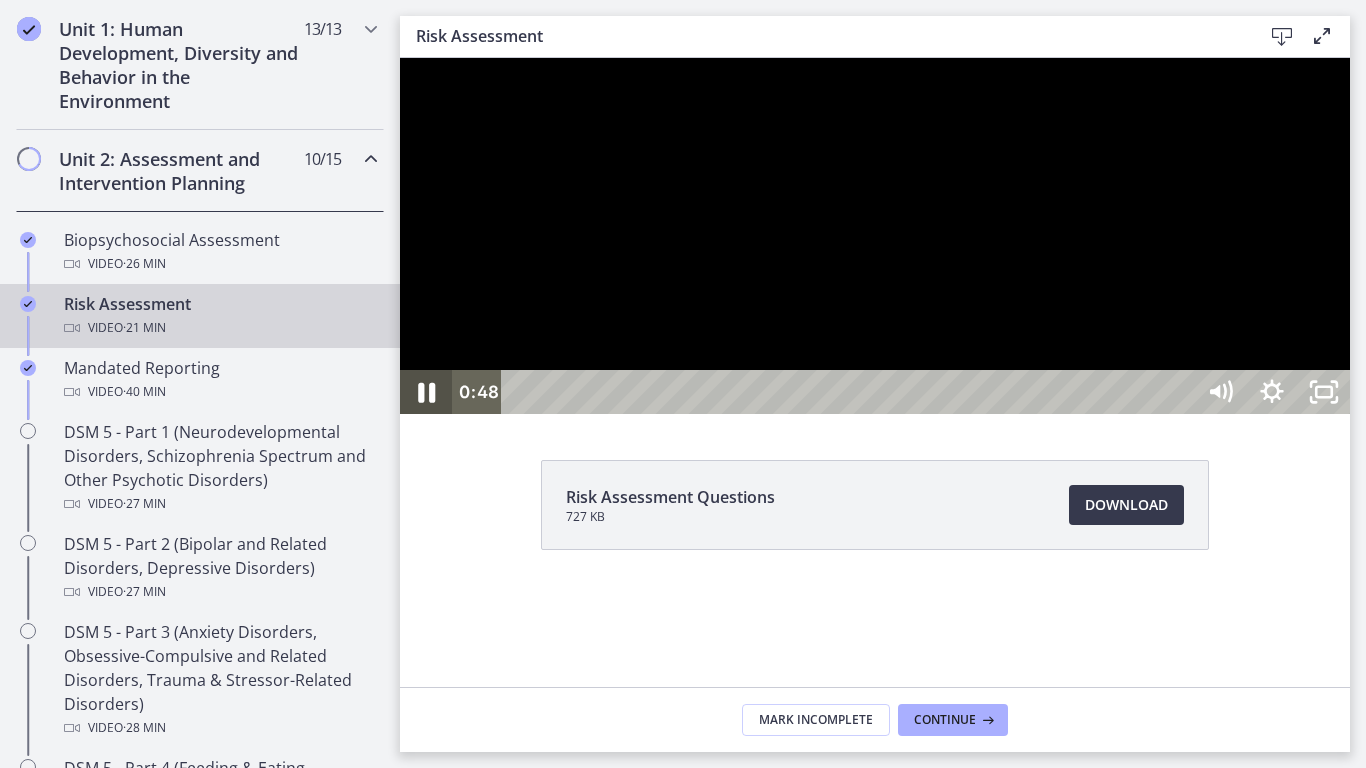 click 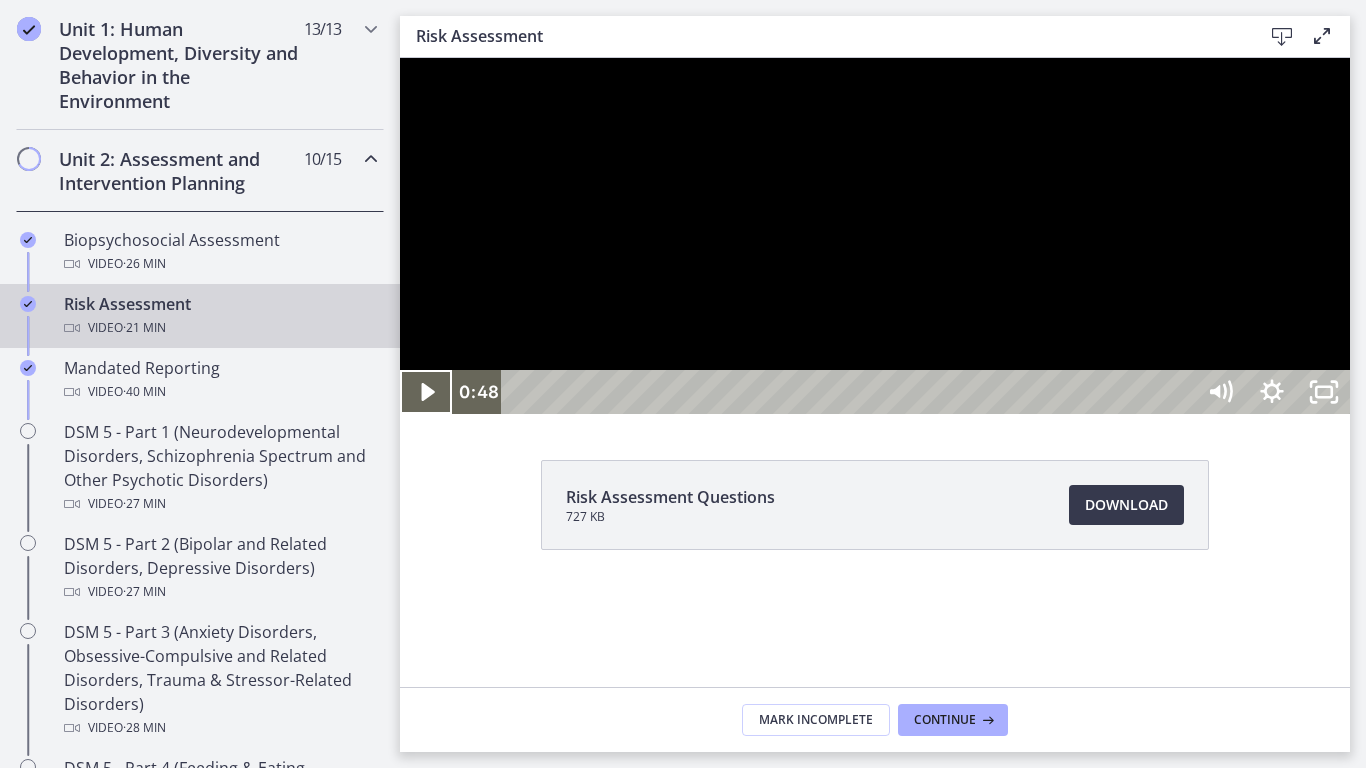 click 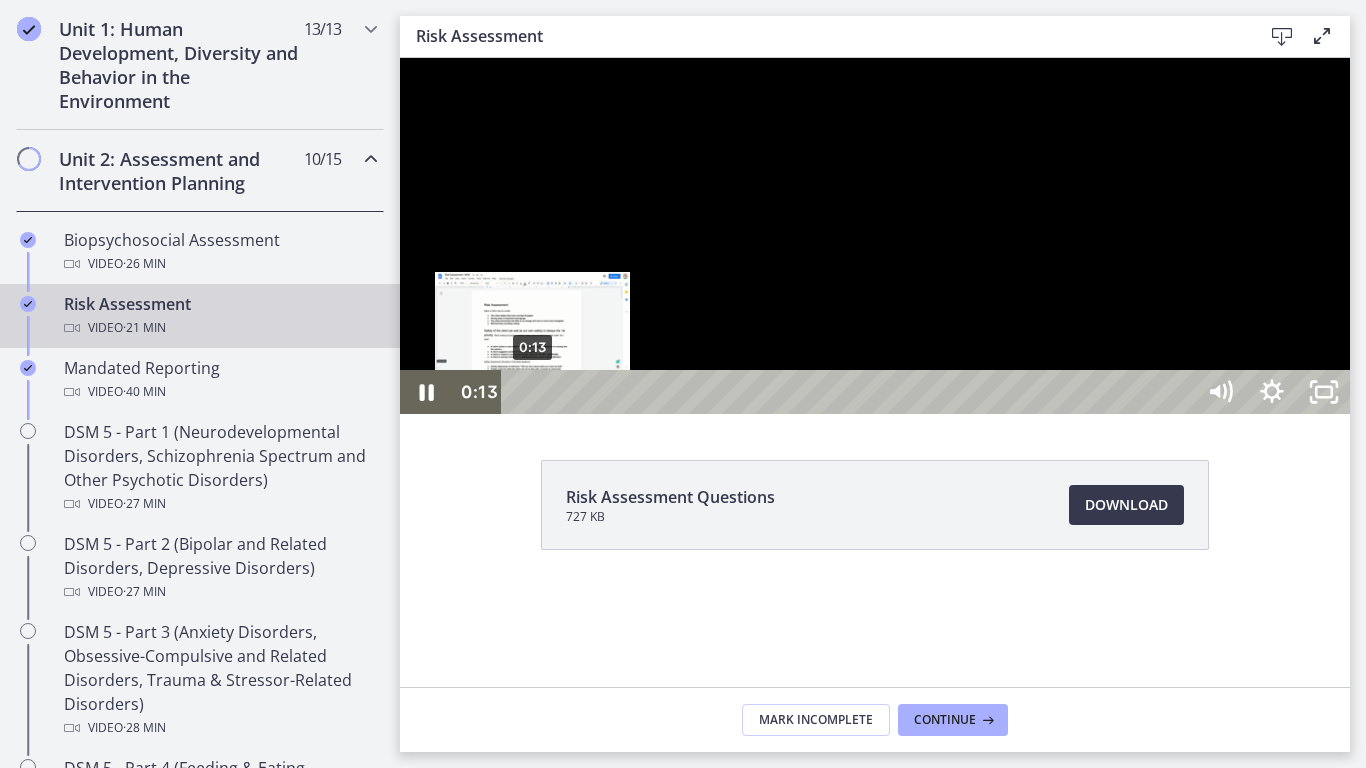 click on "0:13" at bounding box center (851, 392) 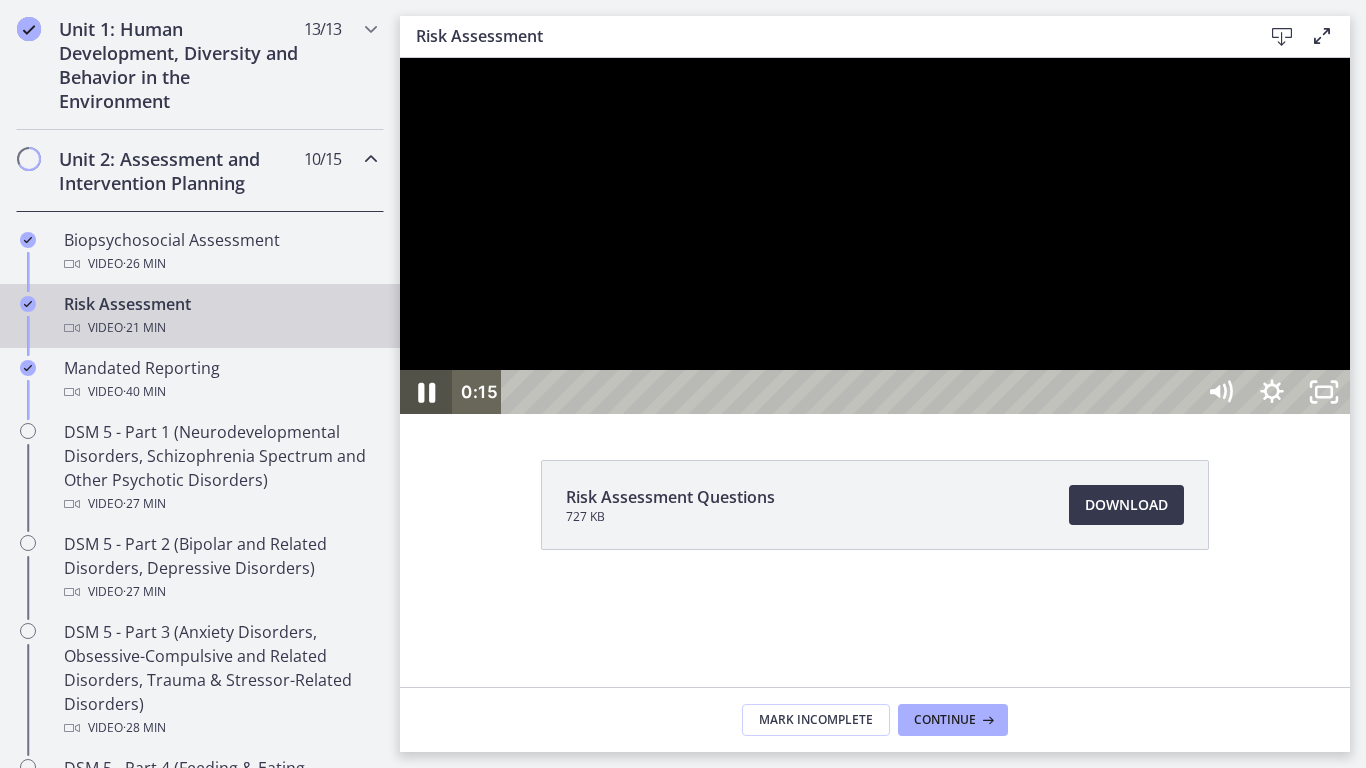 click 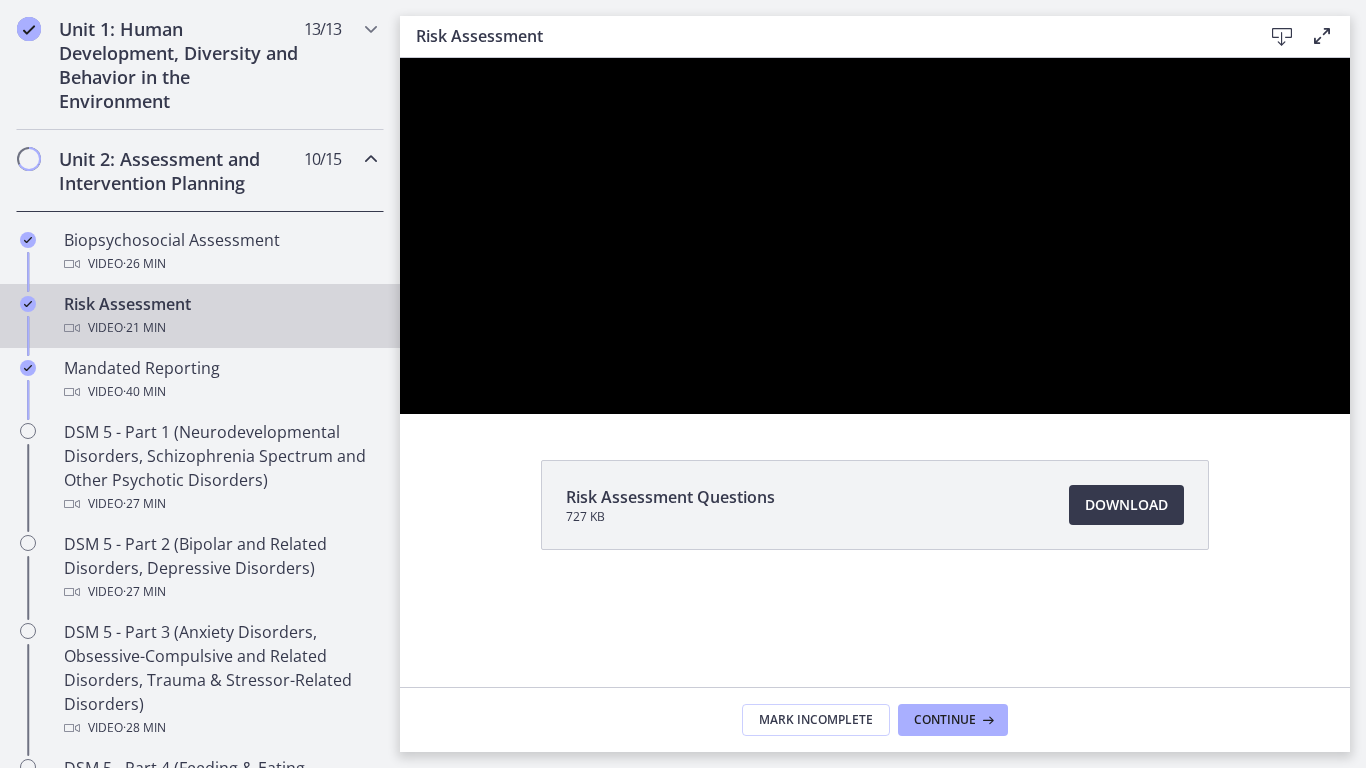 click at bounding box center [875, 236] 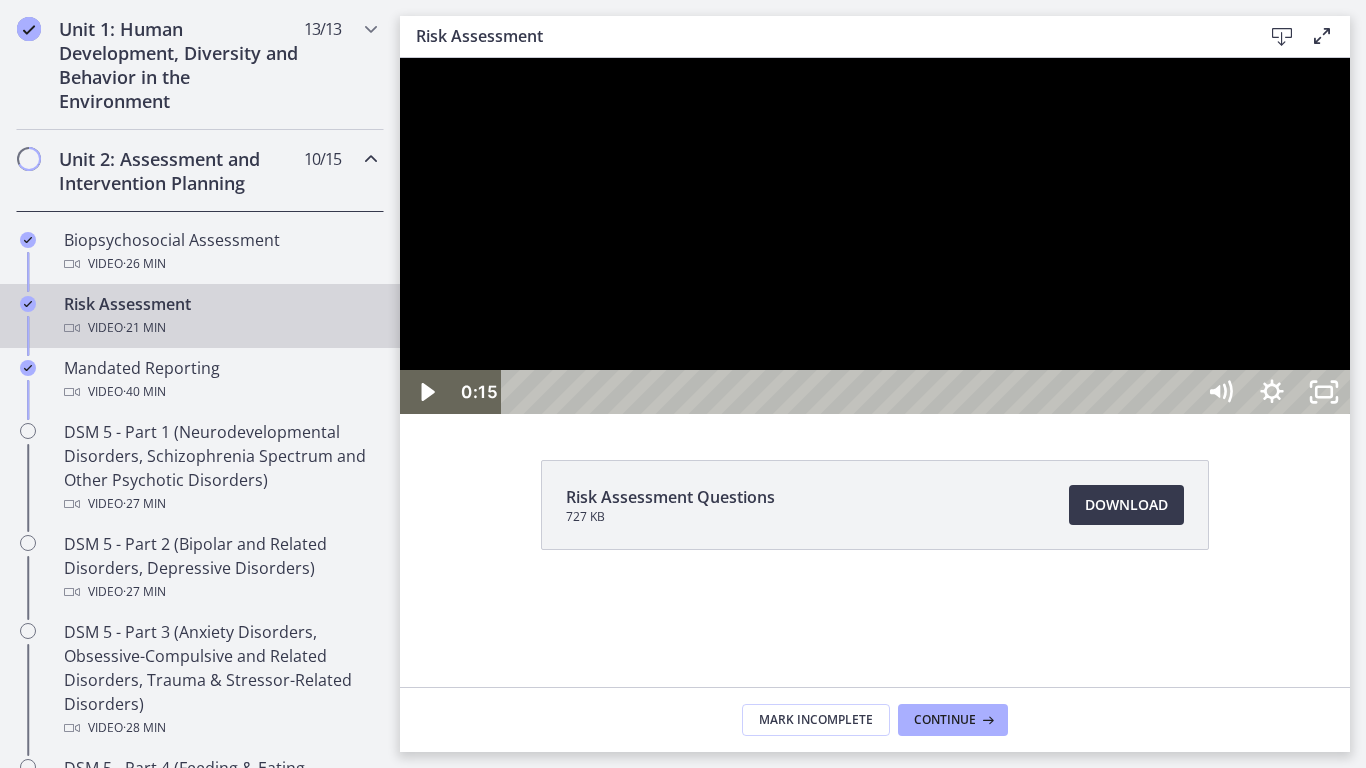 click at bounding box center (875, 236) 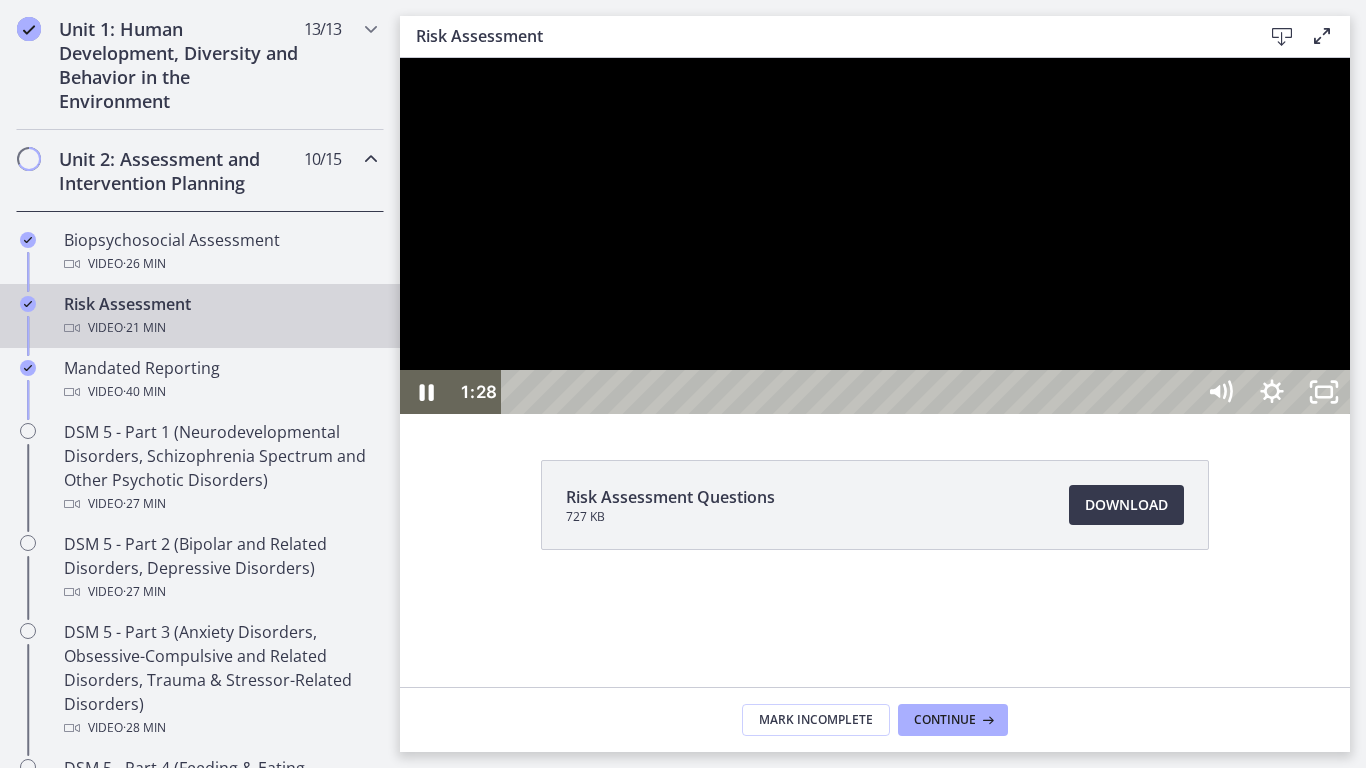 click at bounding box center [875, 236] 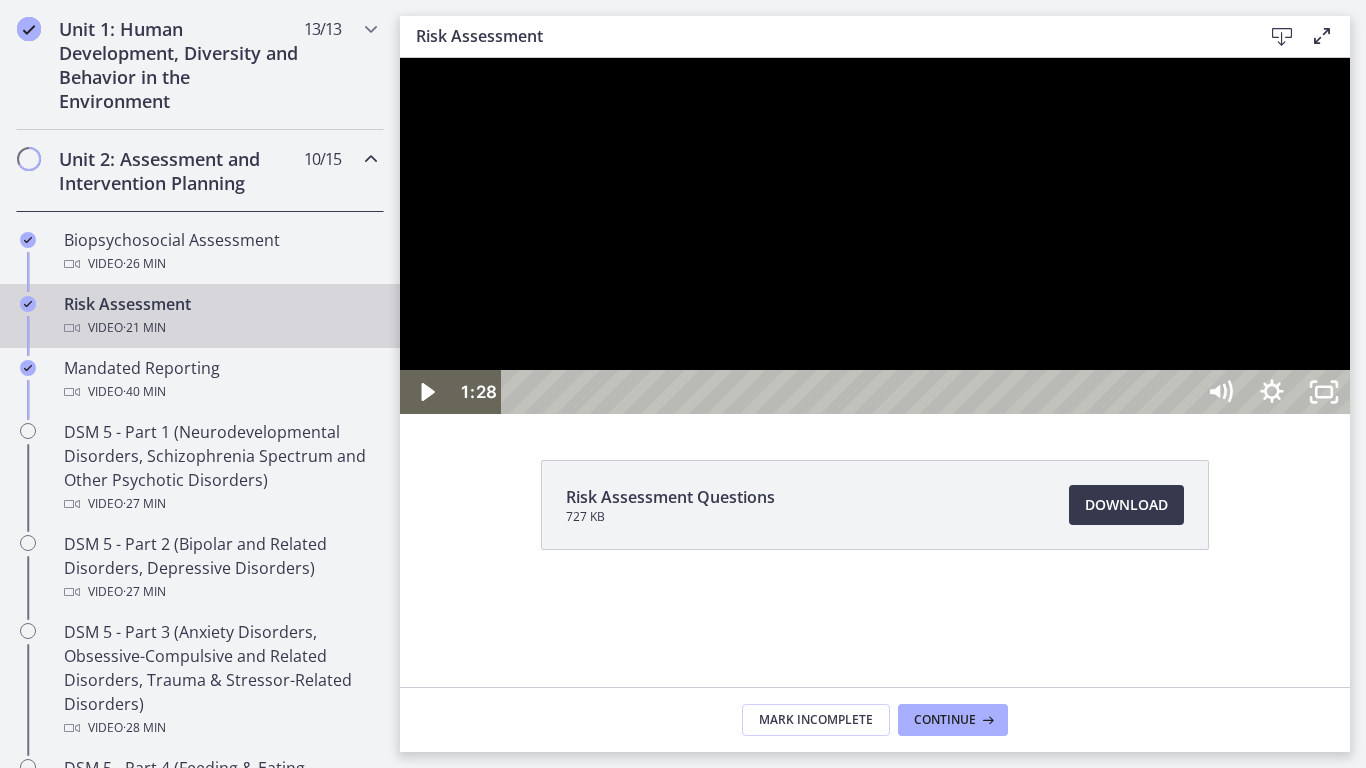 click at bounding box center [875, 236] 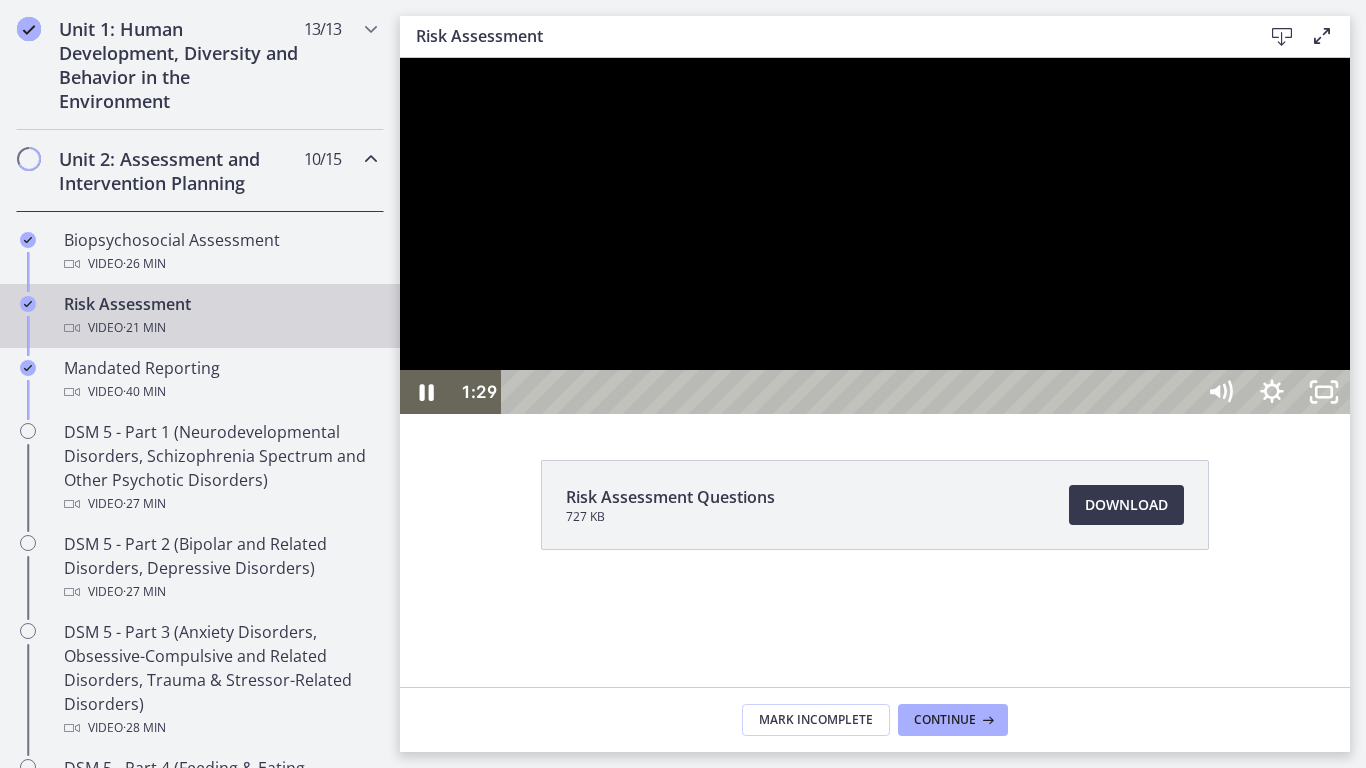 click at bounding box center (875, 236) 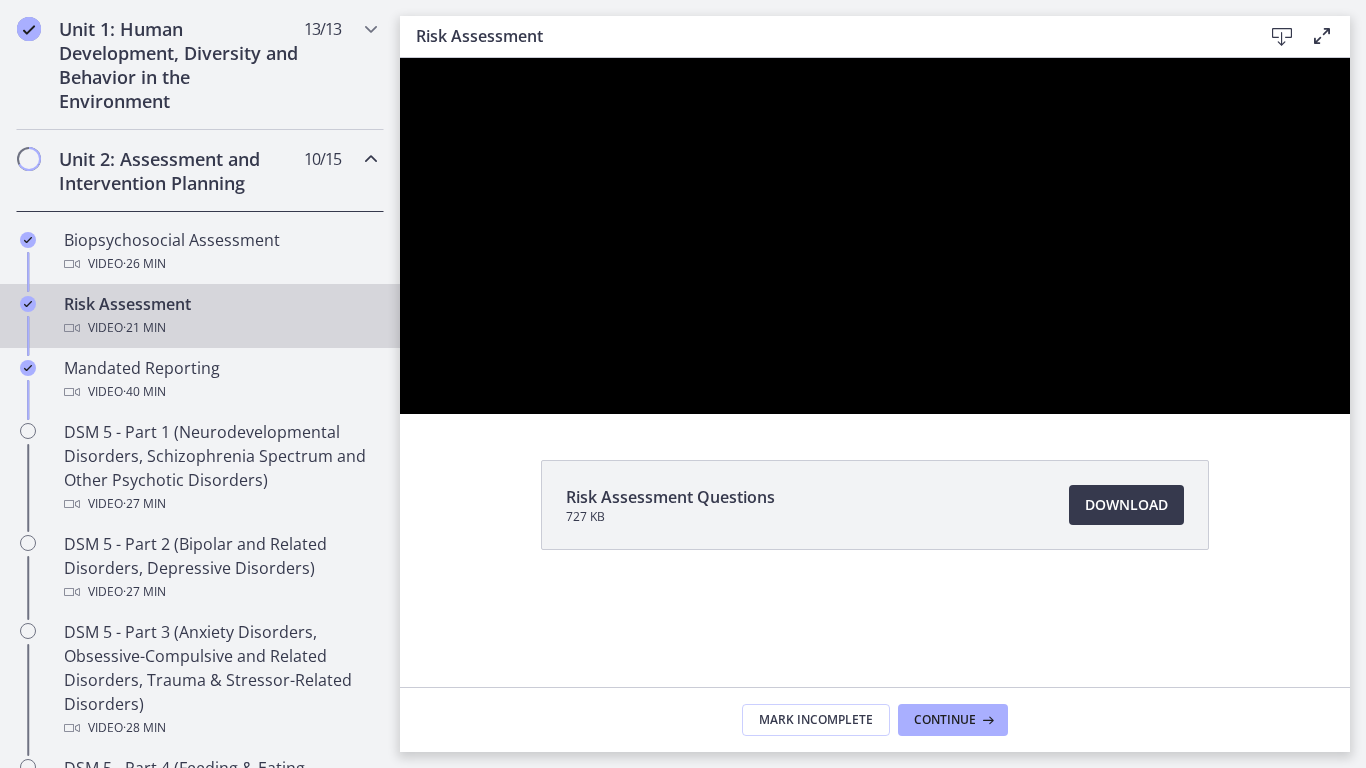 click at bounding box center (400, 58) 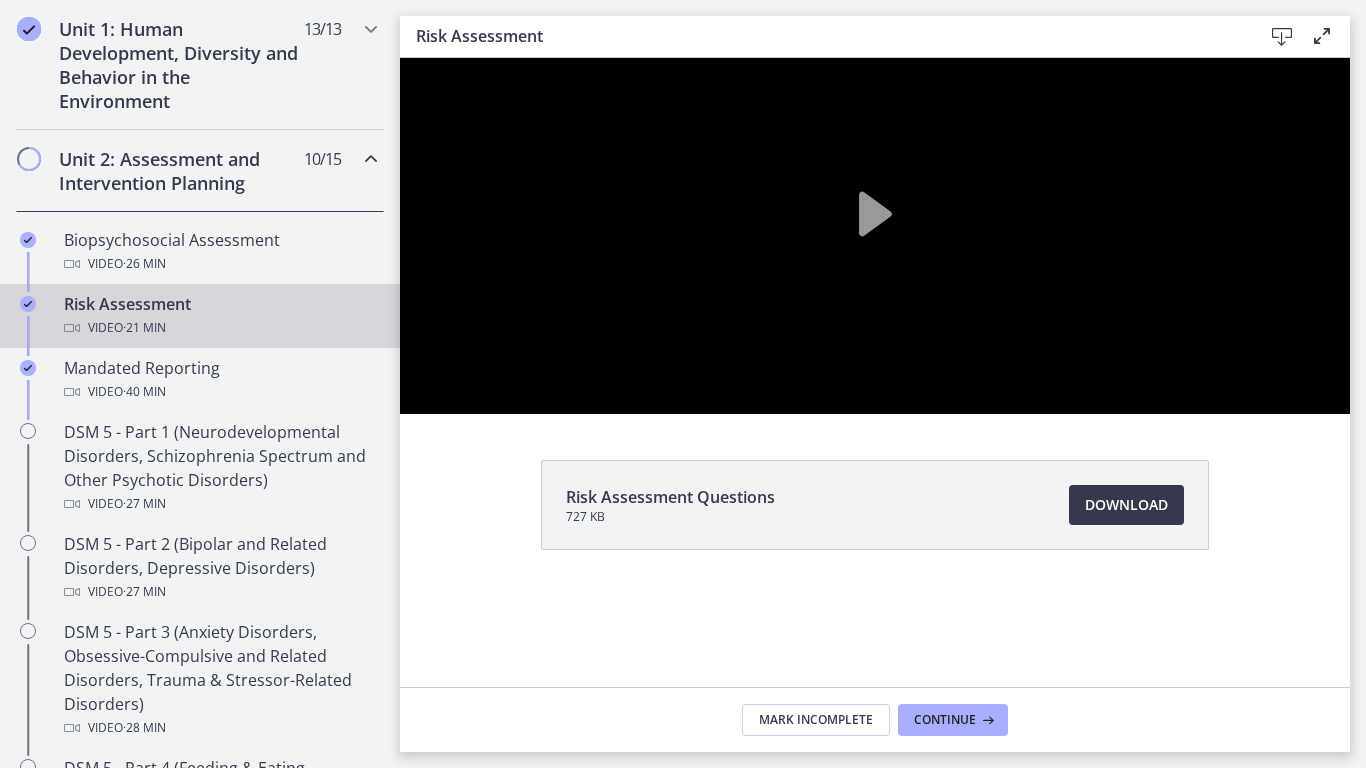 click at bounding box center [400, 58] 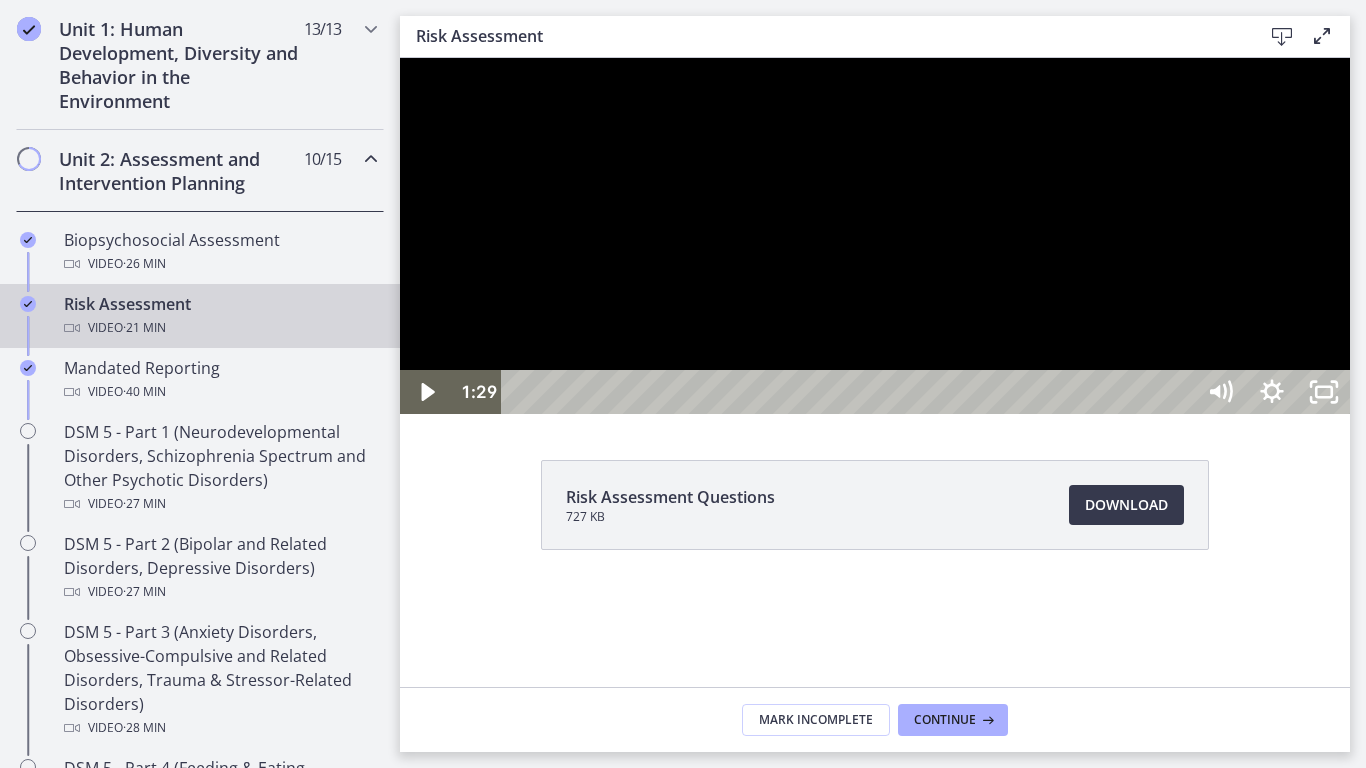 click at bounding box center [400, 58] 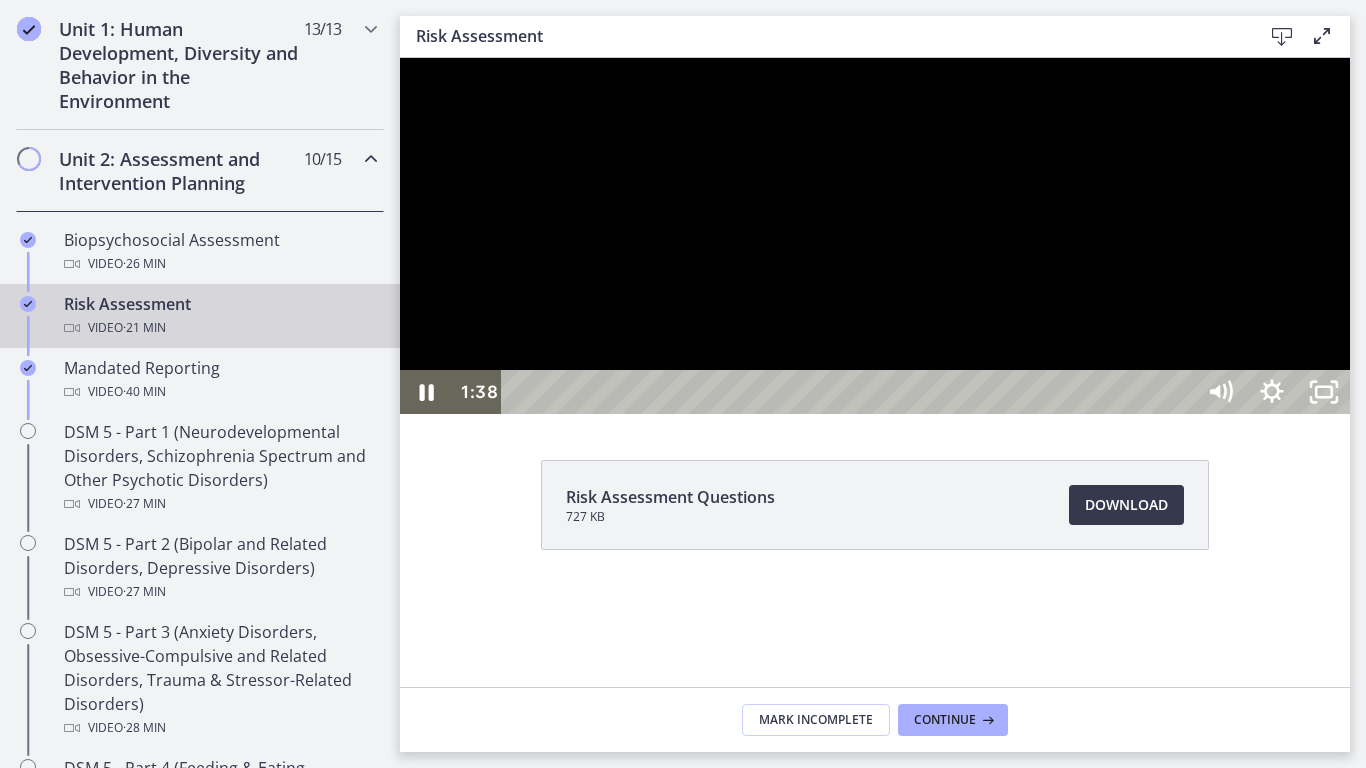 click at bounding box center [875, 236] 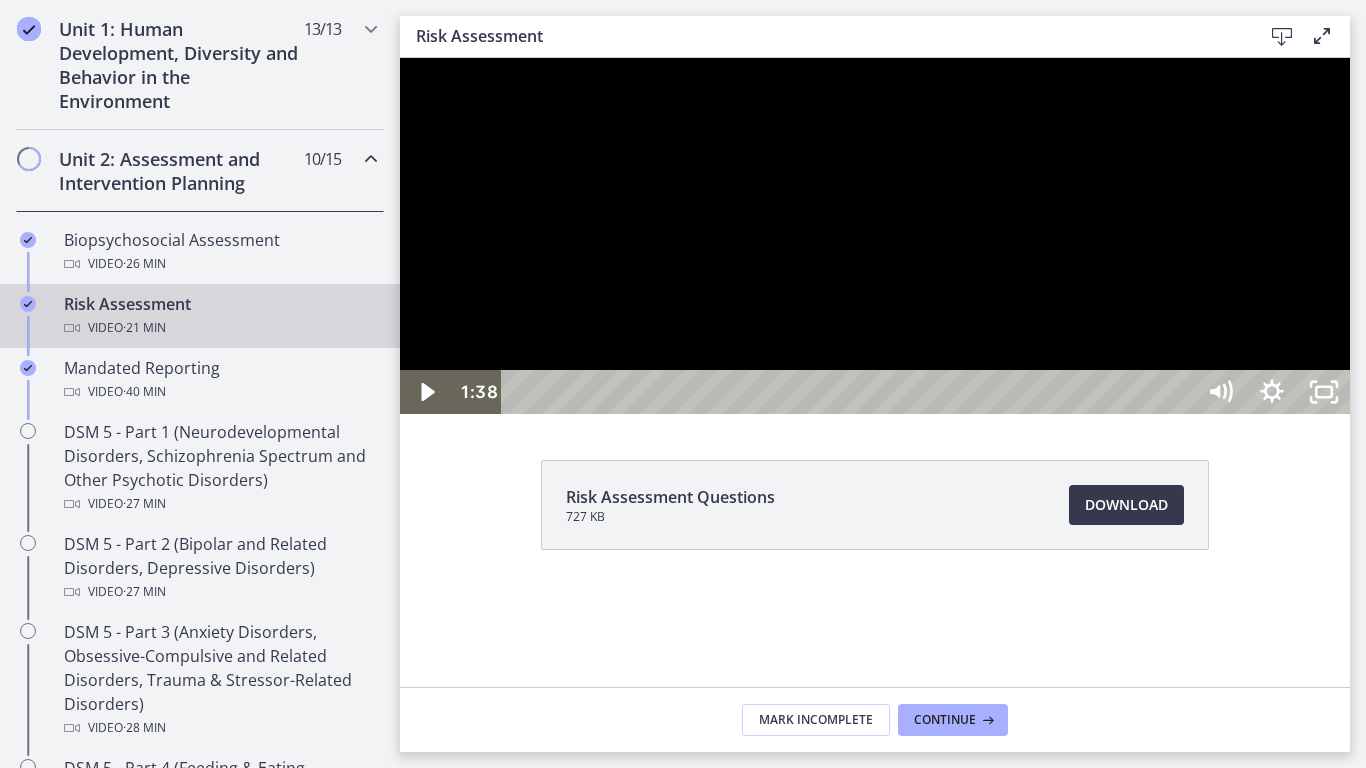 click at bounding box center (875, 236) 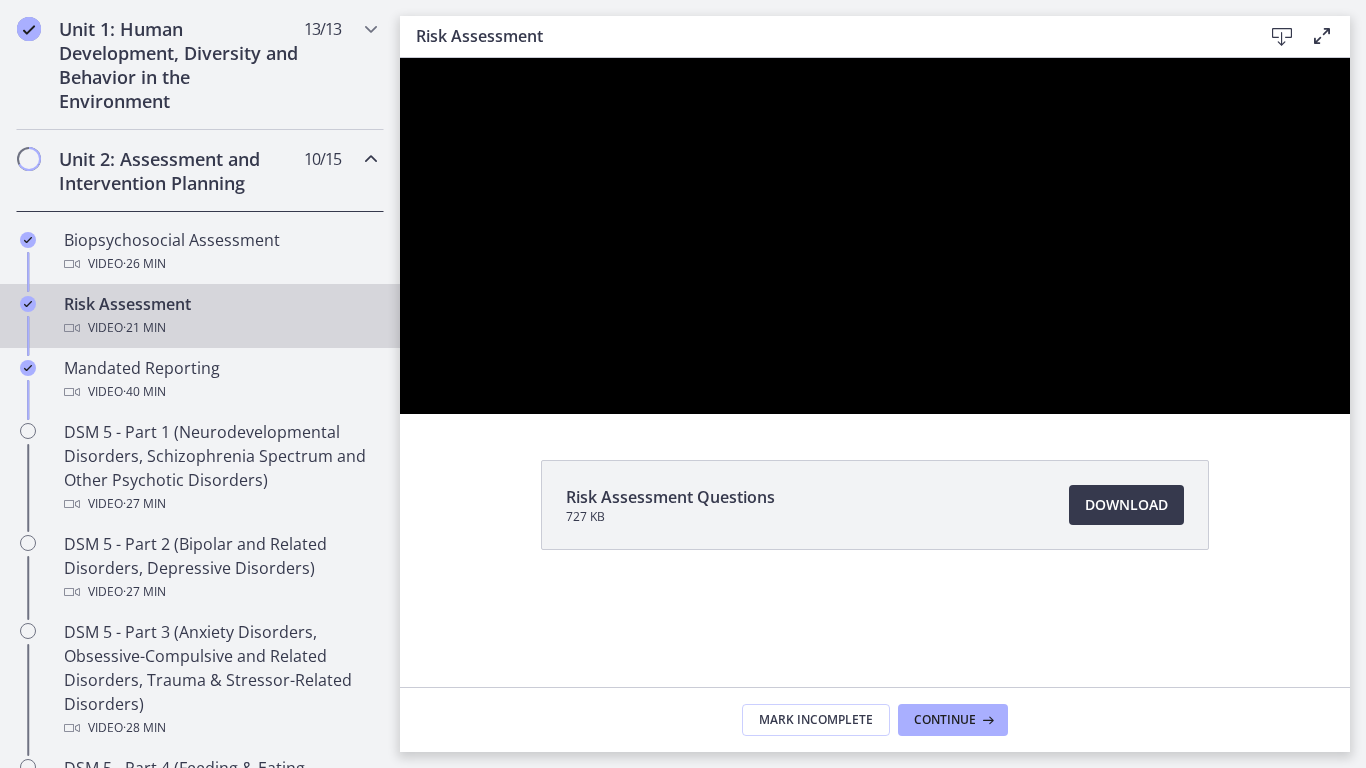 click at bounding box center [875, 236] 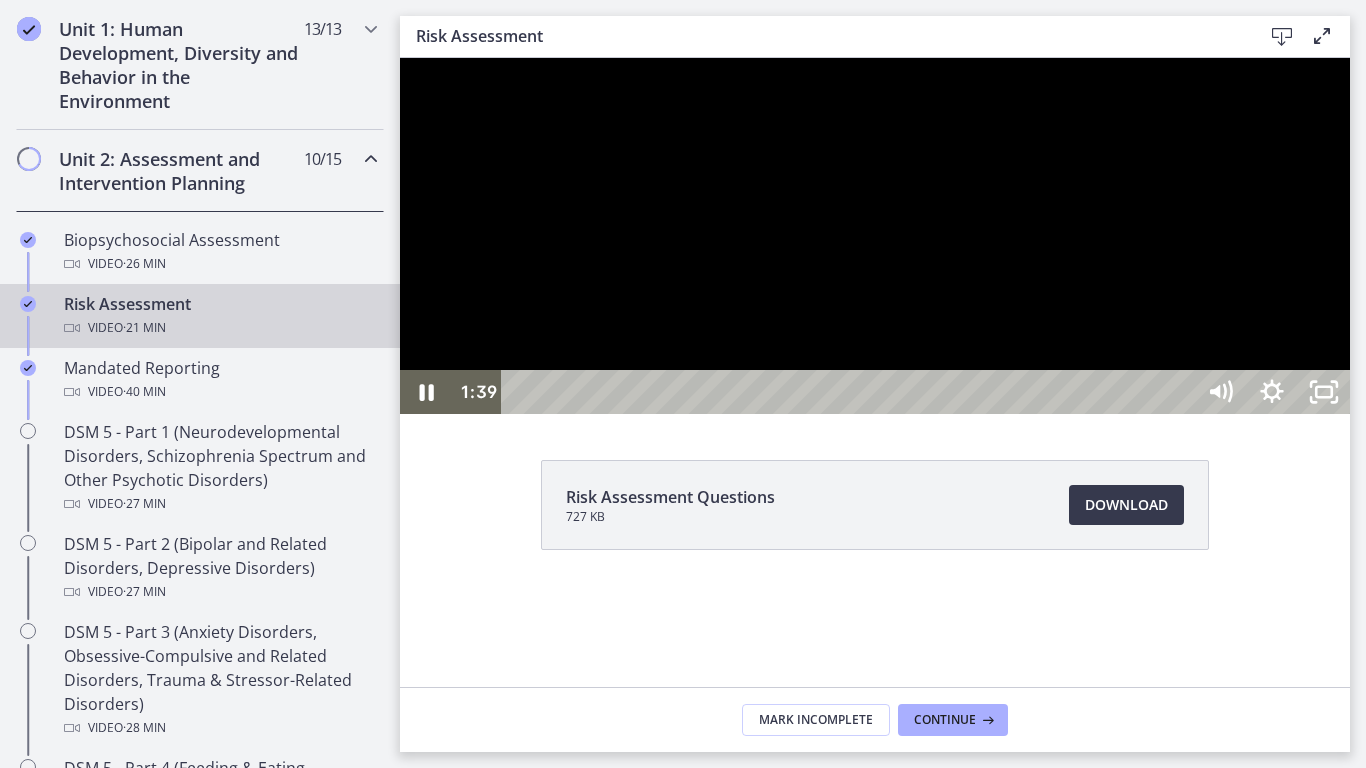 click at bounding box center (400, 58) 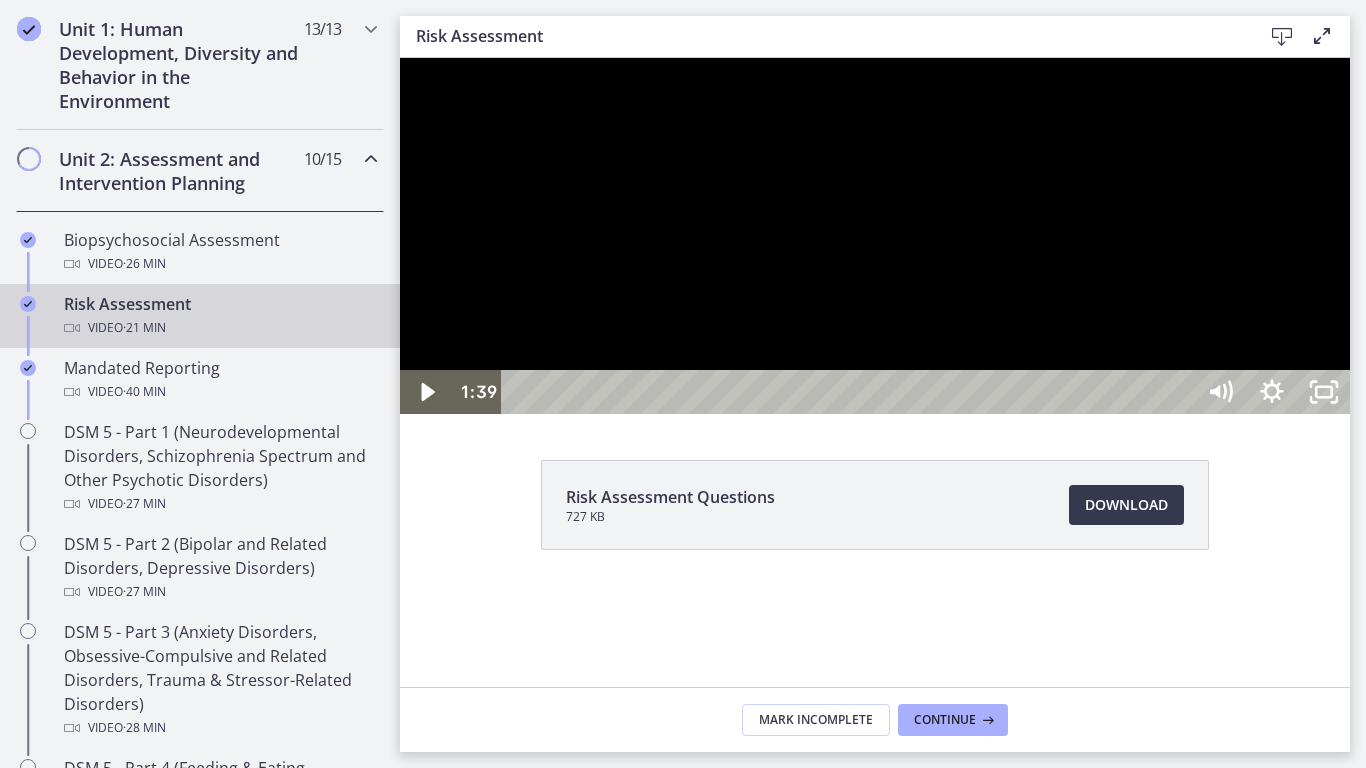 click at bounding box center (400, 58) 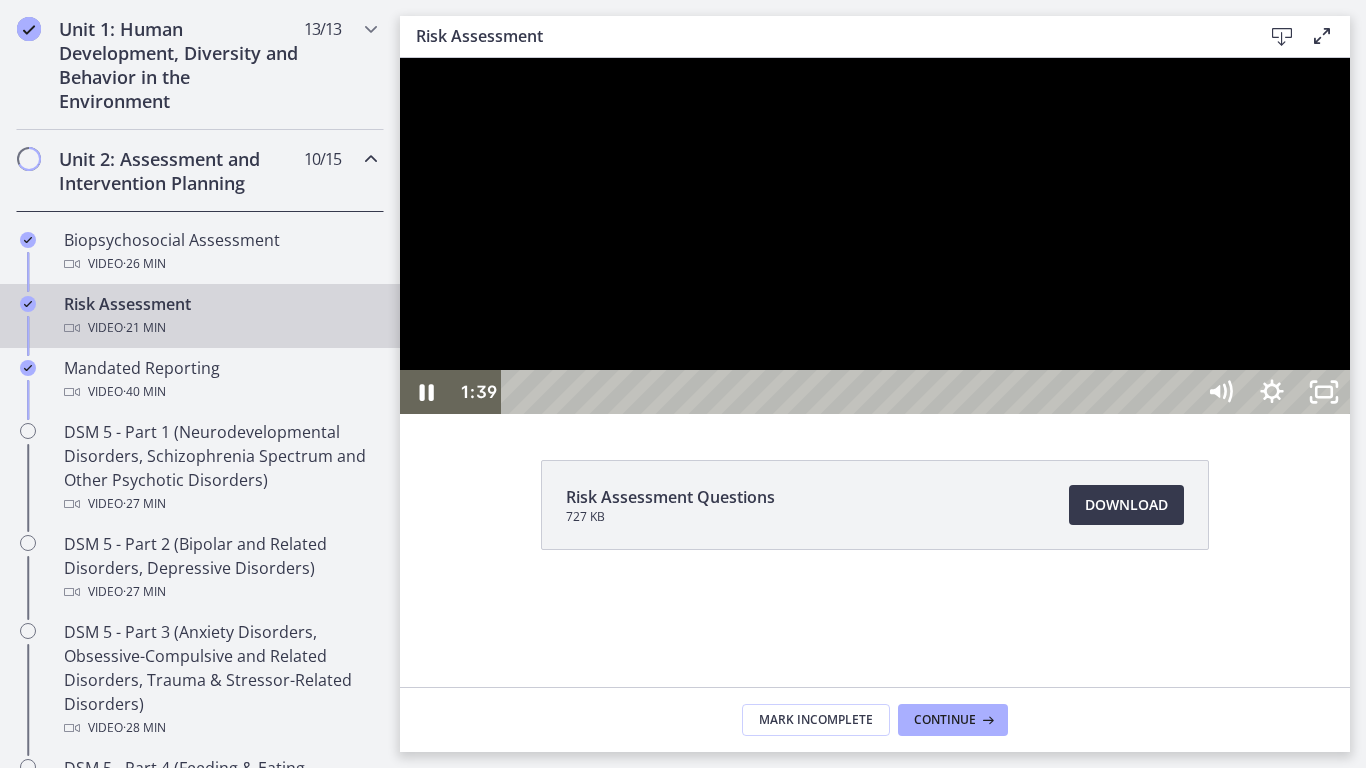 click at bounding box center (400, 58) 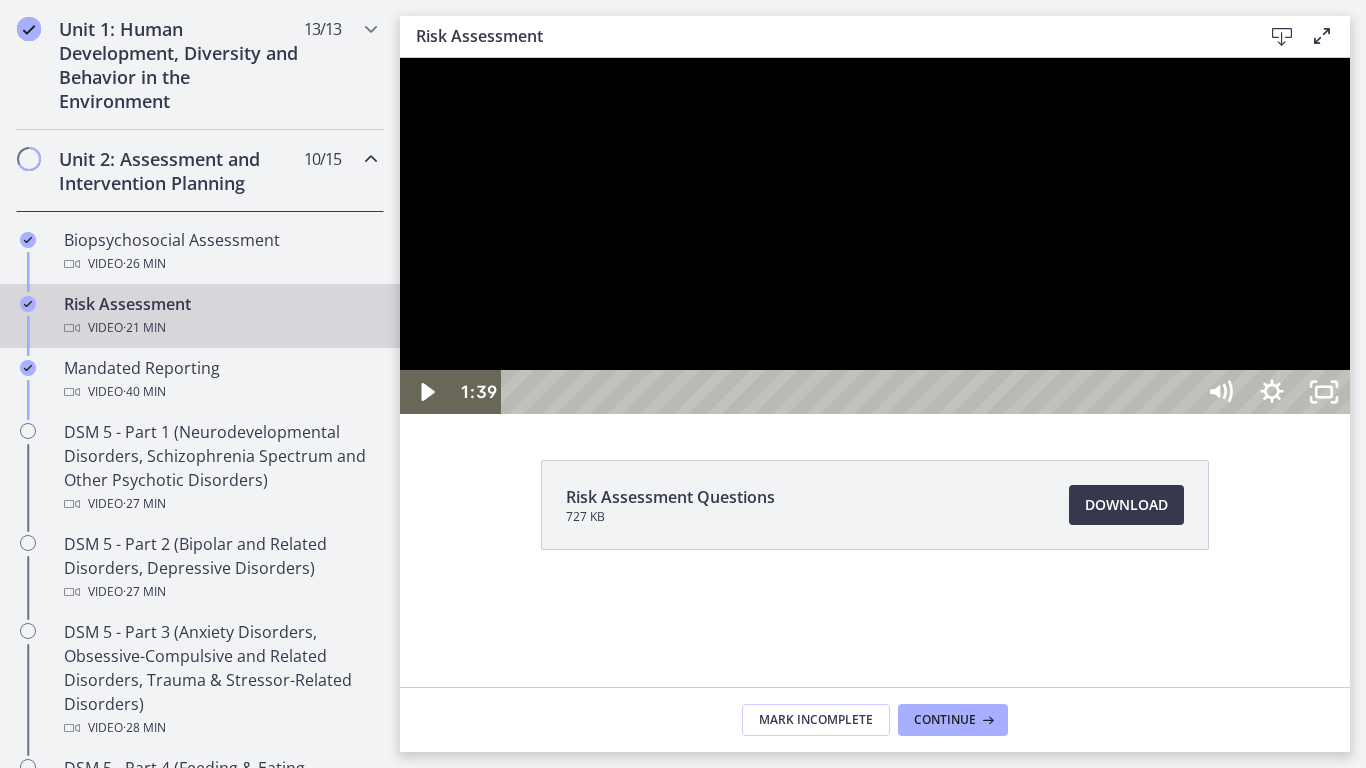 click at bounding box center [400, 58] 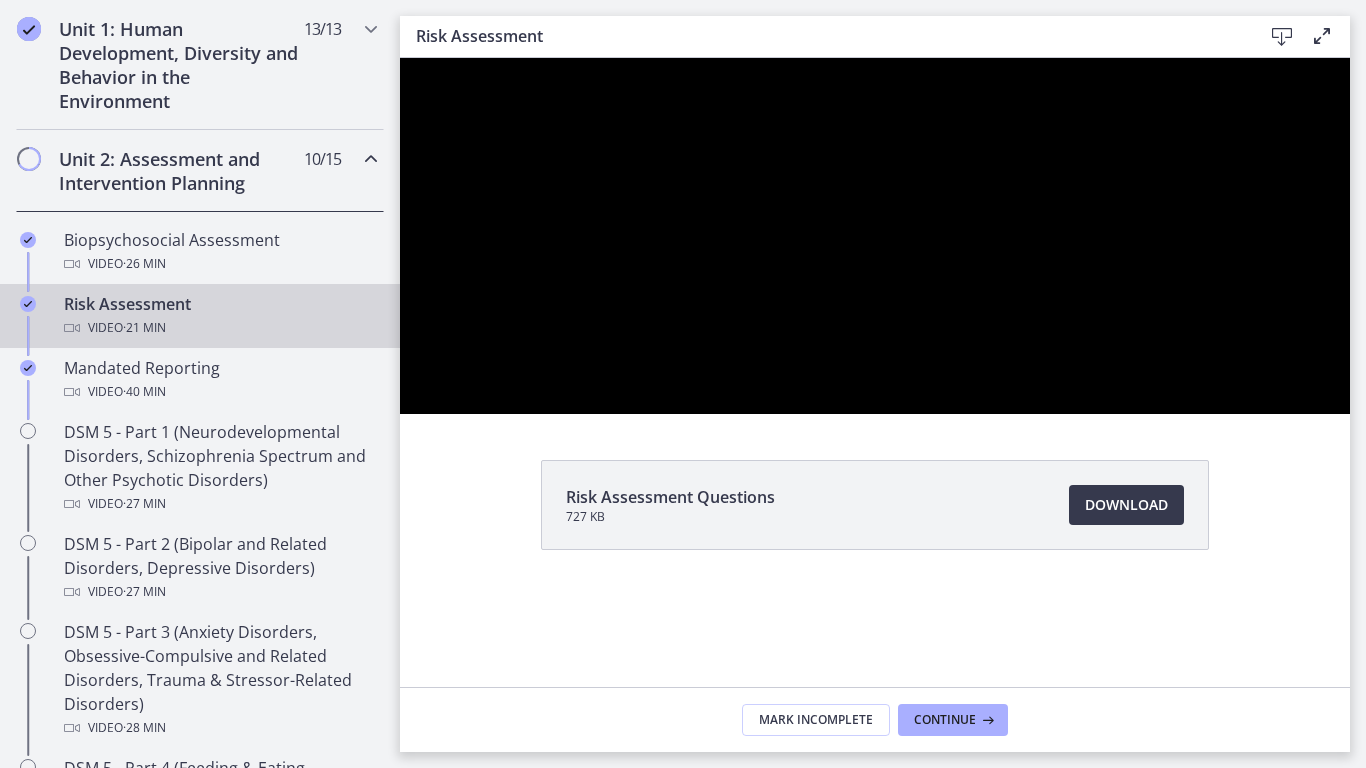 click at bounding box center (400, 58) 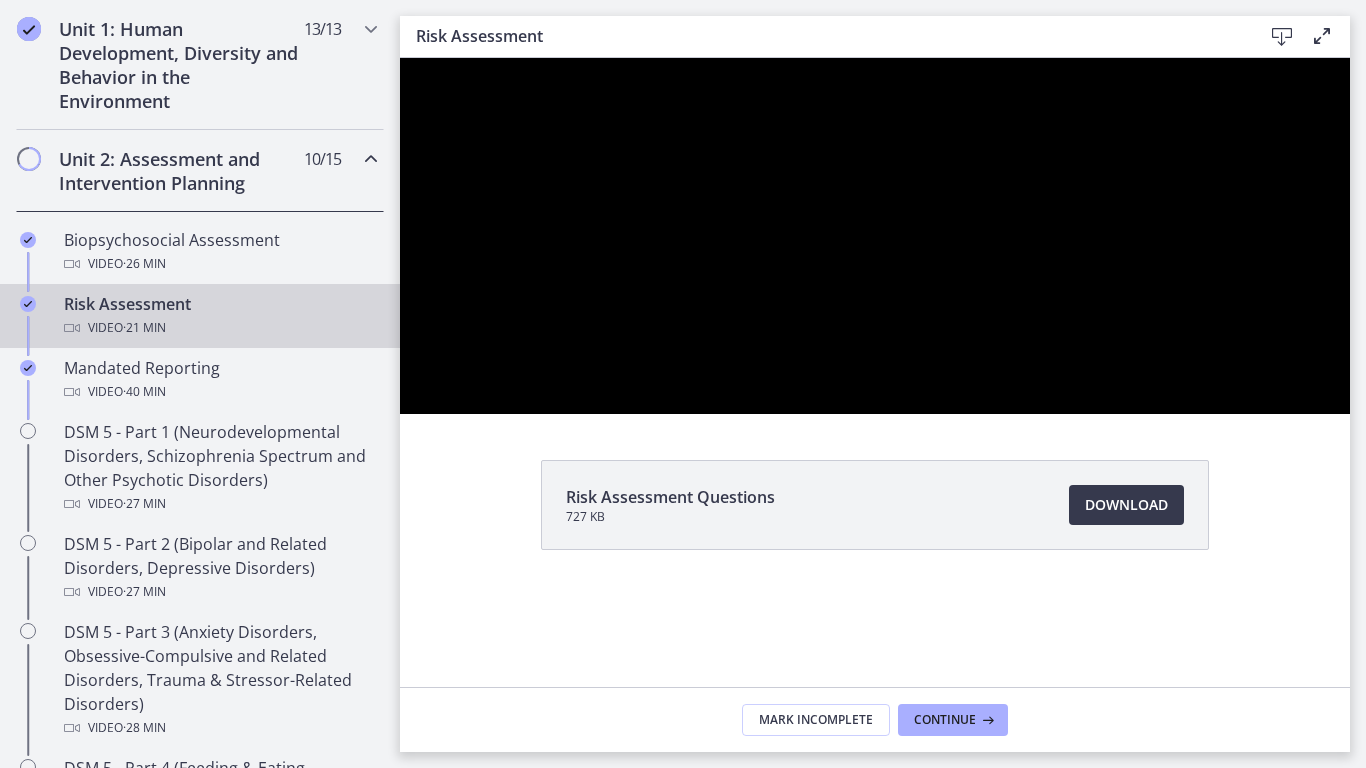 click at bounding box center [400, 58] 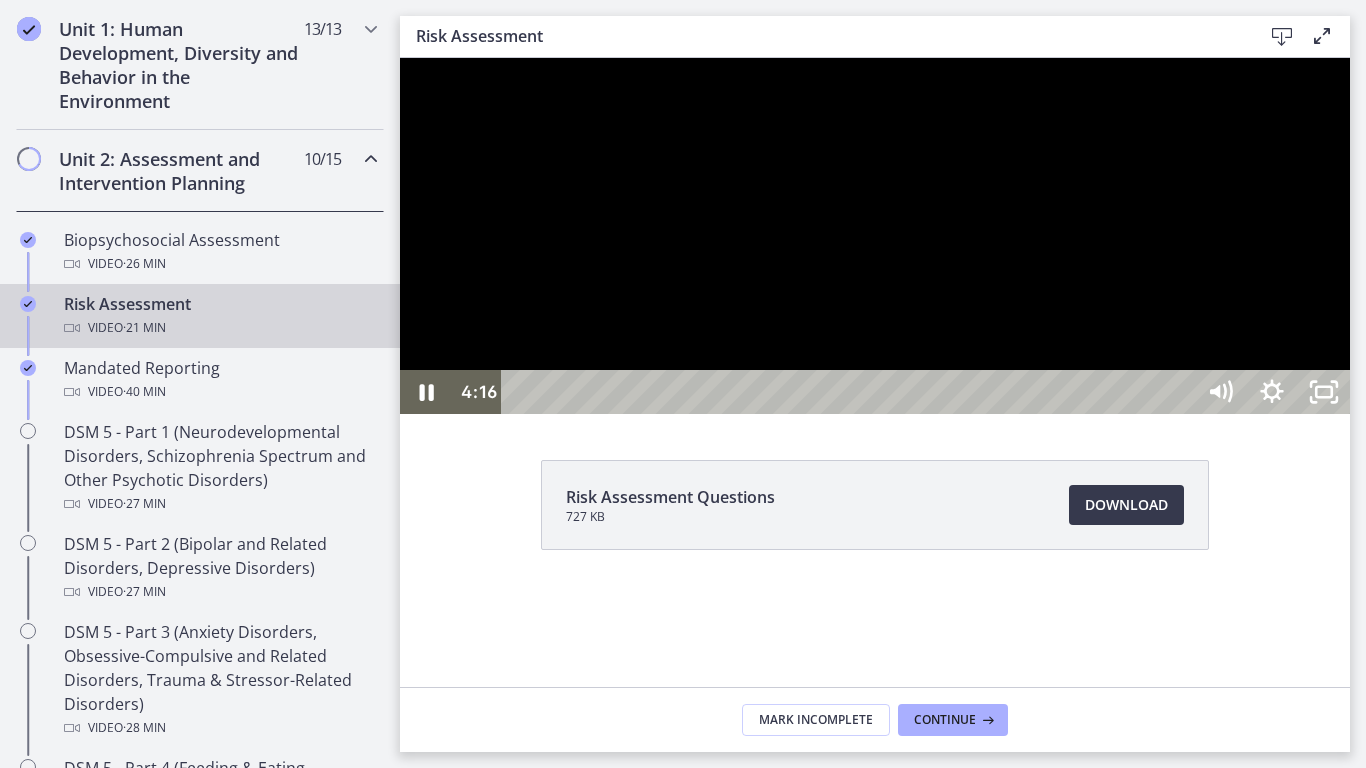 click at bounding box center (875, 236) 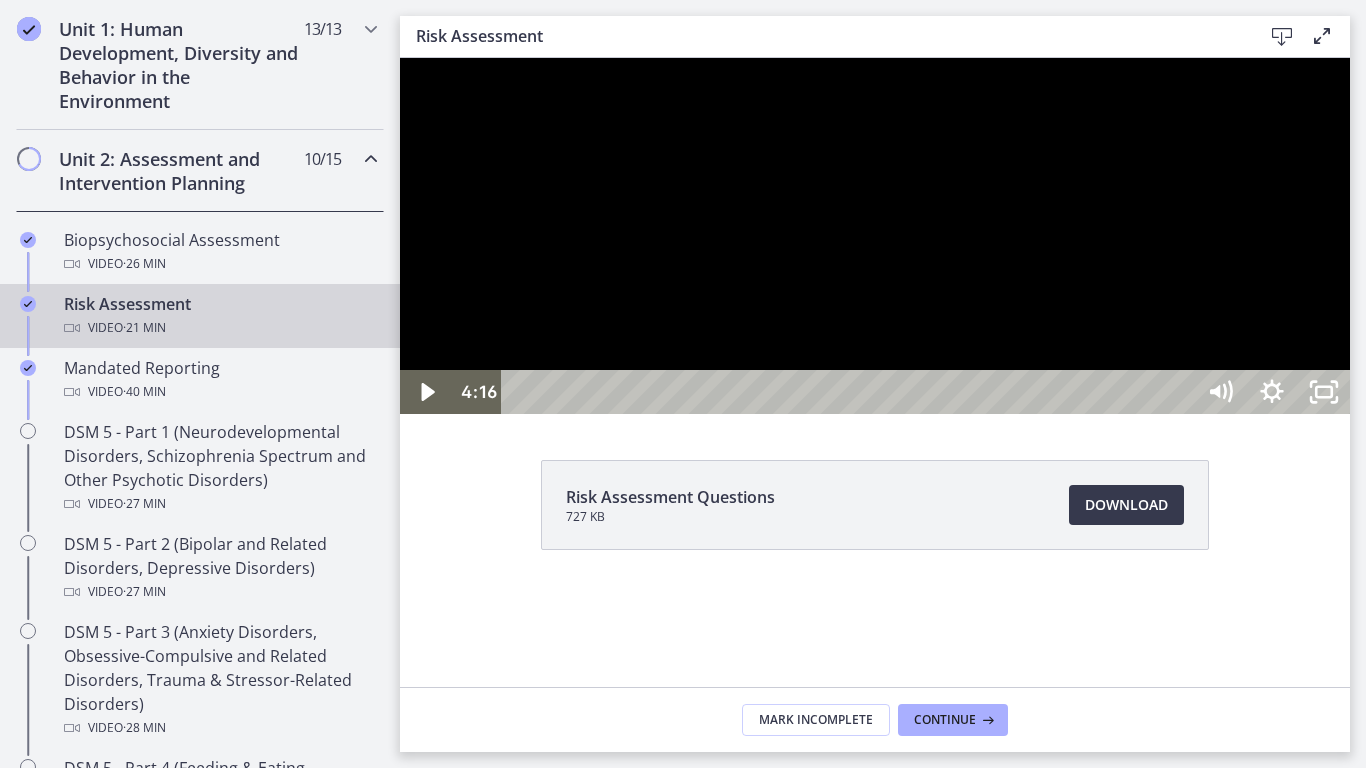 click at bounding box center [875, 236] 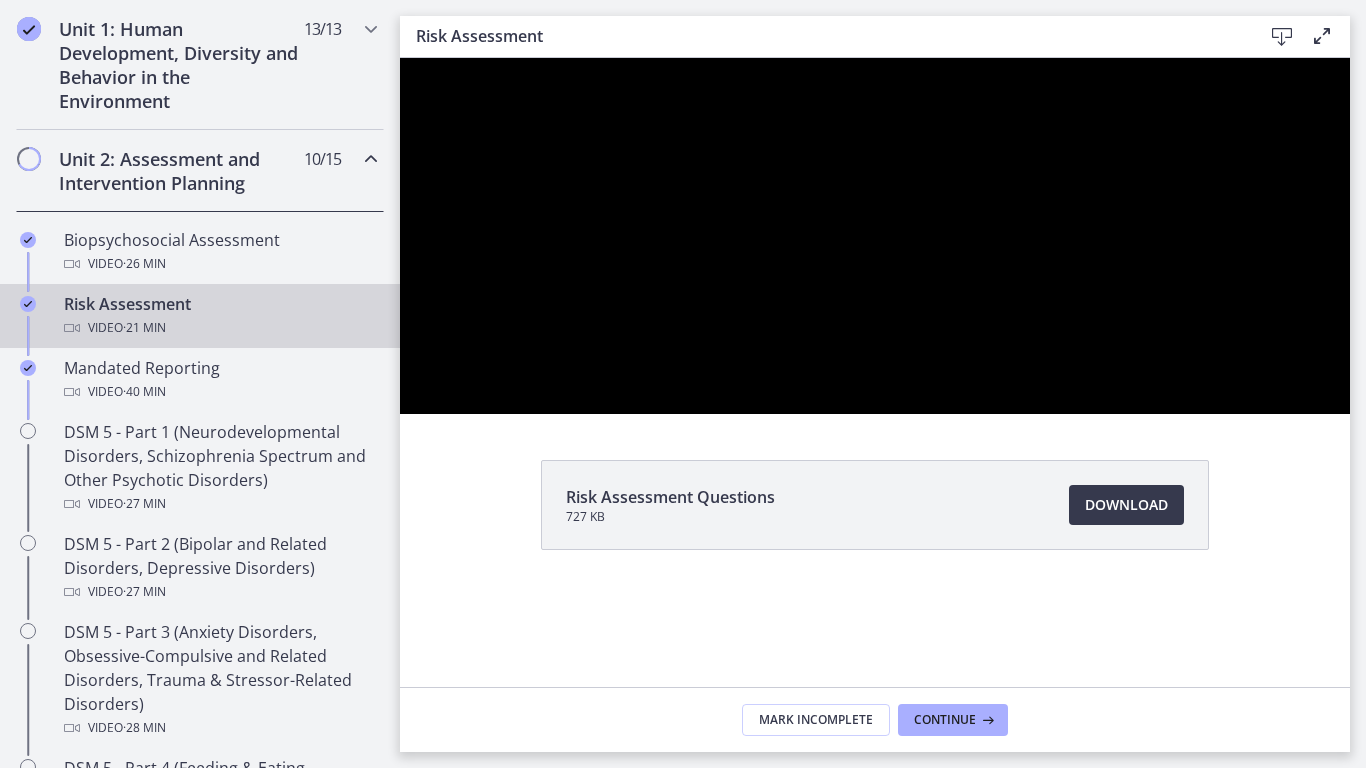 click at bounding box center (400, 58) 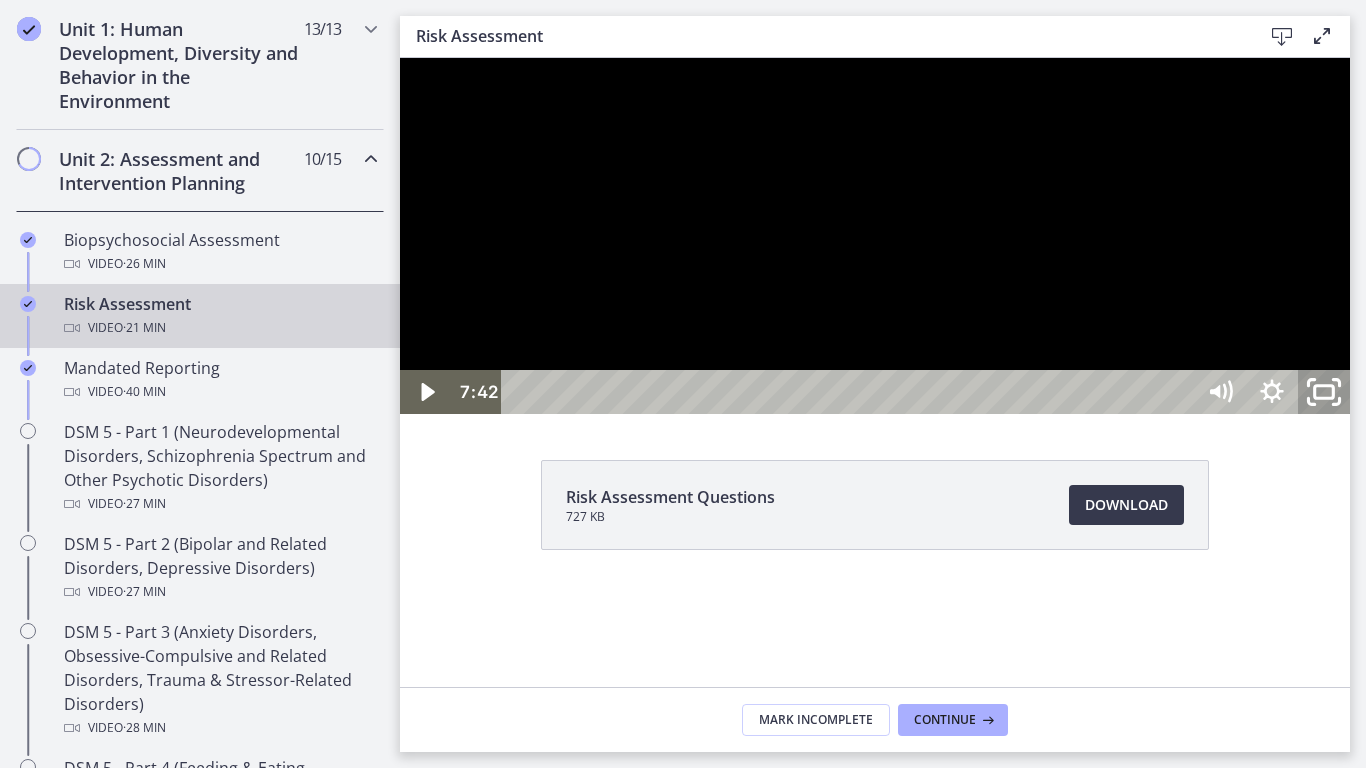click 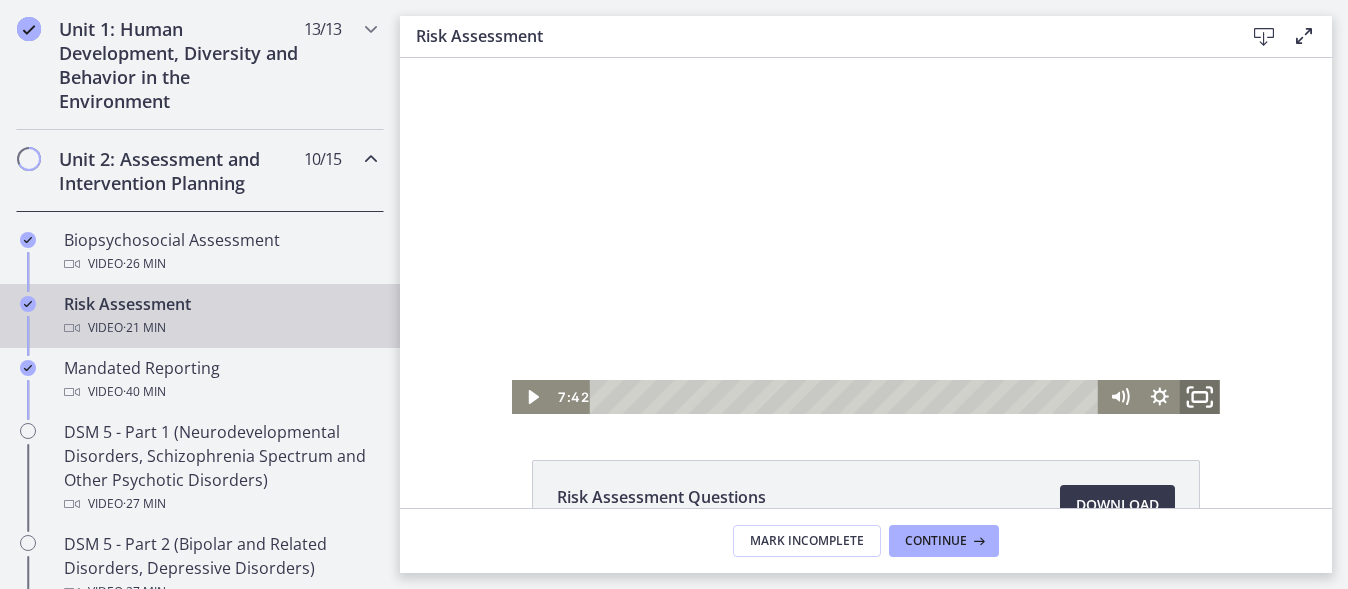 click 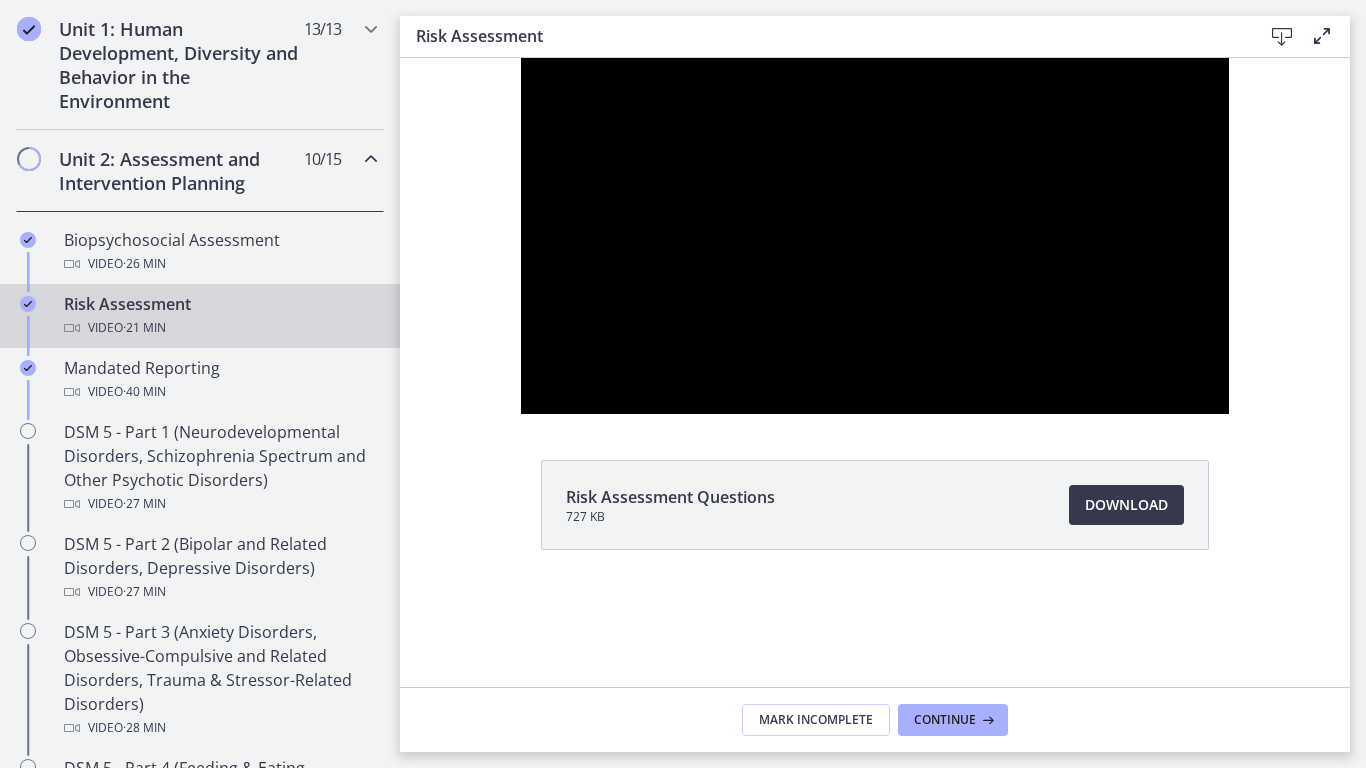 type 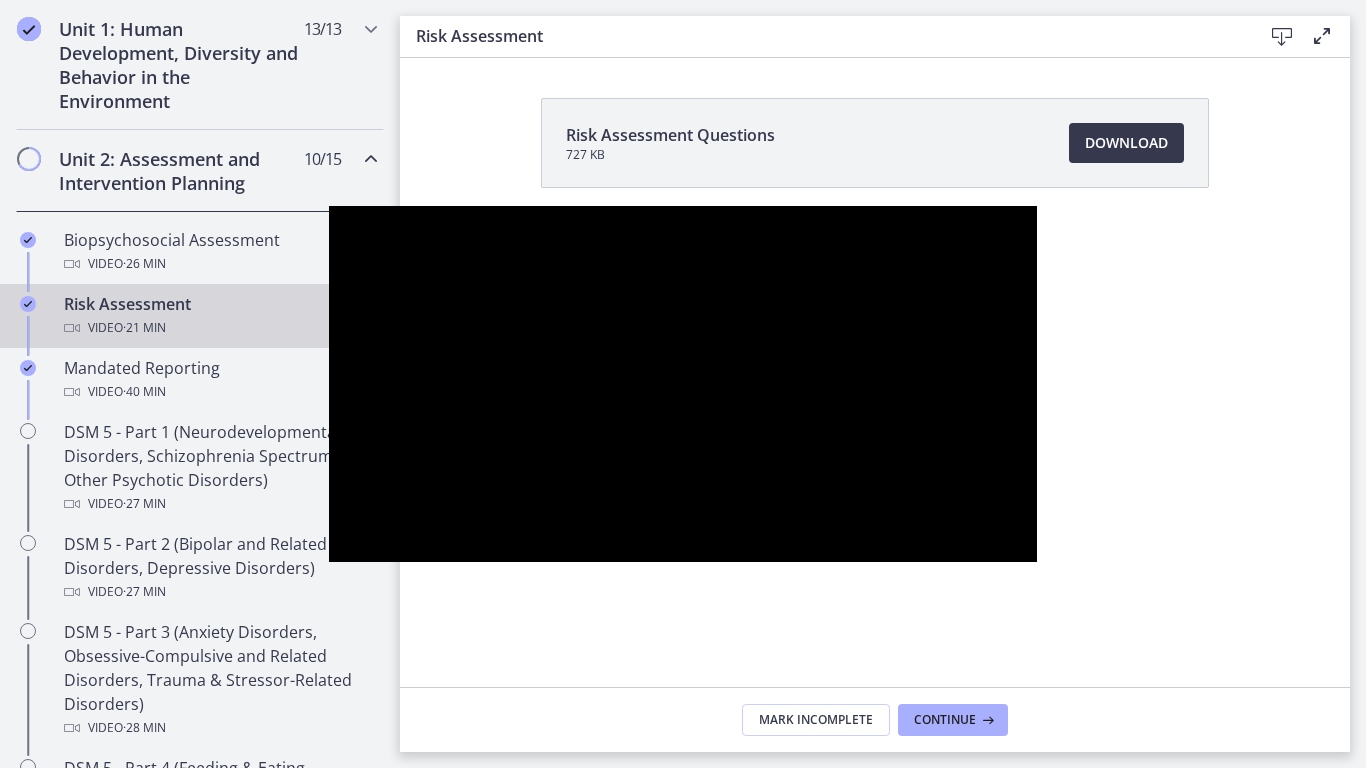 click at bounding box center (1011, 540) 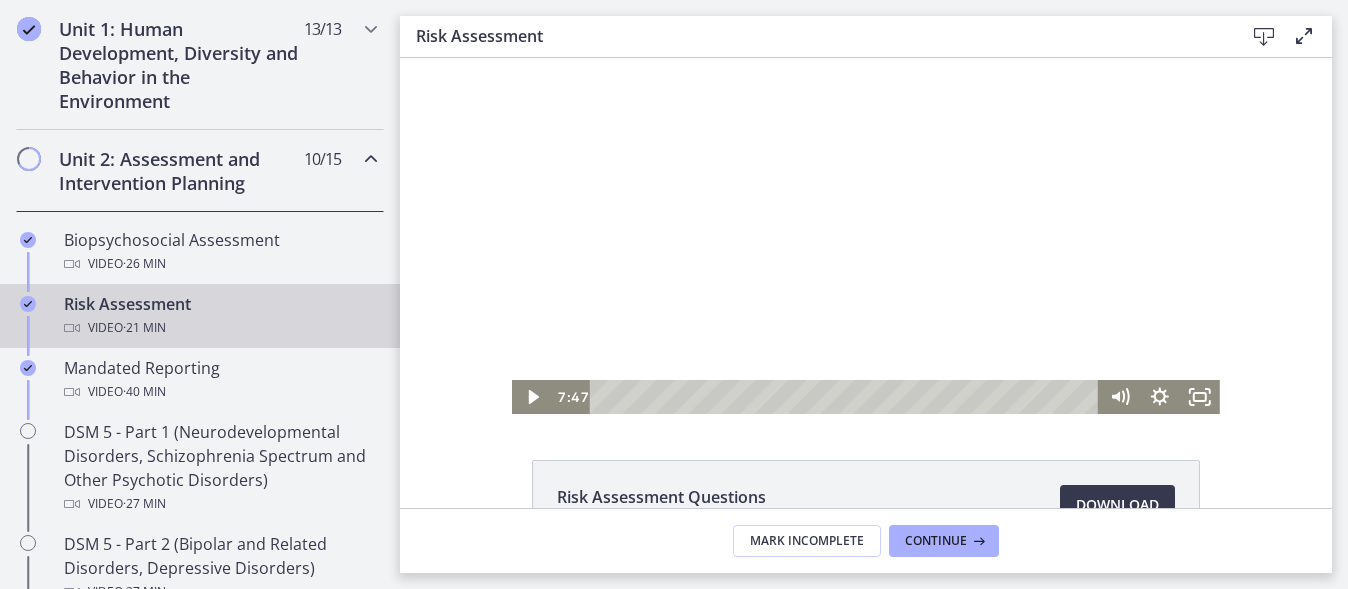 click at bounding box center [866, 236] 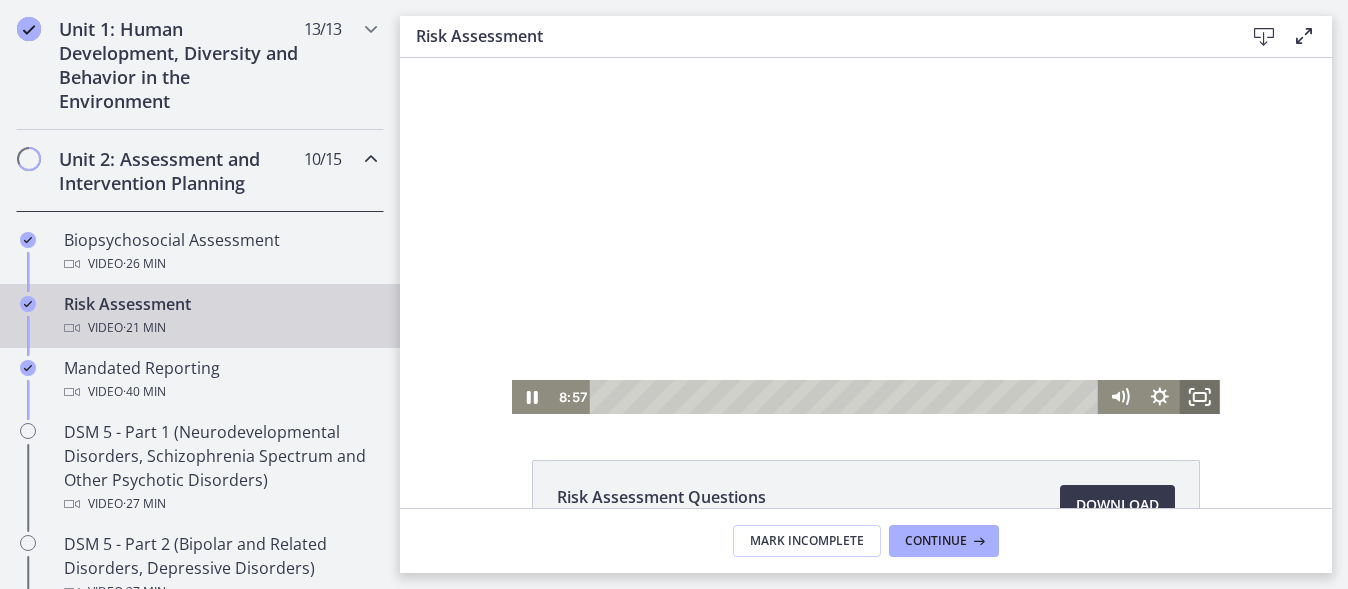 click 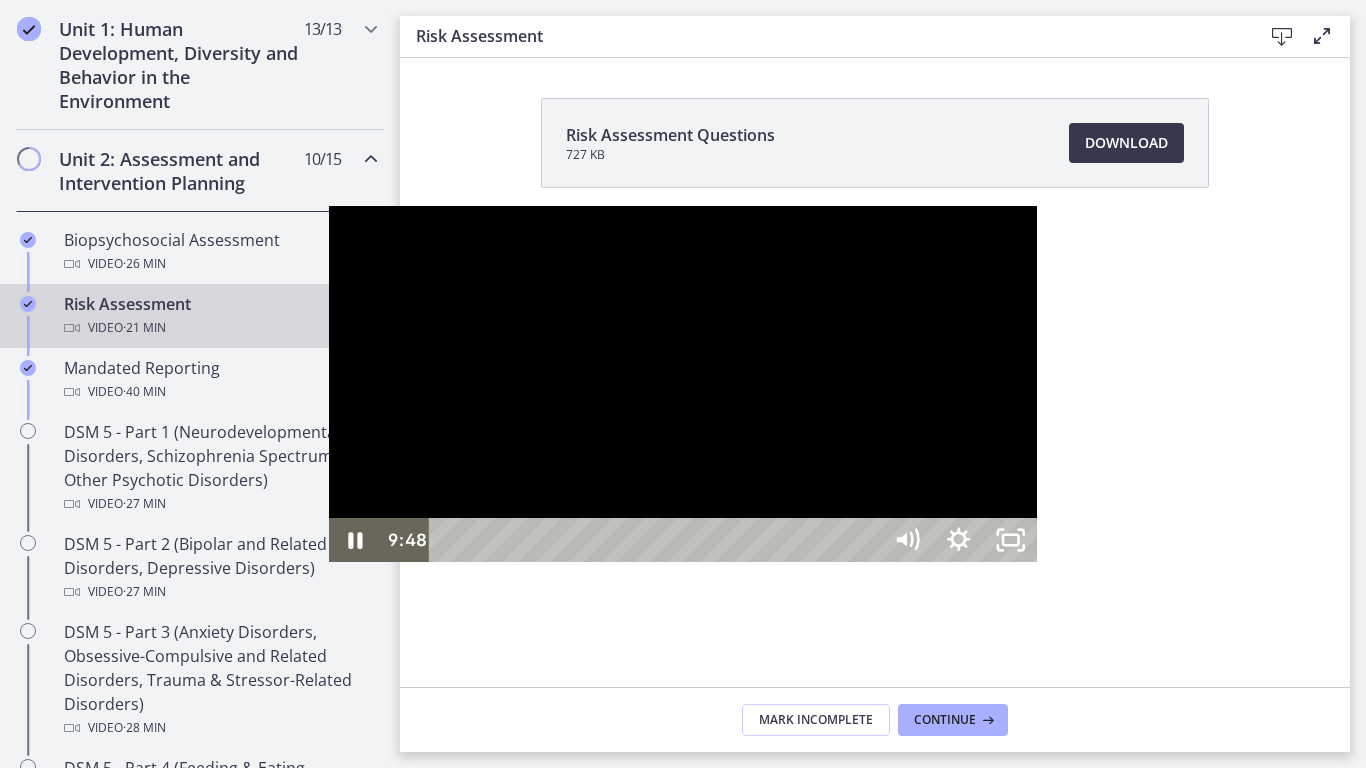 click at bounding box center [683, 384] 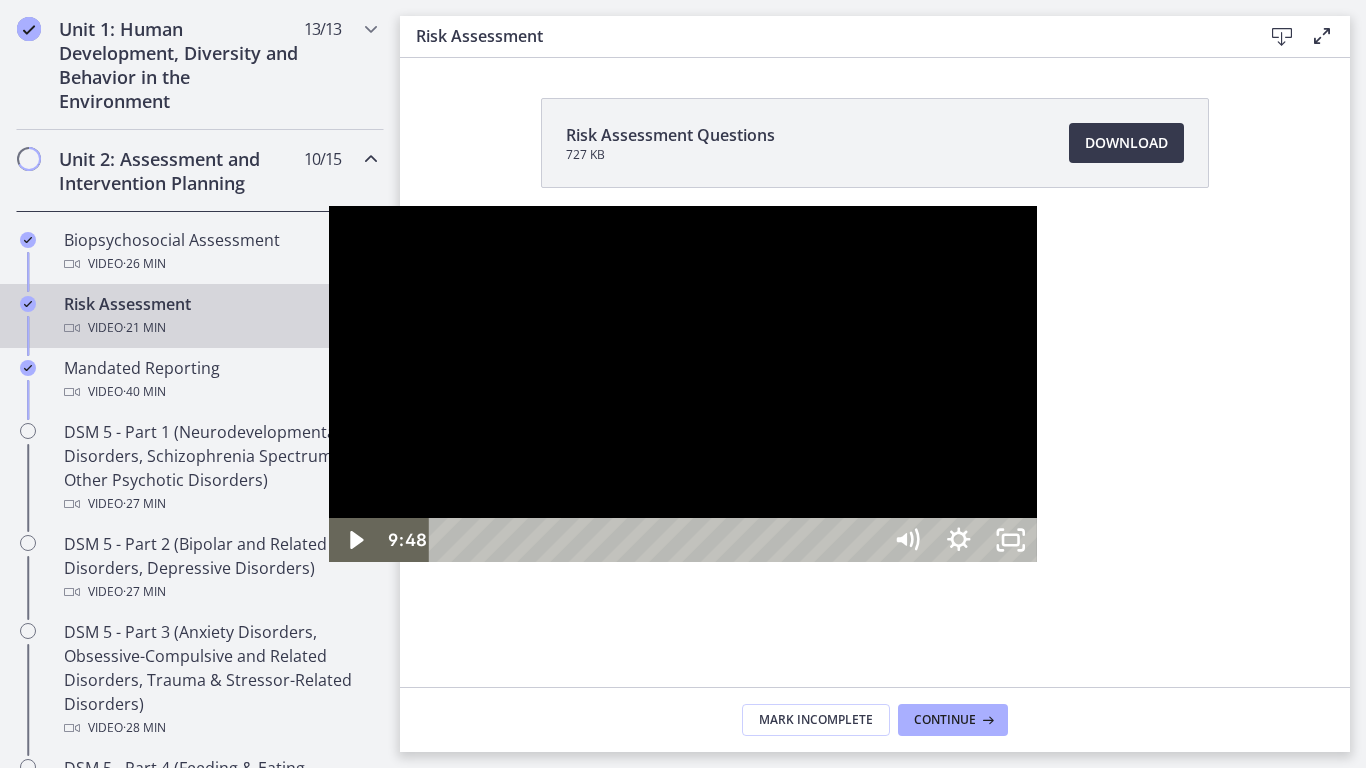 click at bounding box center (329, 206) 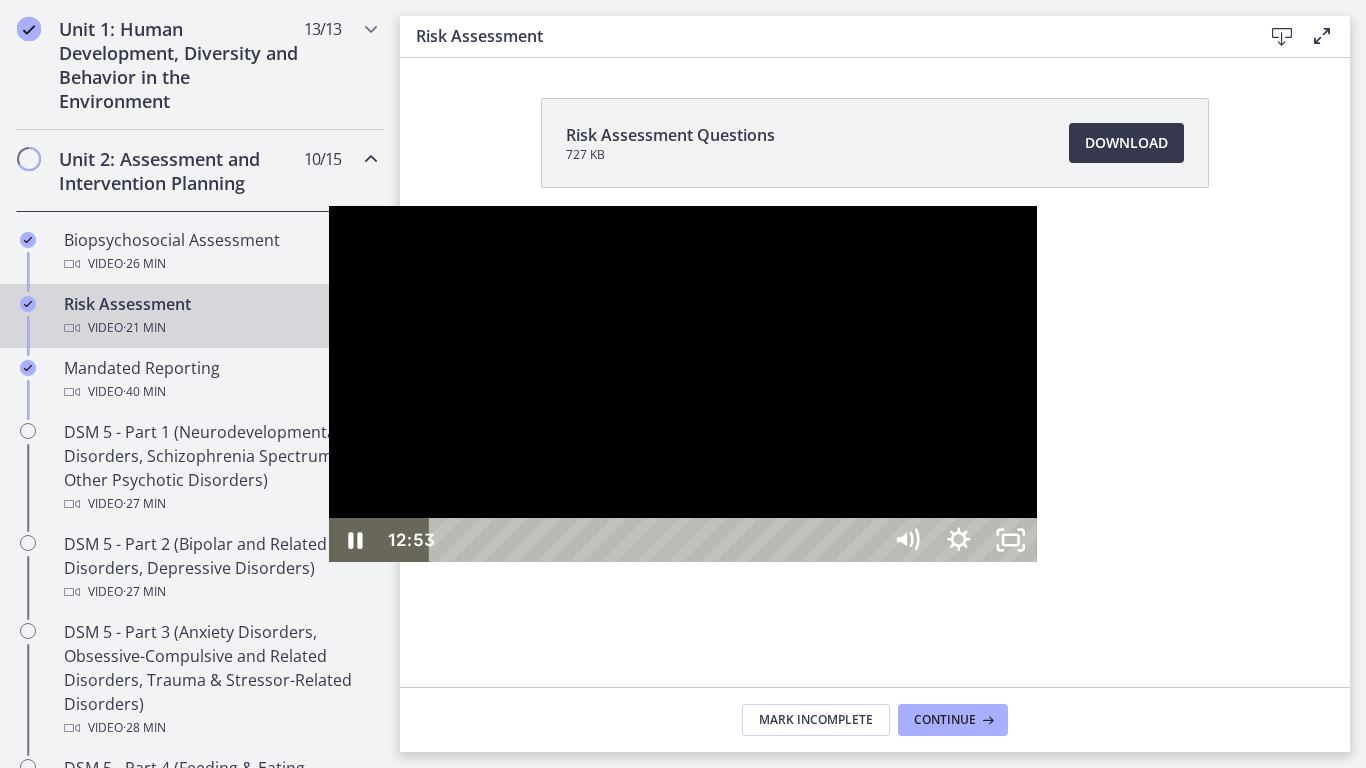 click at bounding box center [683, 384] 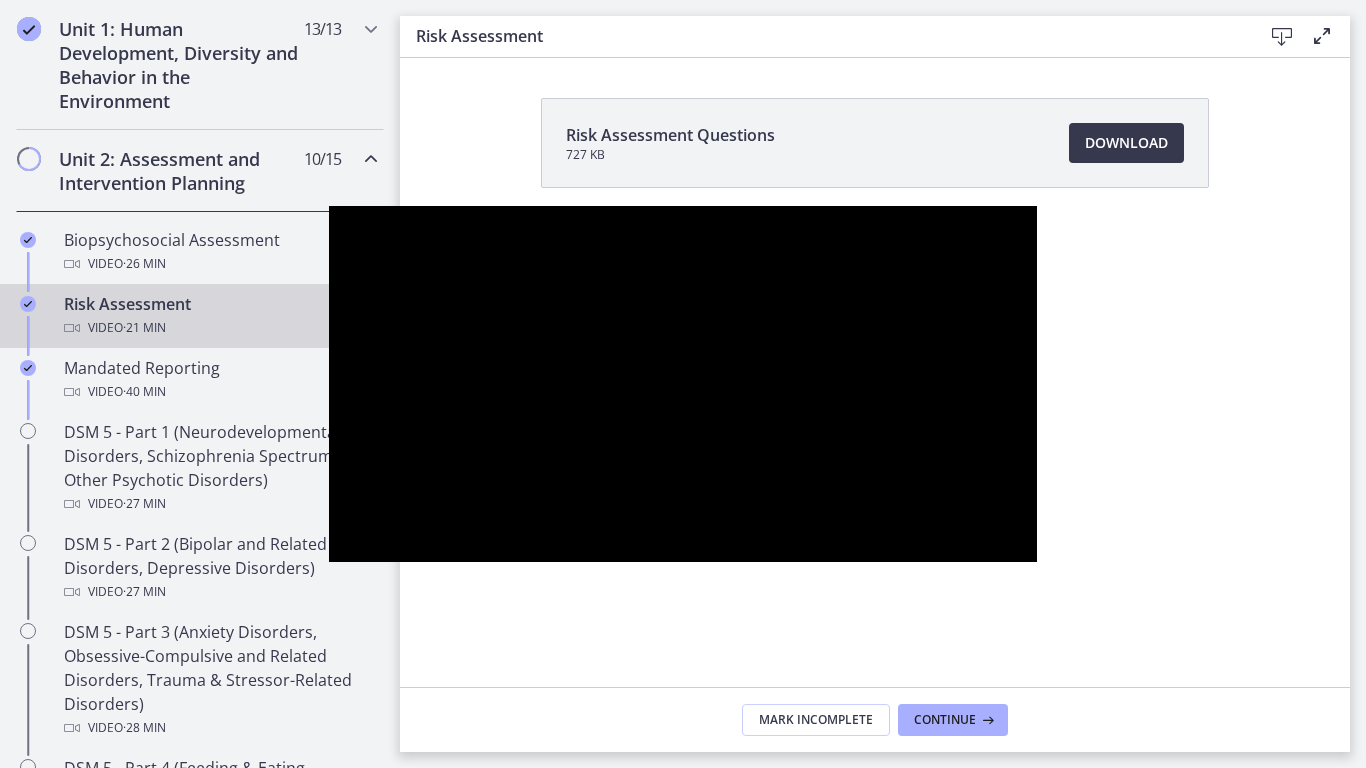 click at bounding box center (683, 384) 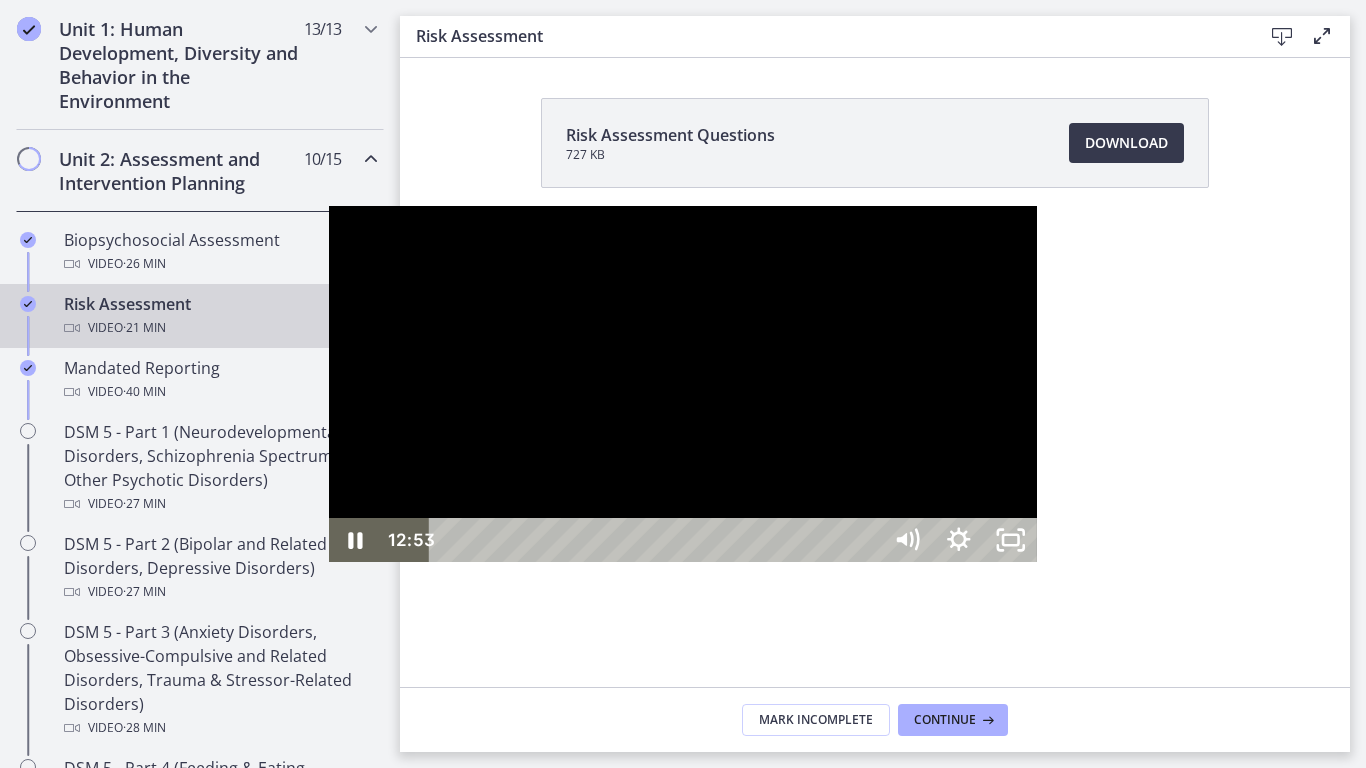 click at bounding box center (683, 384) 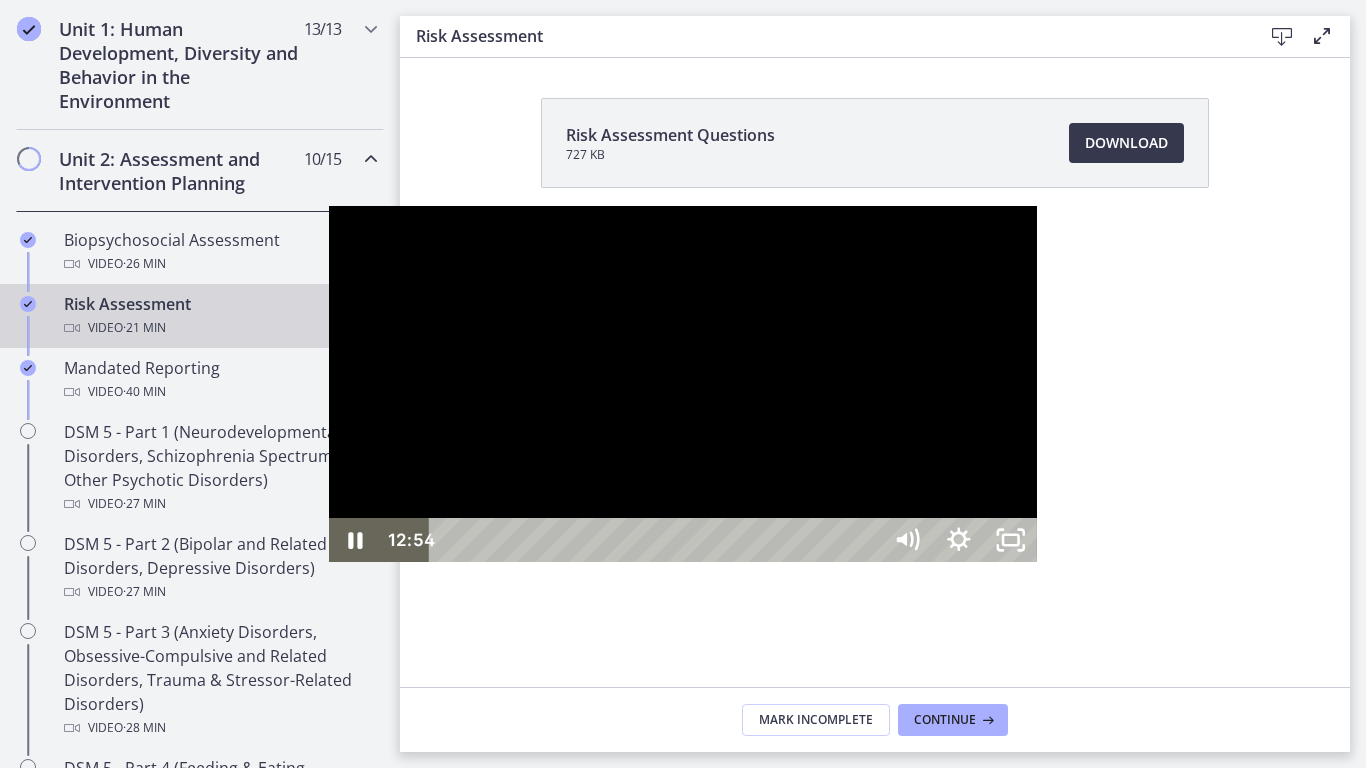 click at bounding box center [683, 384] 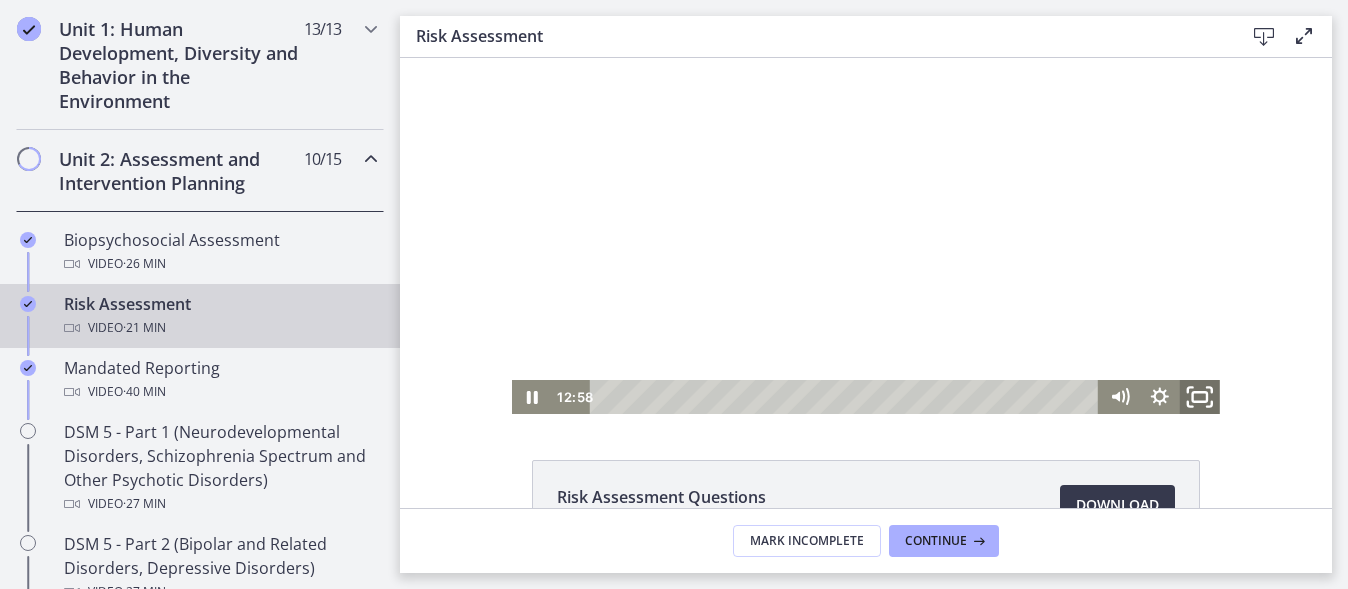 click 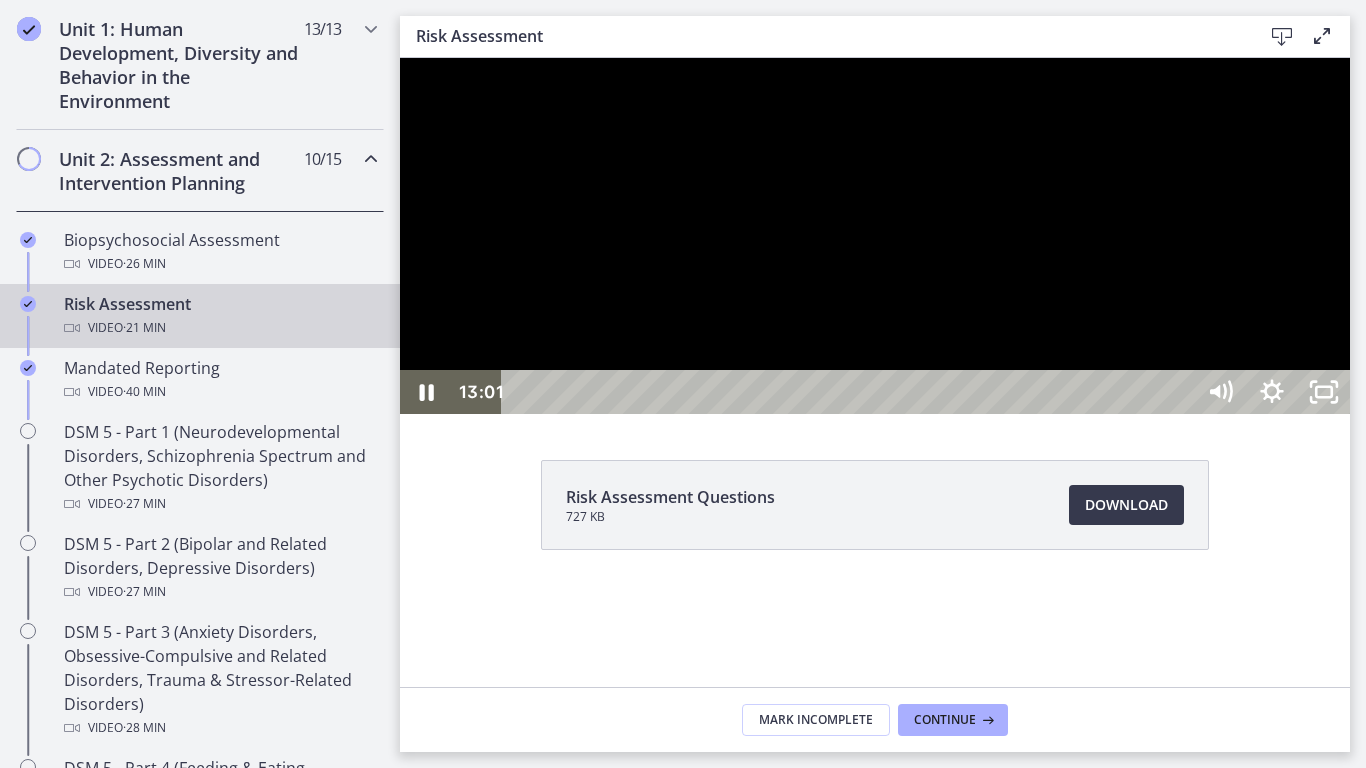 click at bounding box center [875, 236] 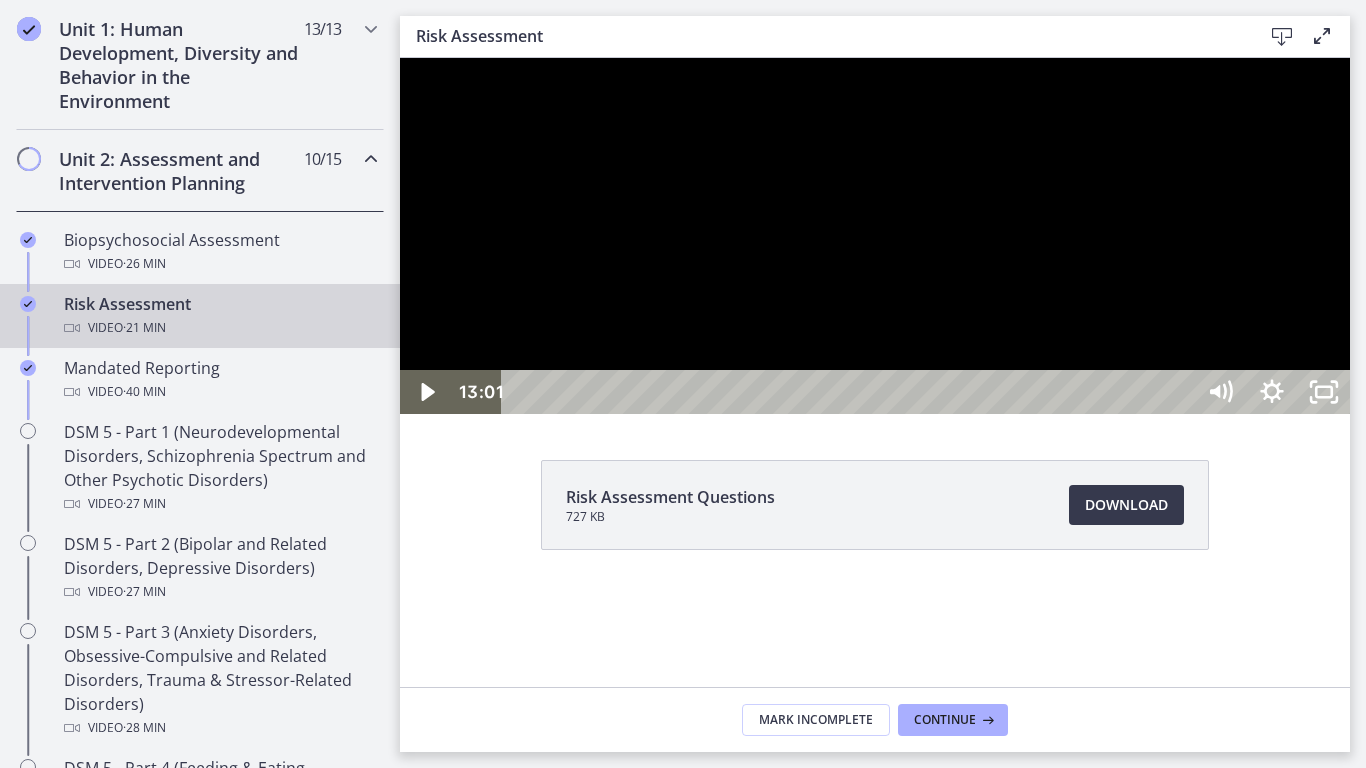 click at bounding box center (400, 58) 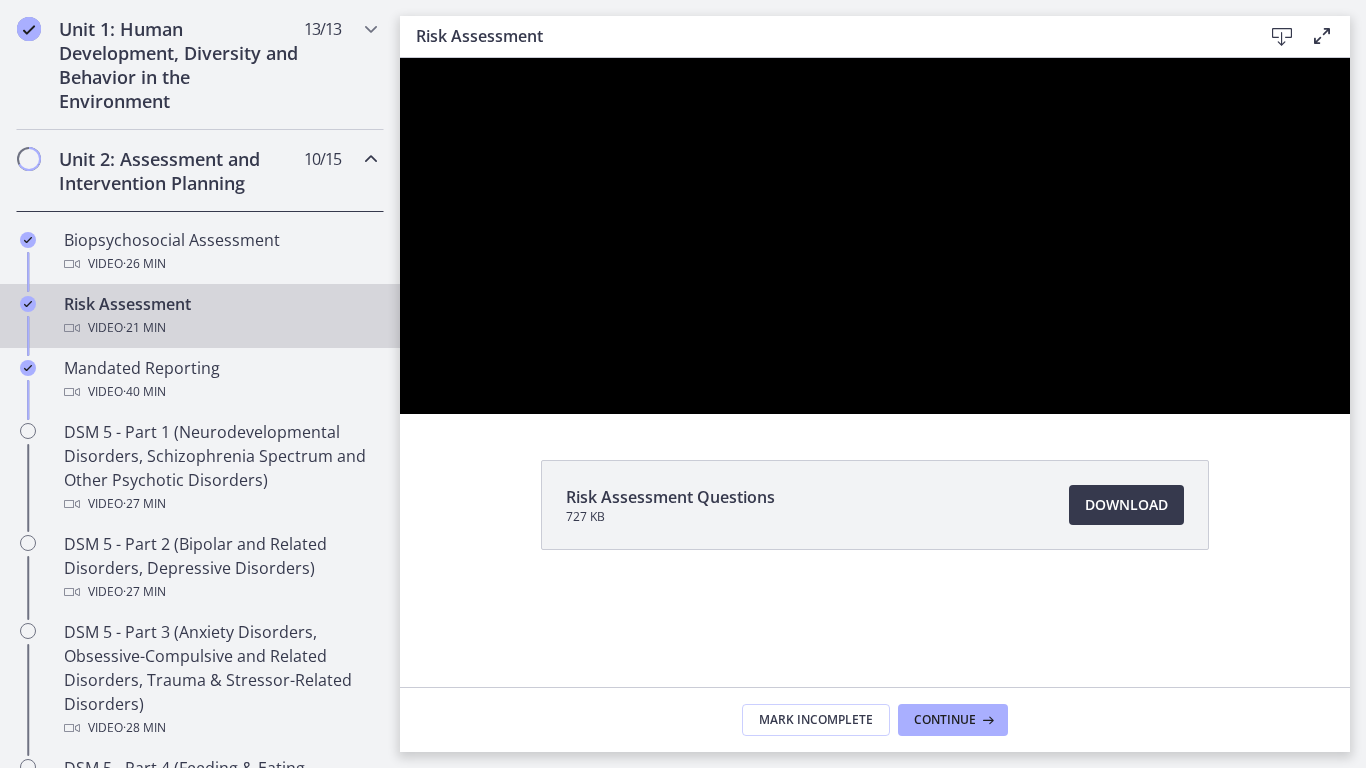 click at bounding box center [400, 58] 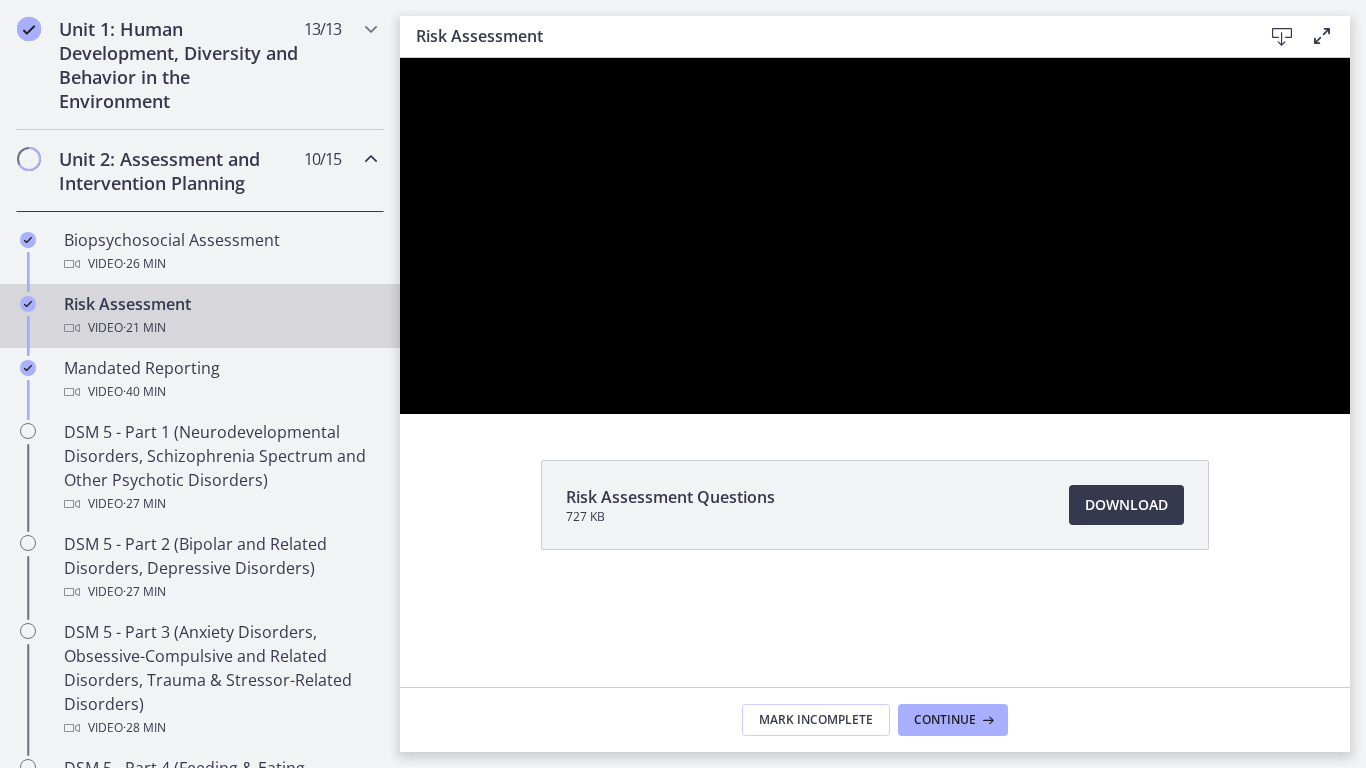 click at bounding box center (400, 58) 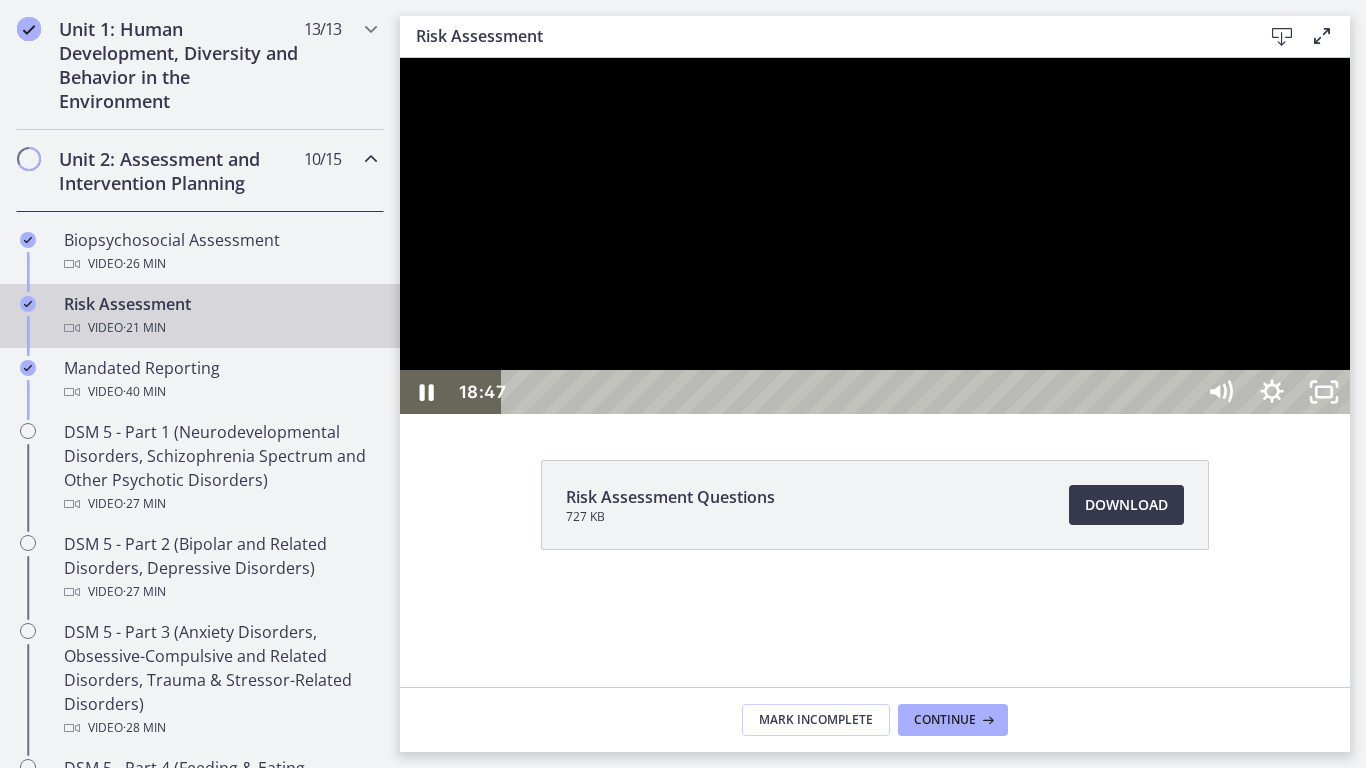 click on "18:47" at bounding box center (851, 392) 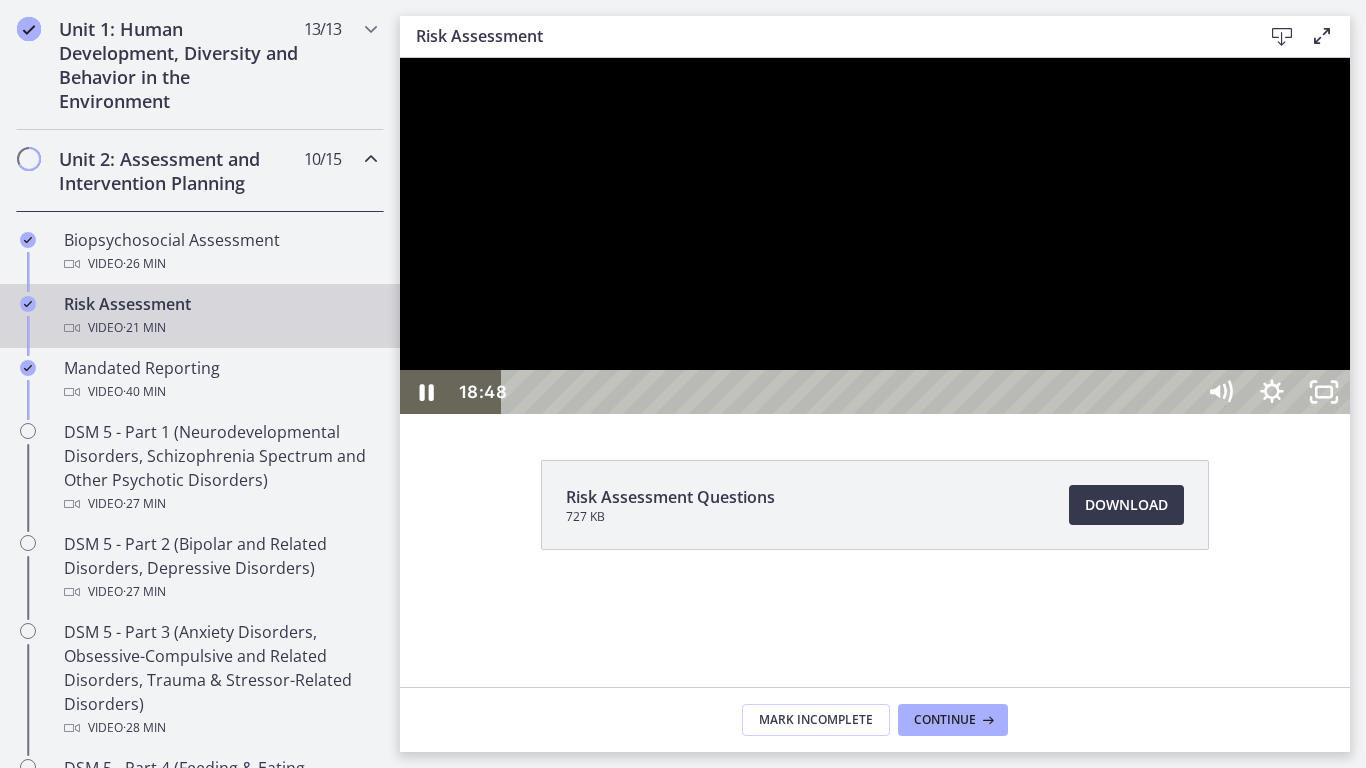 click at bounding box center [875, 236] 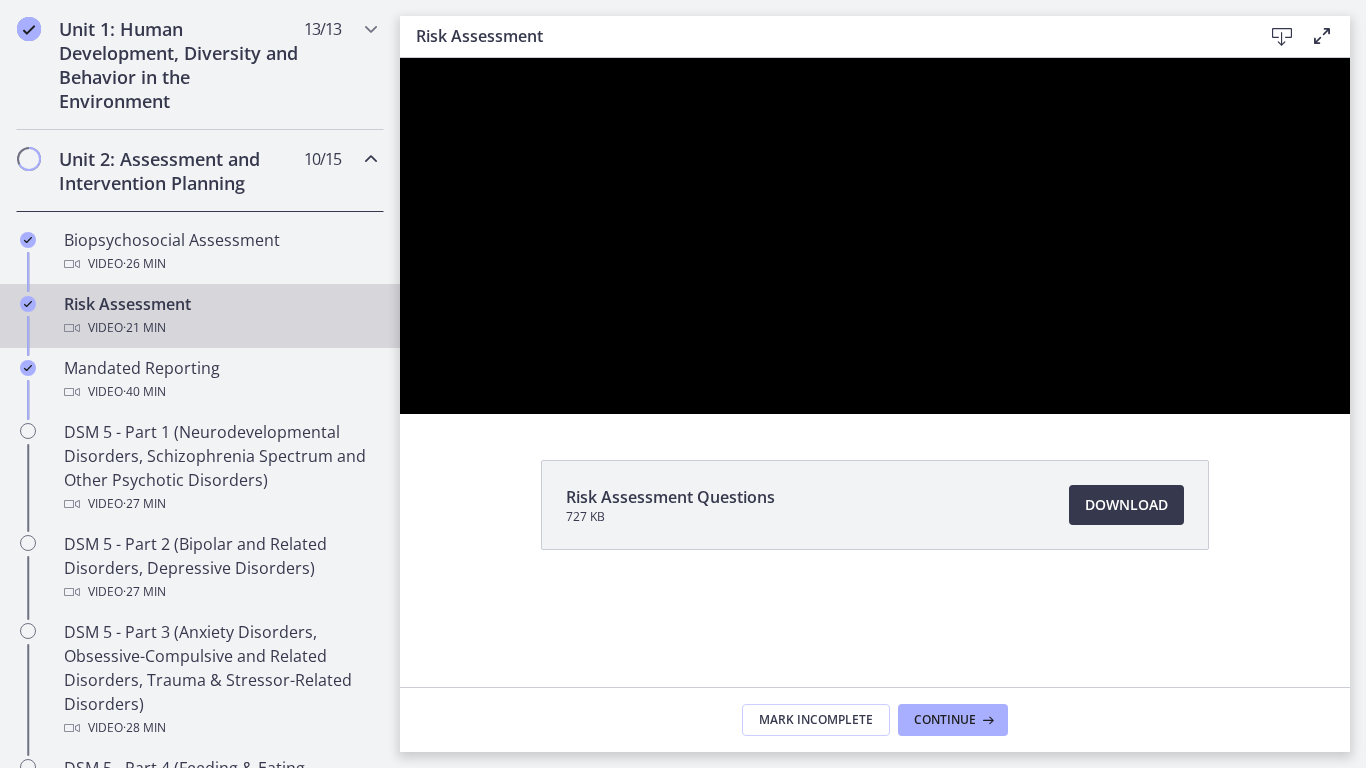 click at bounding box center (400, 58) 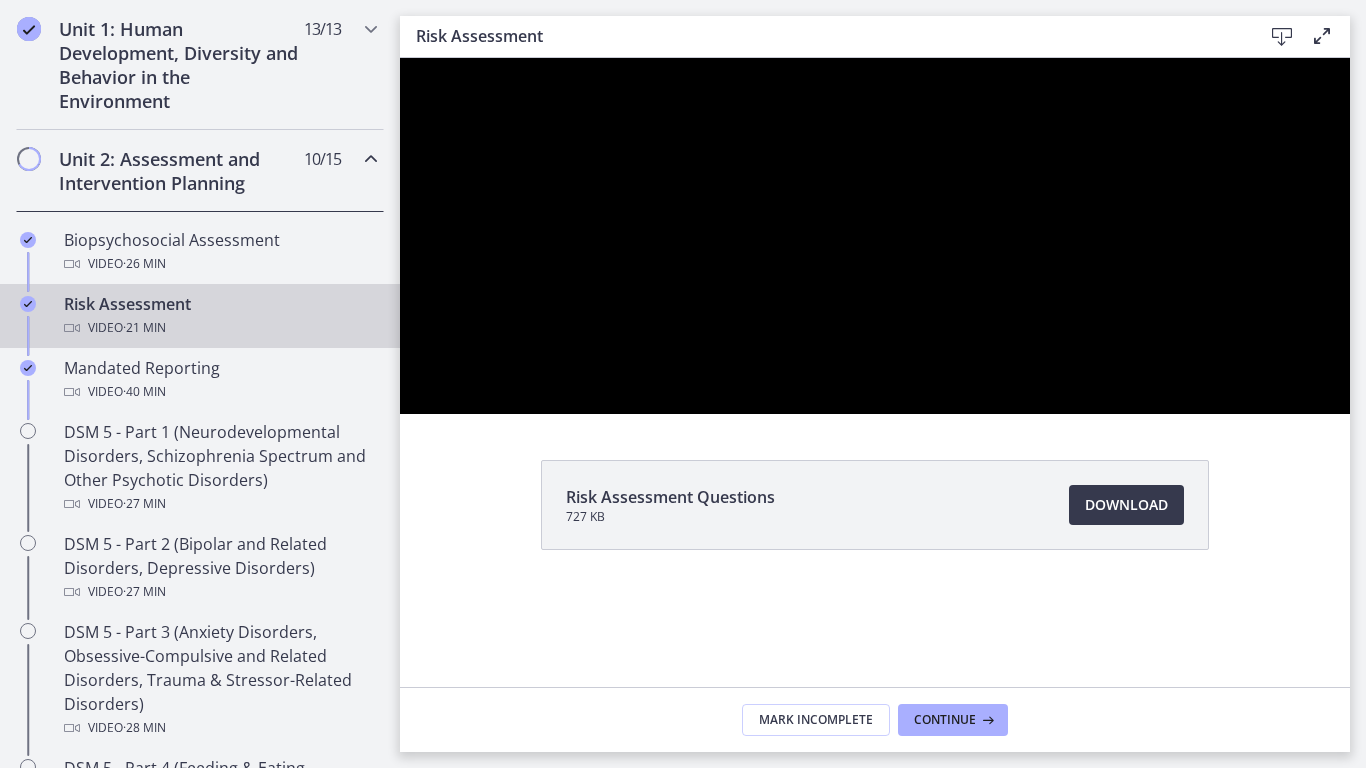 click at bounding box center (875, 236) 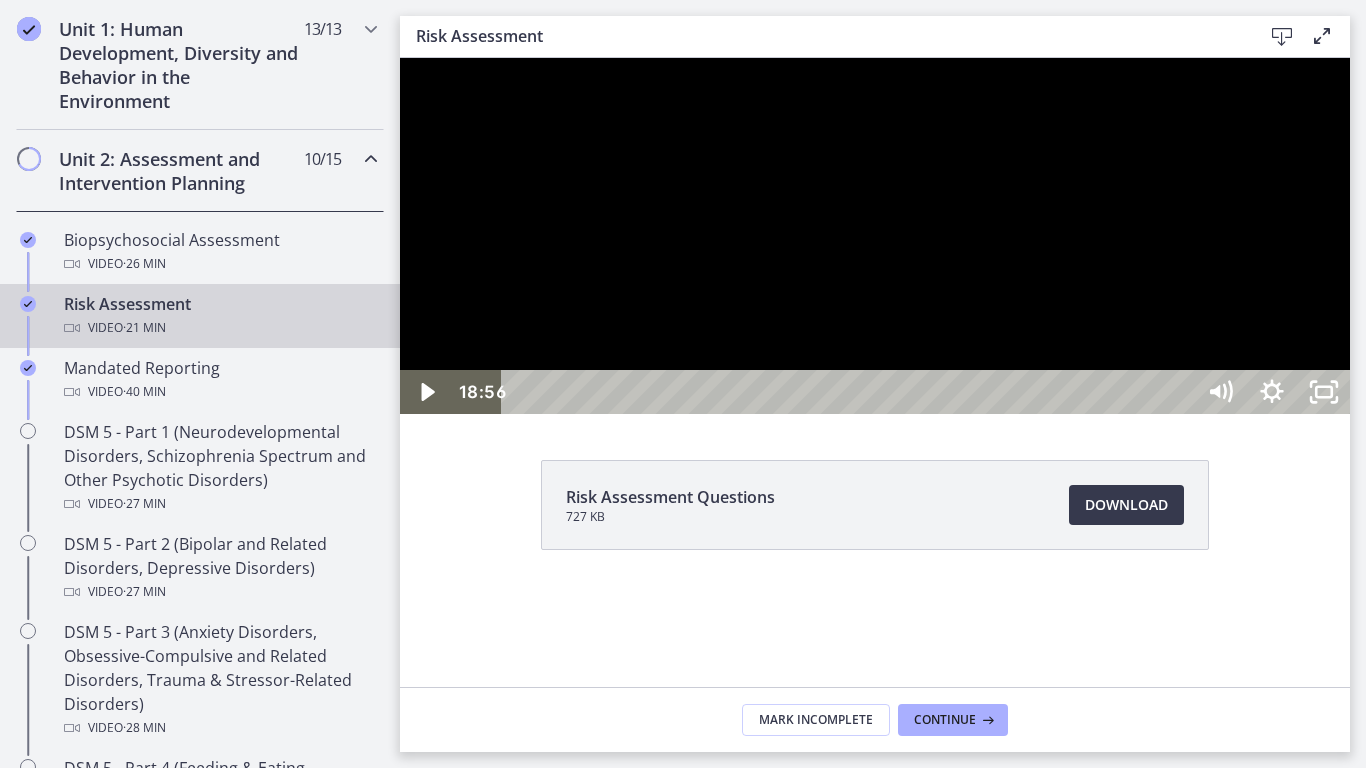 click at bounding box center [875, 236] 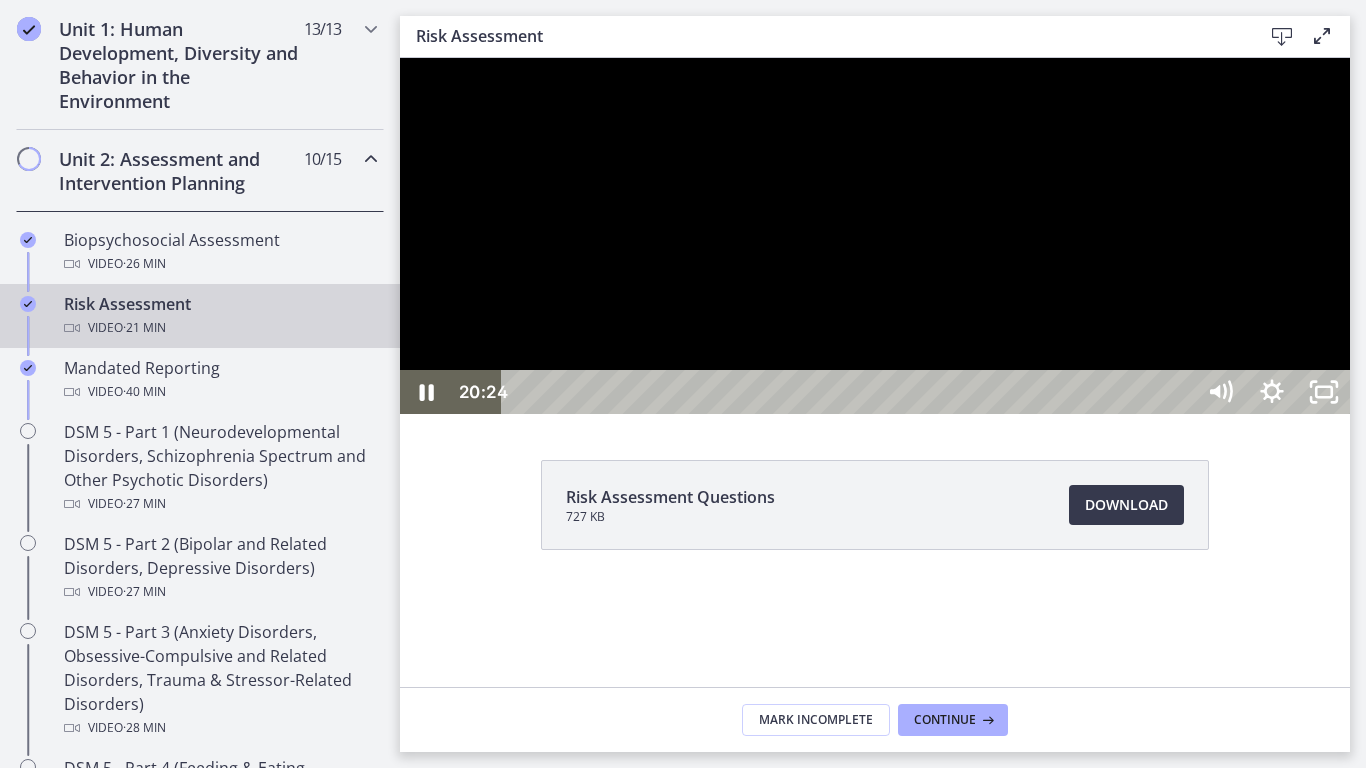 click at bounding box center (875, 236) 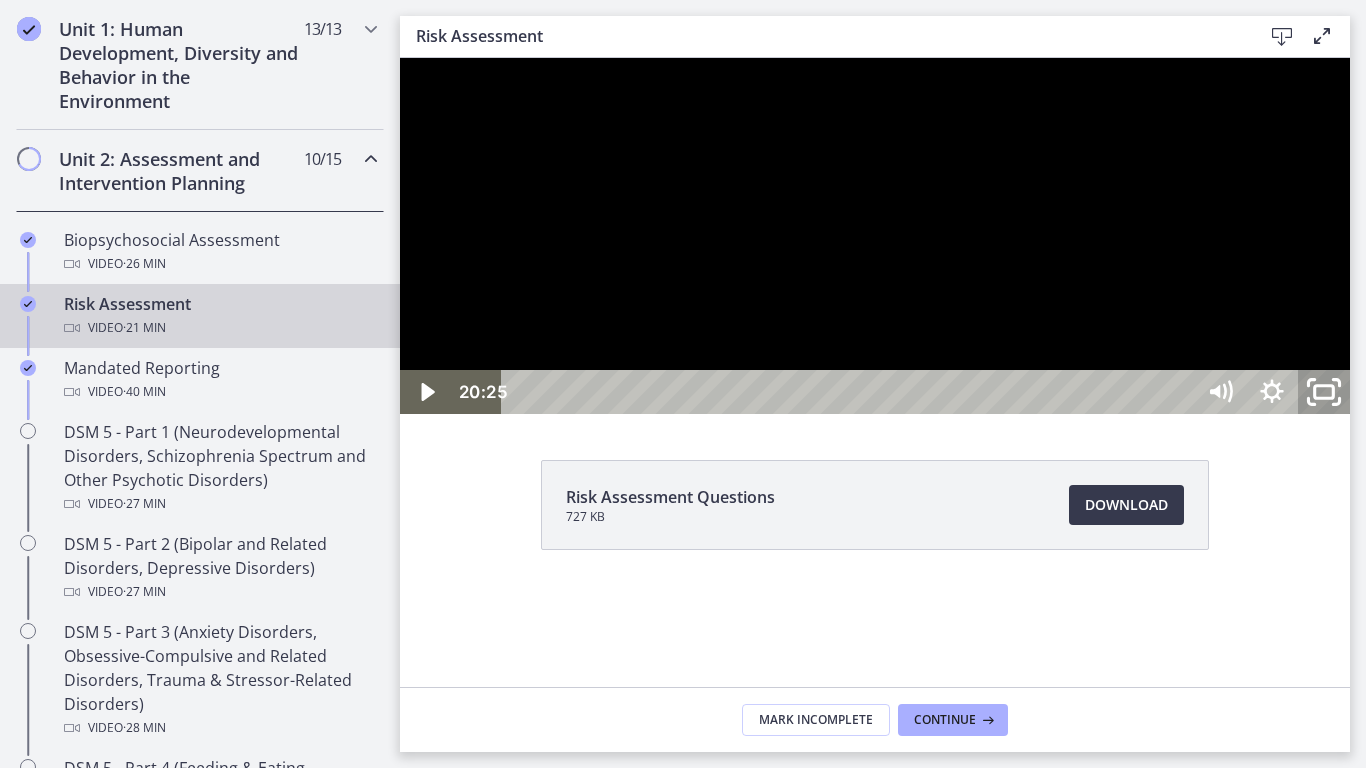 click 